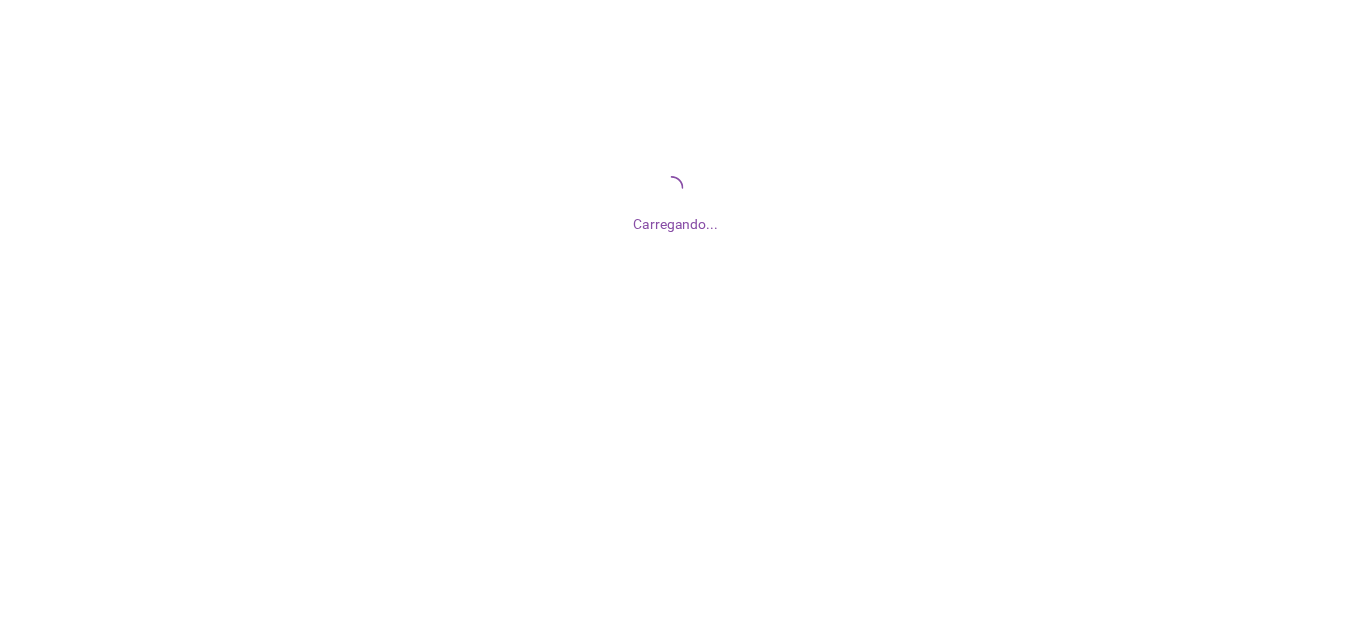 scroll, scrollTop: 0, scrollLeft: 0, axis: both 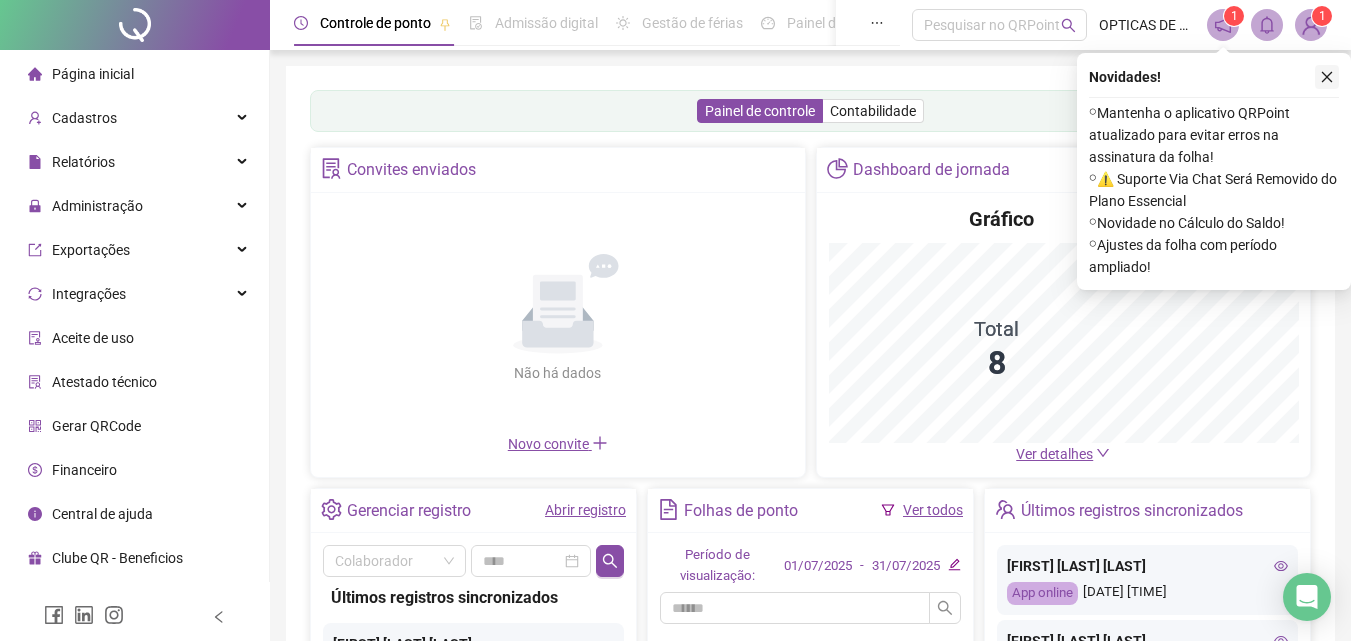 click at bounding box center (1327, 77) 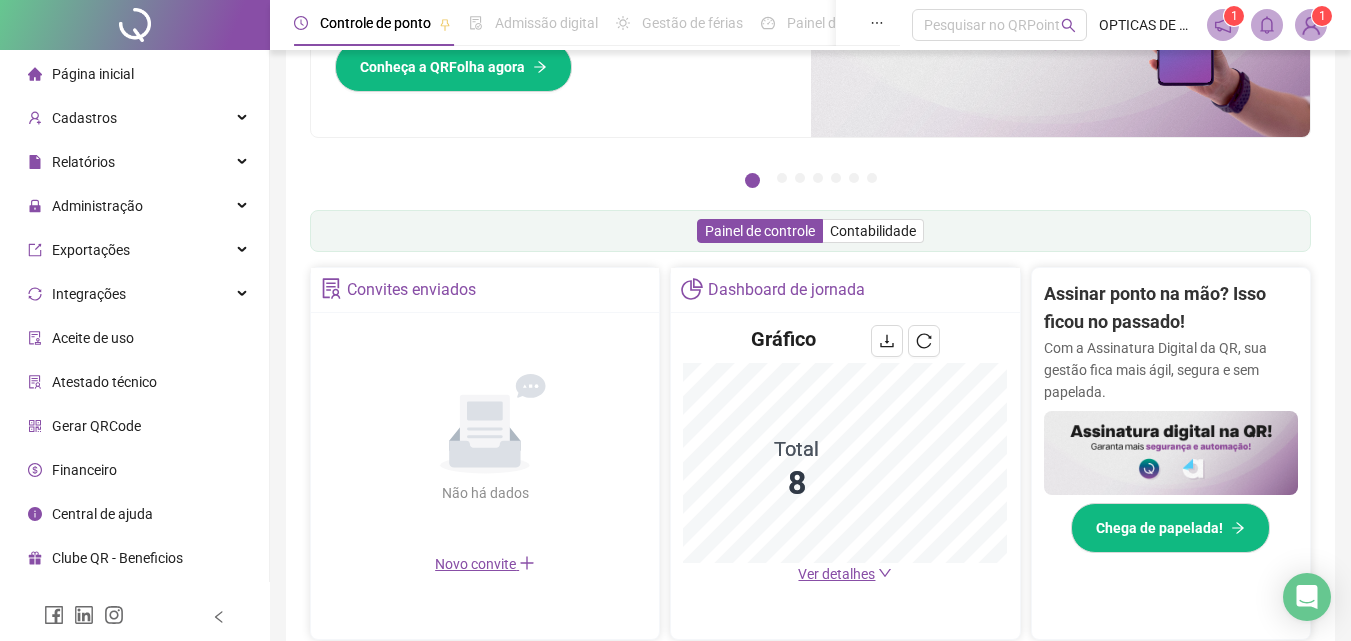 scroll, scrollTop: 0, scrollLeft: 0, axis: both 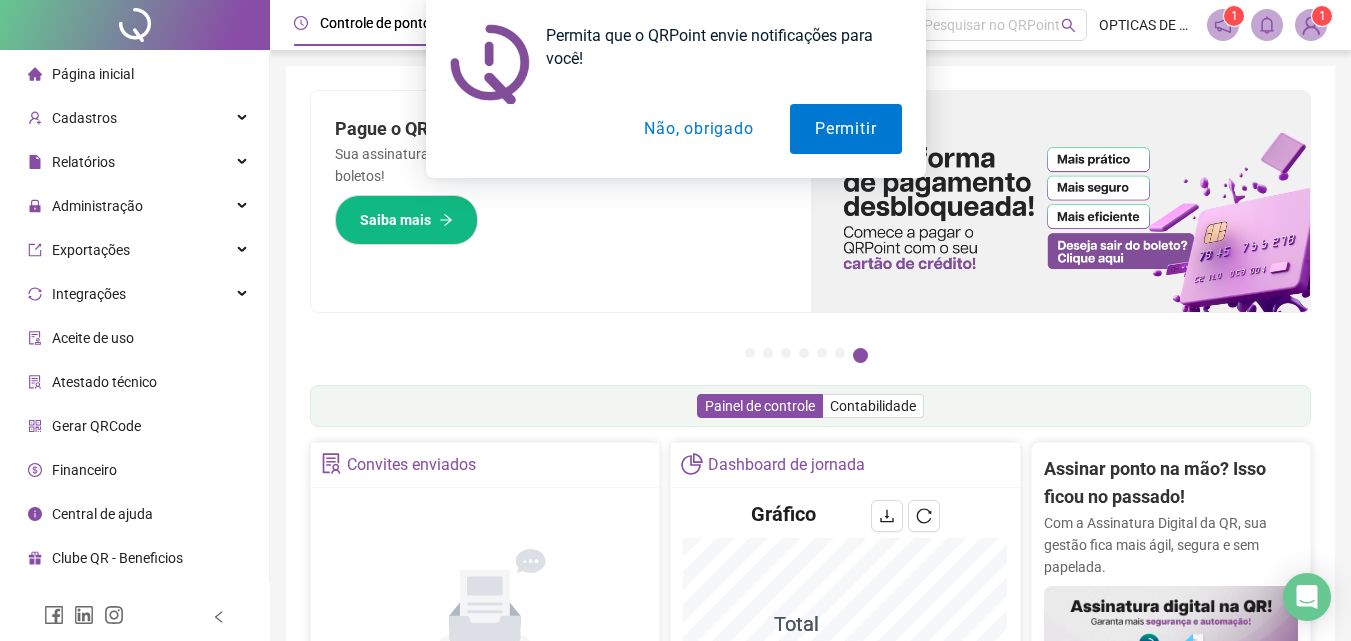 click on "Não, obrigado" at bounding box center (698, 129) 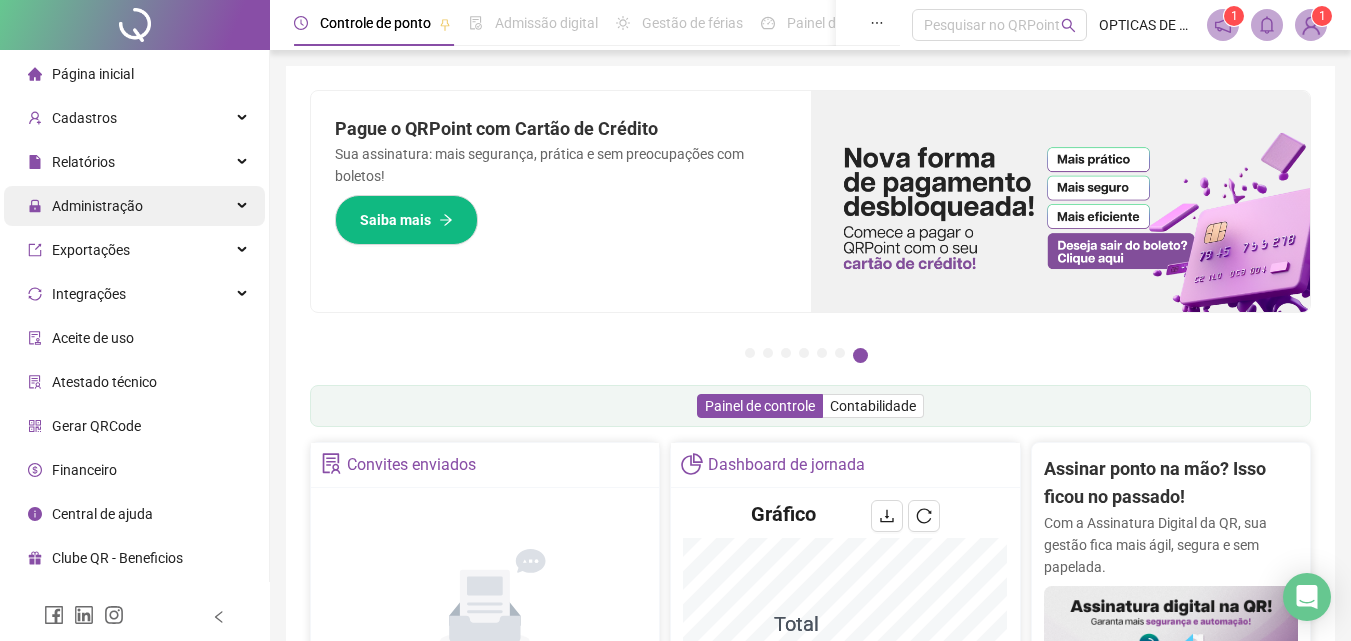 click on "Administração" at bounding box center (85, 206) 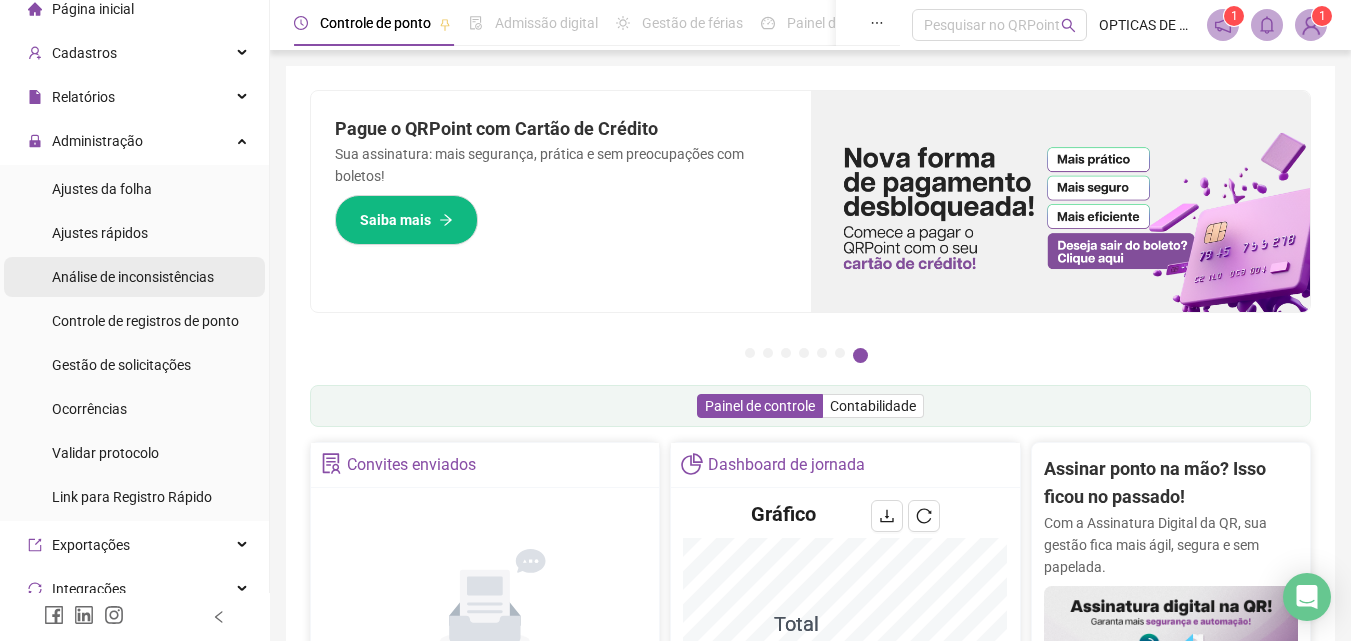 scroll, scrollTop: 100, scrollLeft: 0, axis: vertical 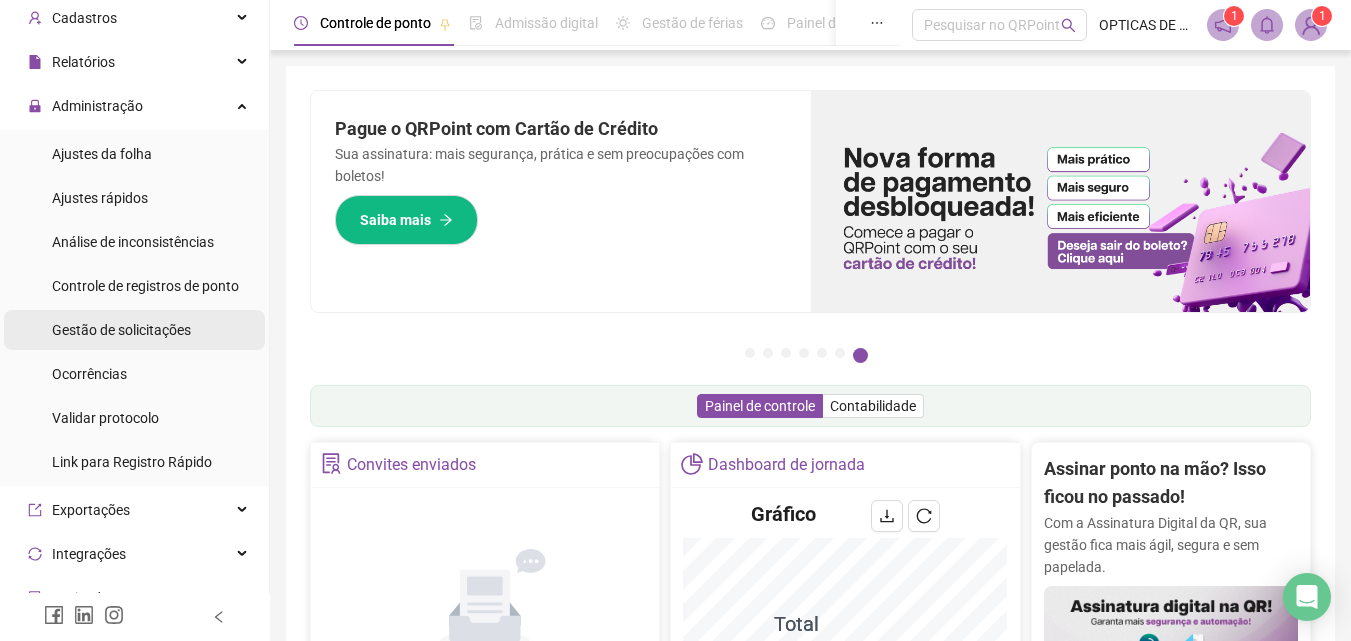 click on "Gestão de solicitações" at bounding box center [121, 330] 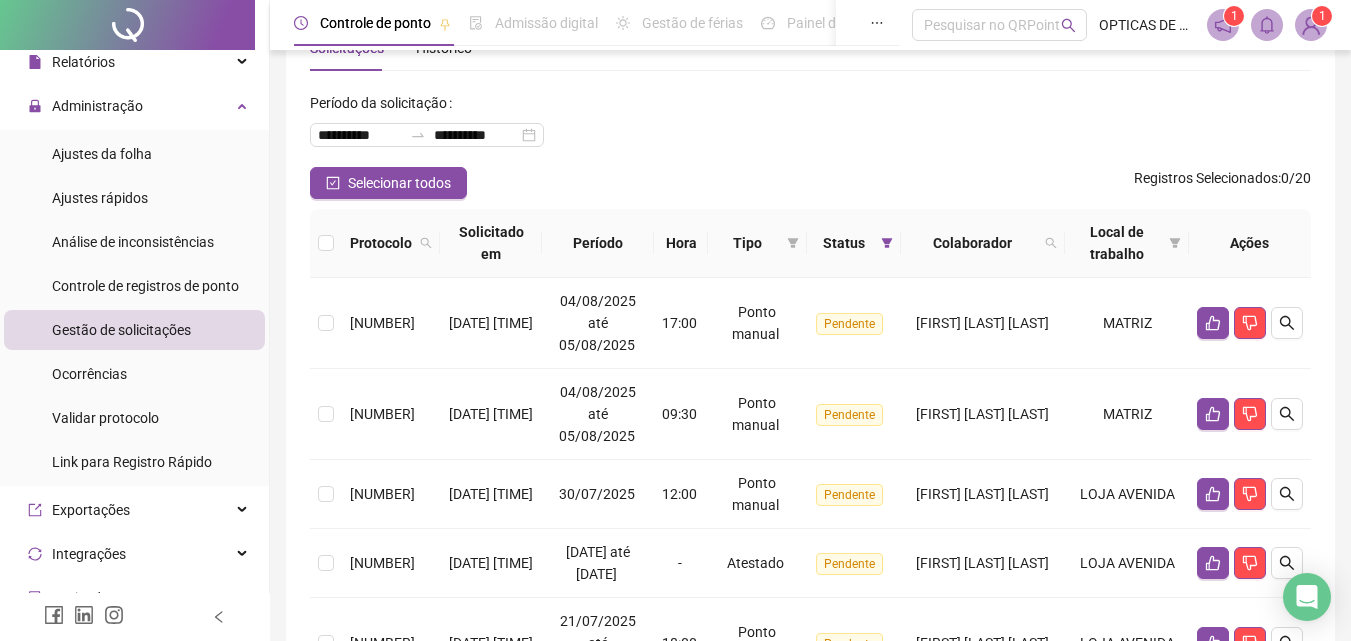 scroll, scrollTop: 100, scrollLeft: 0, axis: vertical 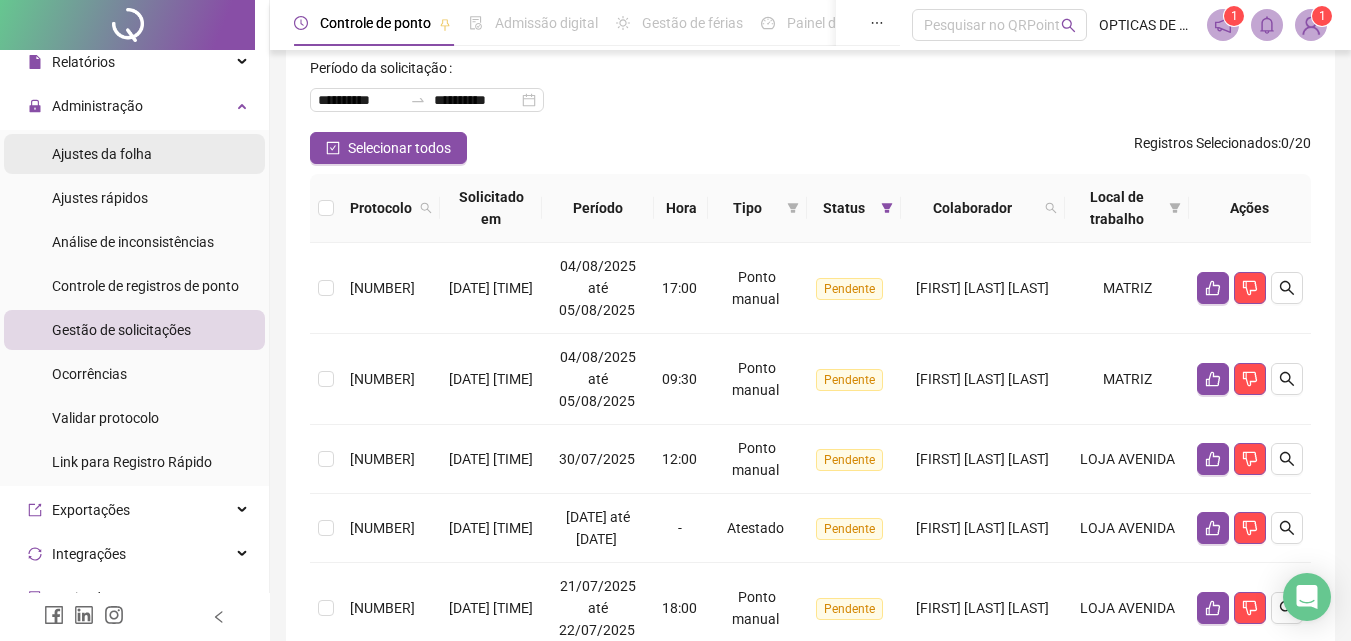 click on "Ajustes da folha" at bounding box center [102, 154] 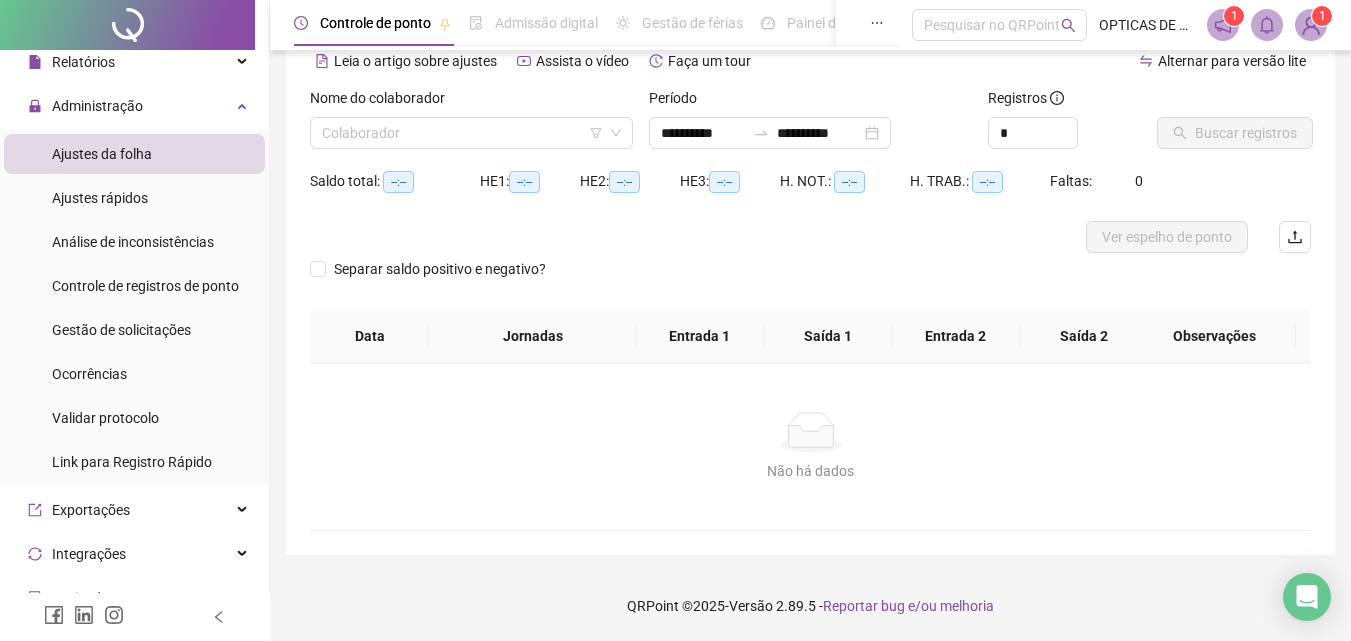 scroll, scrollTop: 97, scrollLeft: 0, axis: vertical 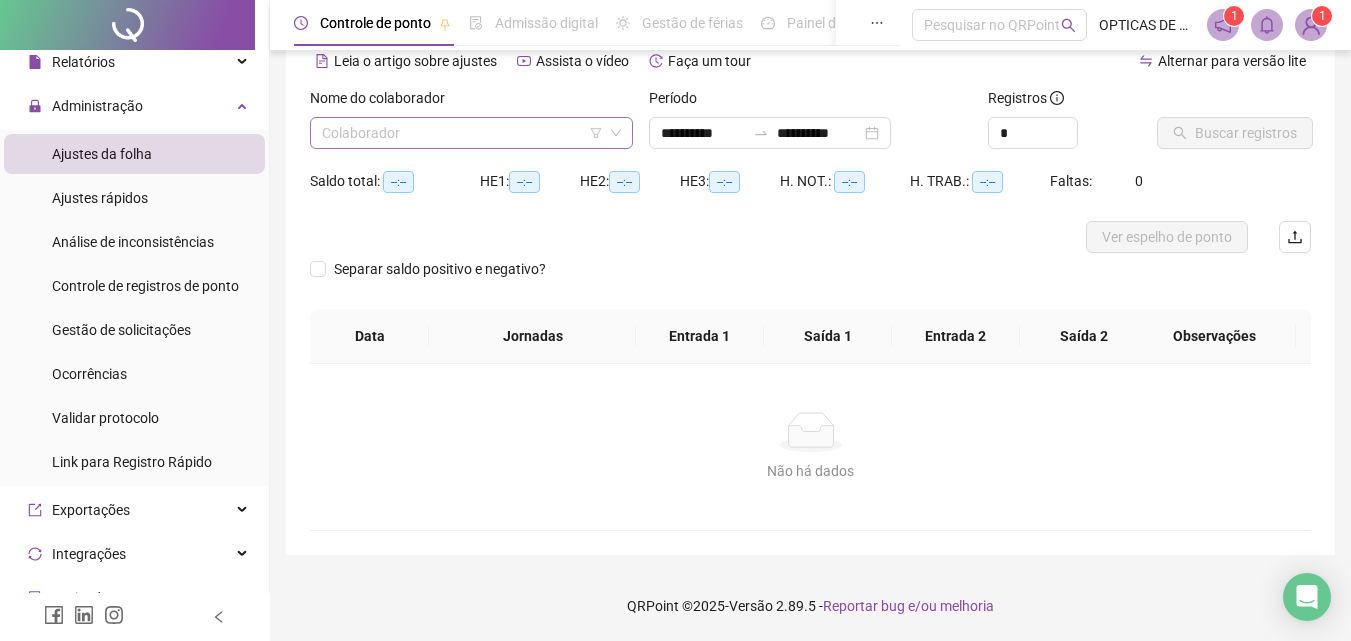 click at bounding box center (462, 133) 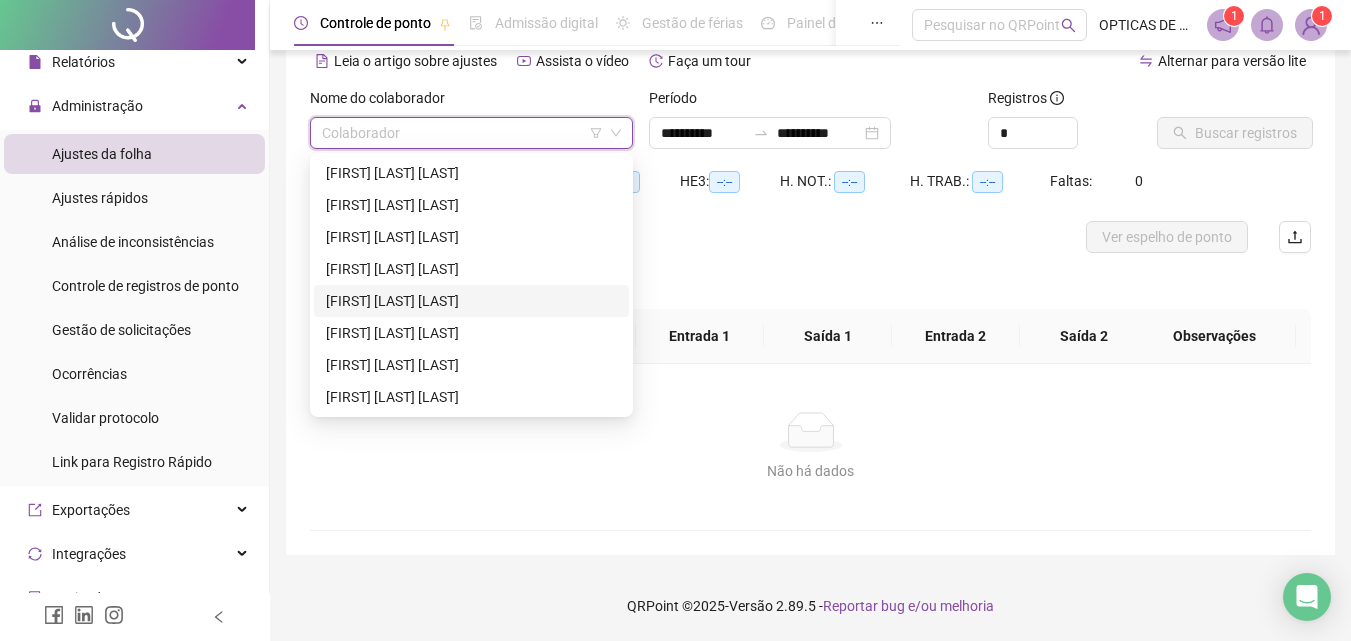 click on "[FIRST] [LAST] [LAST]" at bounding box center (471, 301) 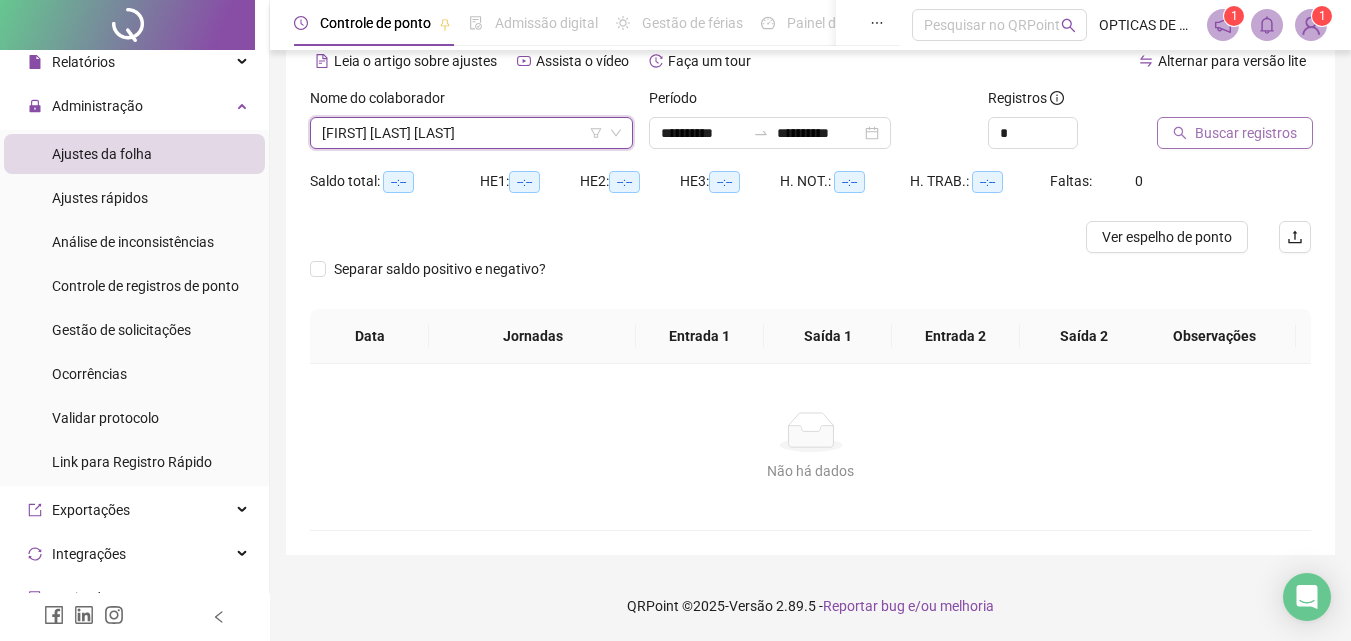click on "Buscar registros" at bounding box center (1246, 133) 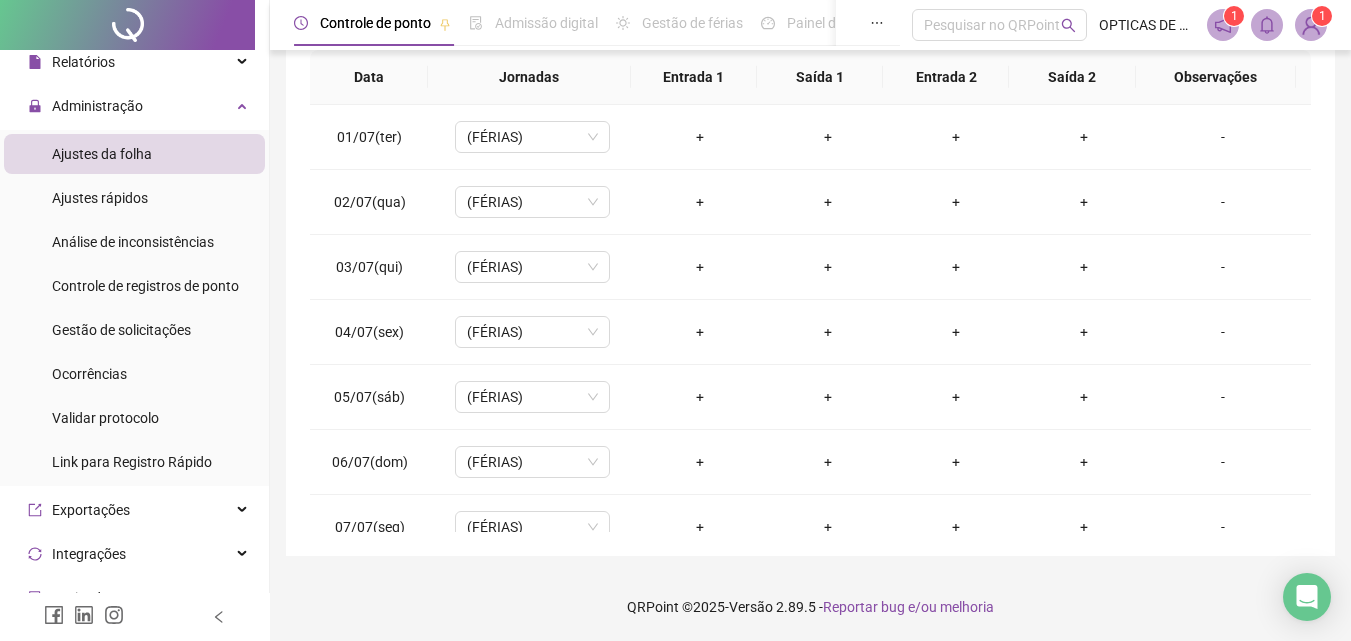 scroll, scrollTop: 381, scrollLeft: 0, axis: vertical 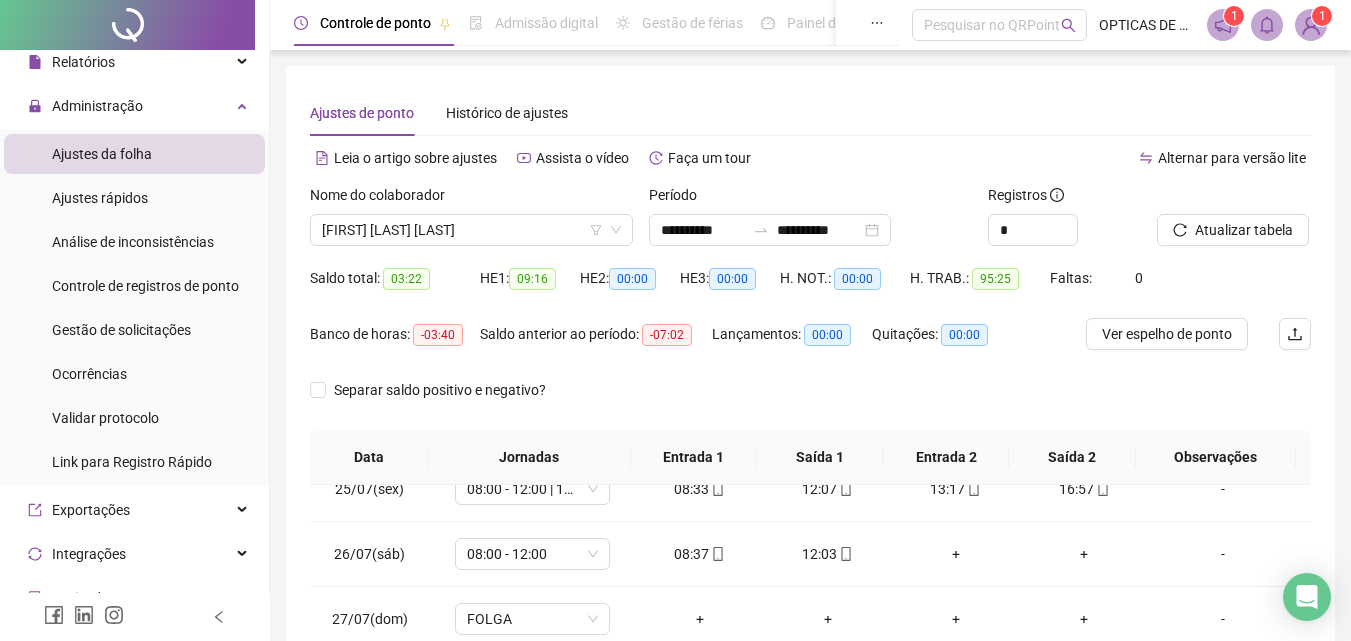 click on "Período" at bounding box center (810, 199) 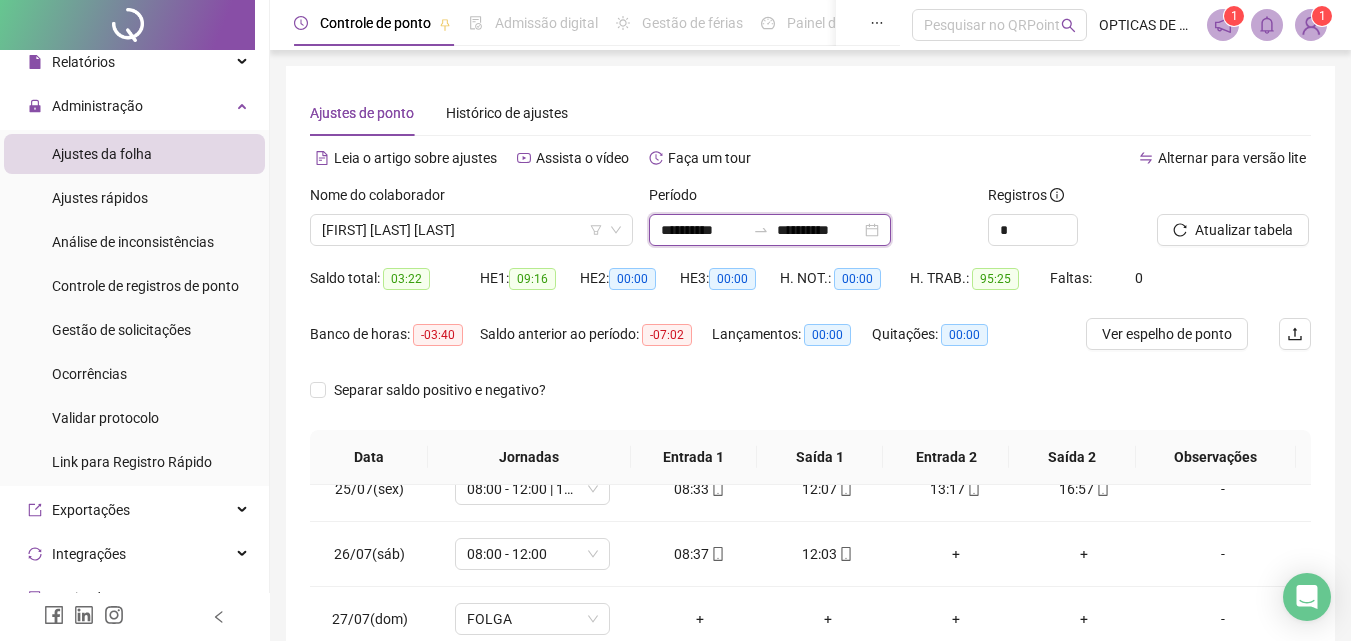 click on "**********" at bounding box center [703, 230] 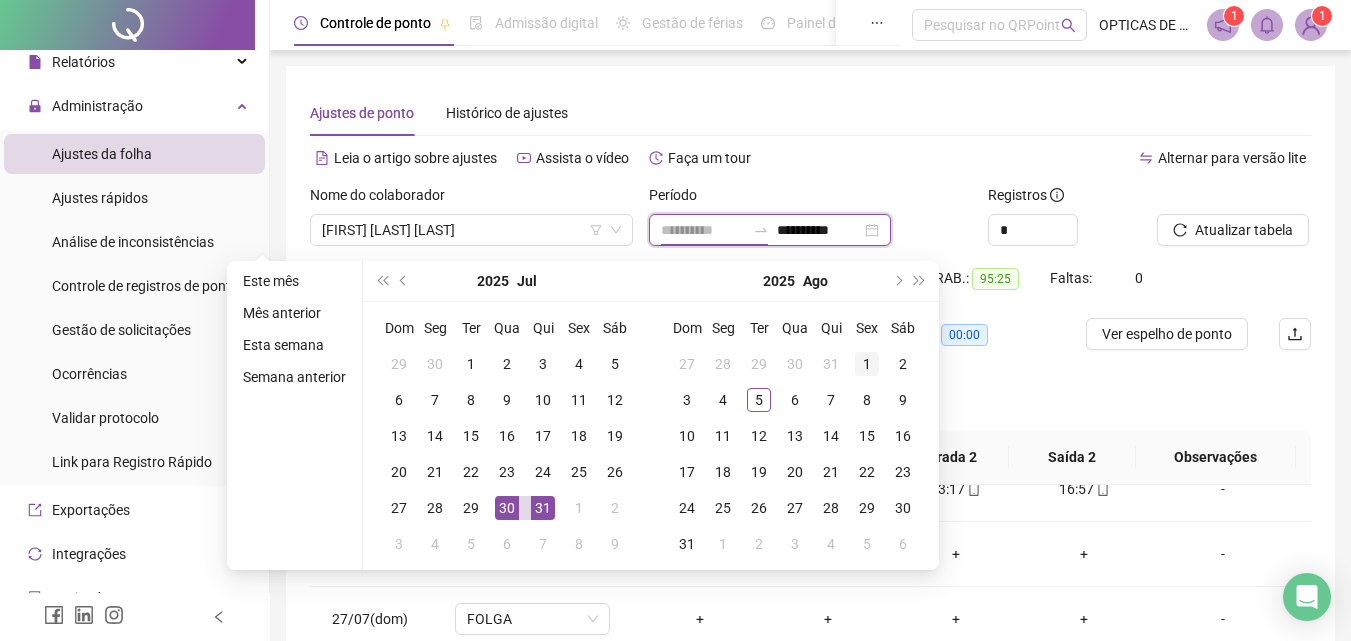 type on "**********" 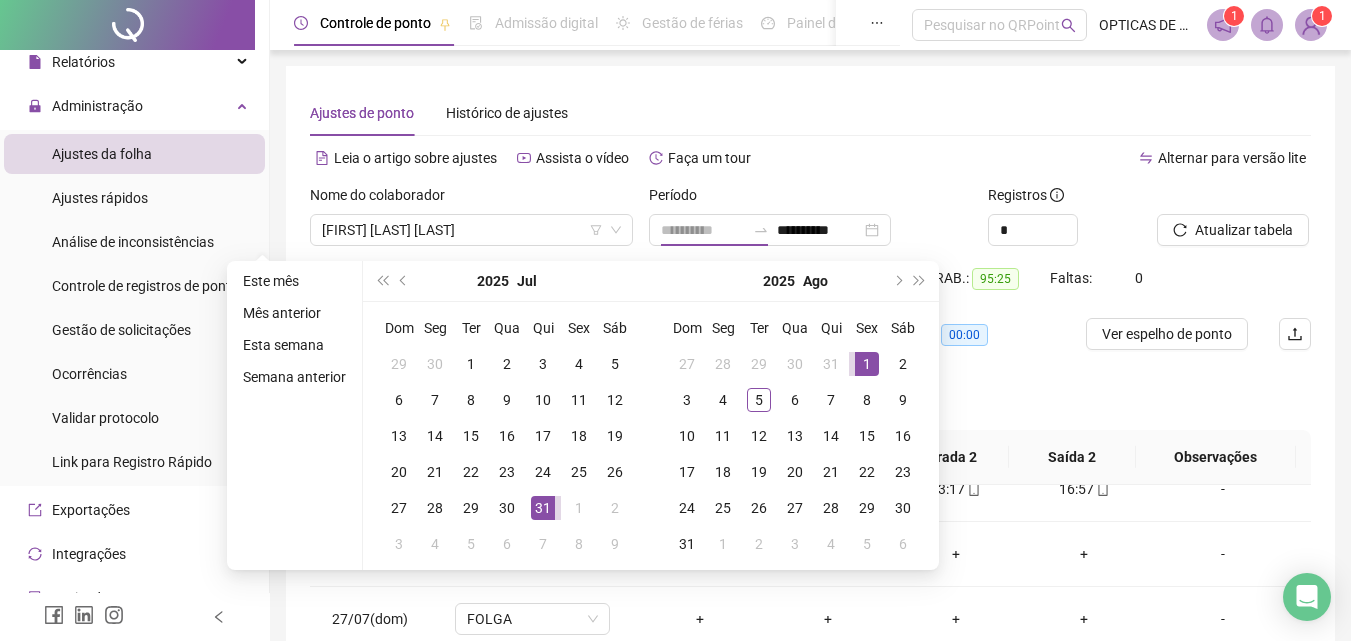click on "1" at bounding box center [867, 364] 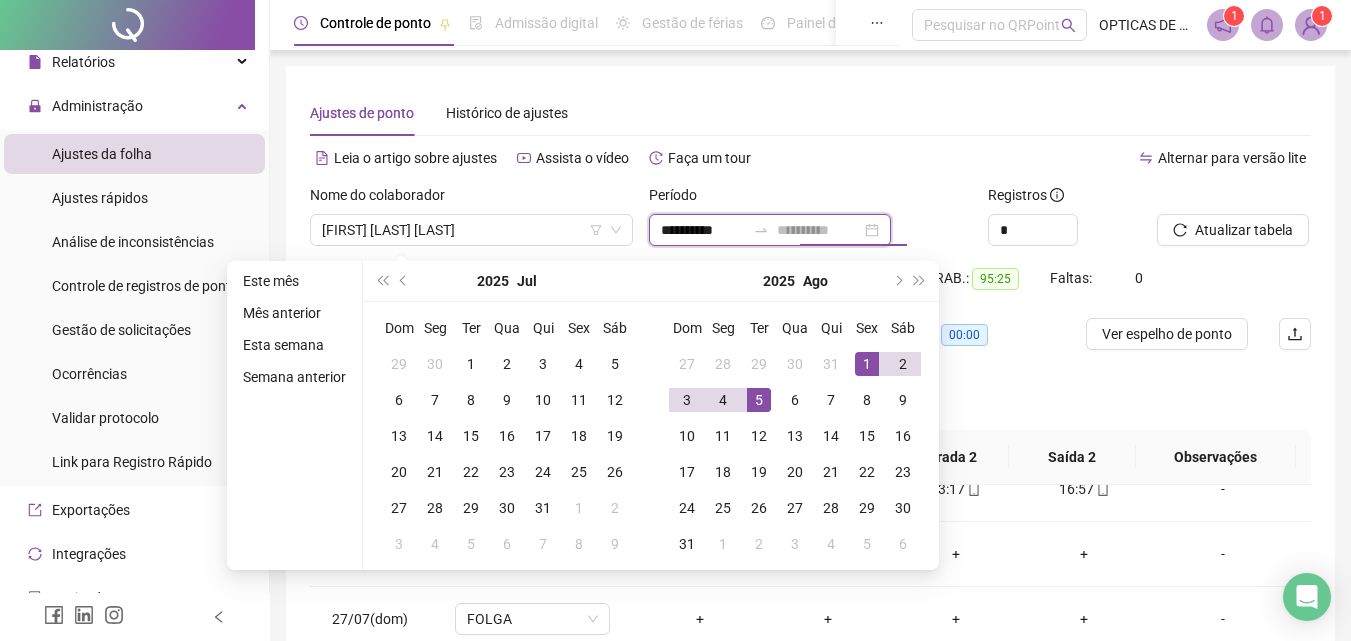 type on "**********" 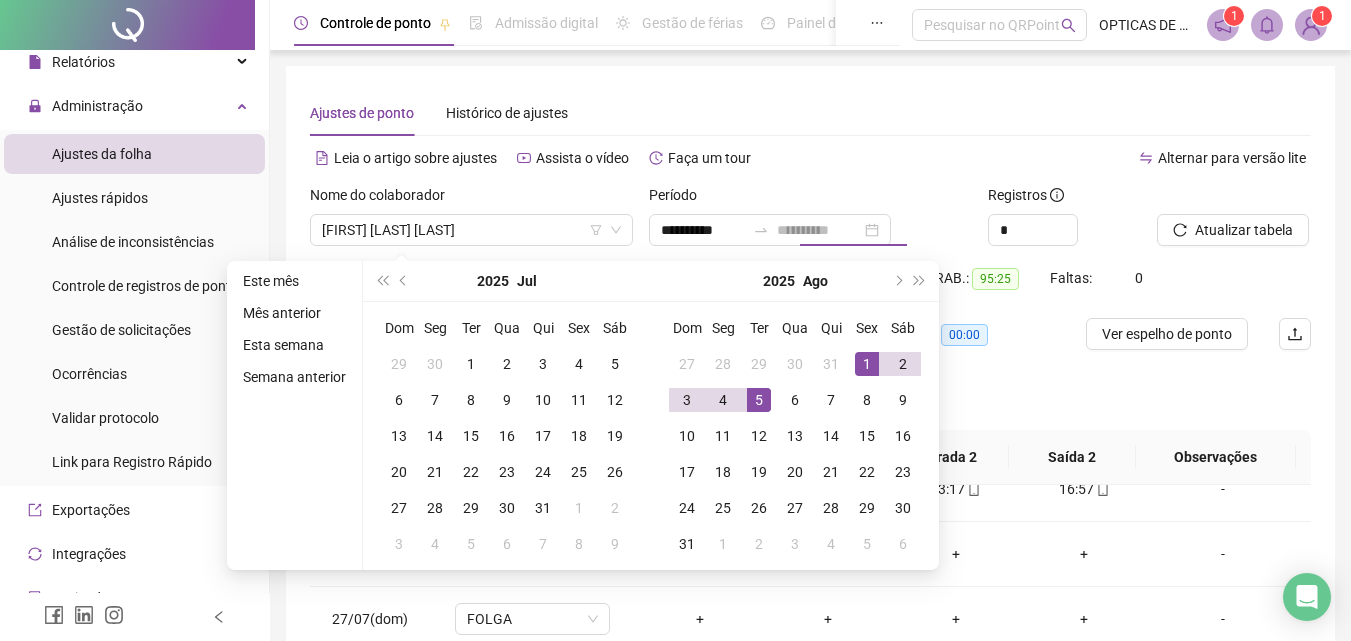 click on "5" at bounding box center [759, 400] 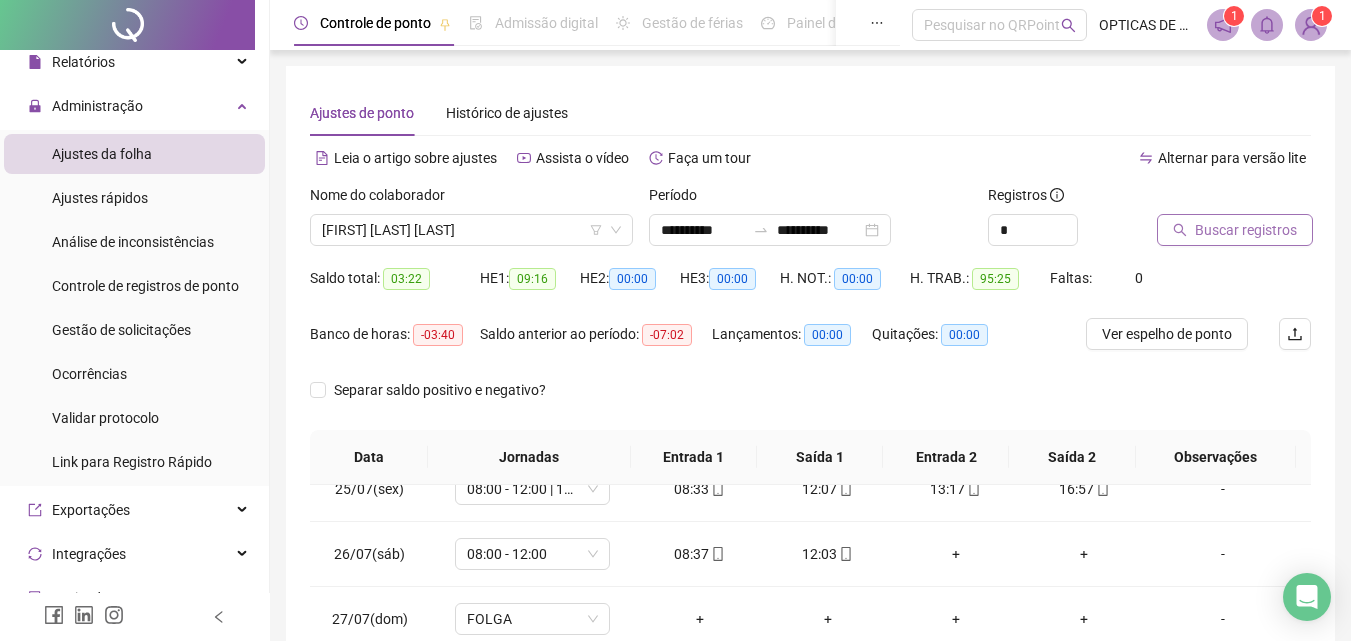 click on "Buscar registros" at bounding box center (1246, 230) 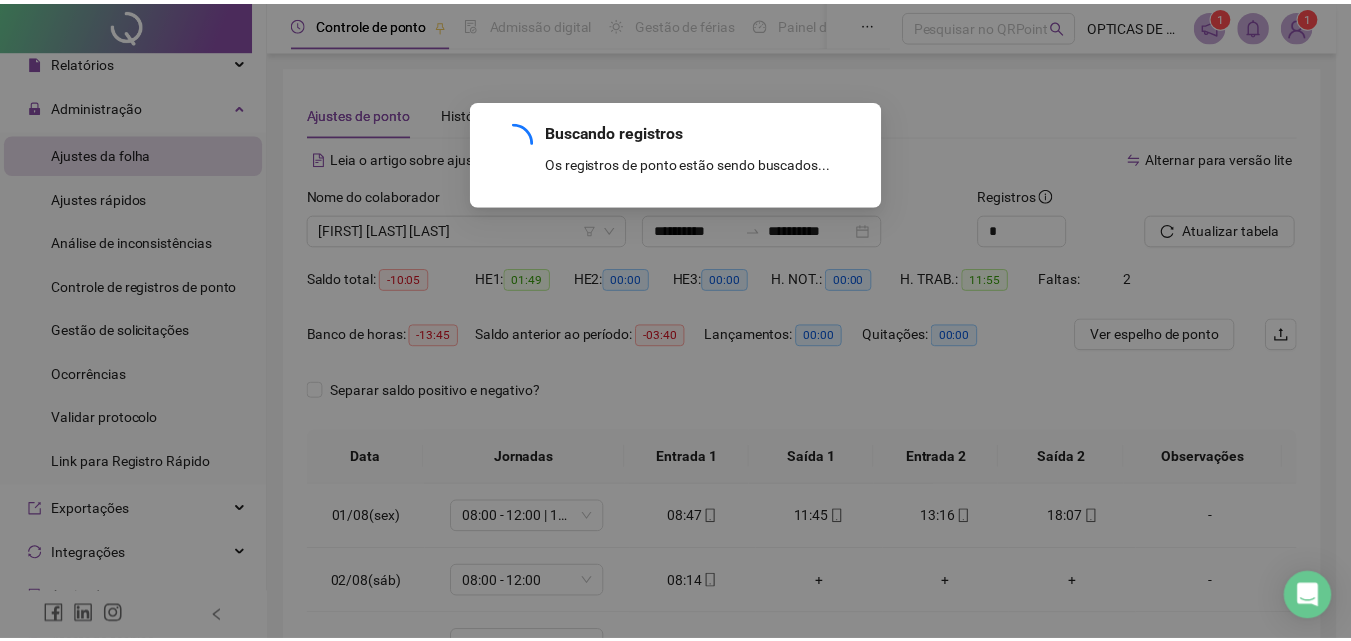 scroll, scrollTop: 0, scrollLeft: 0, axis: both 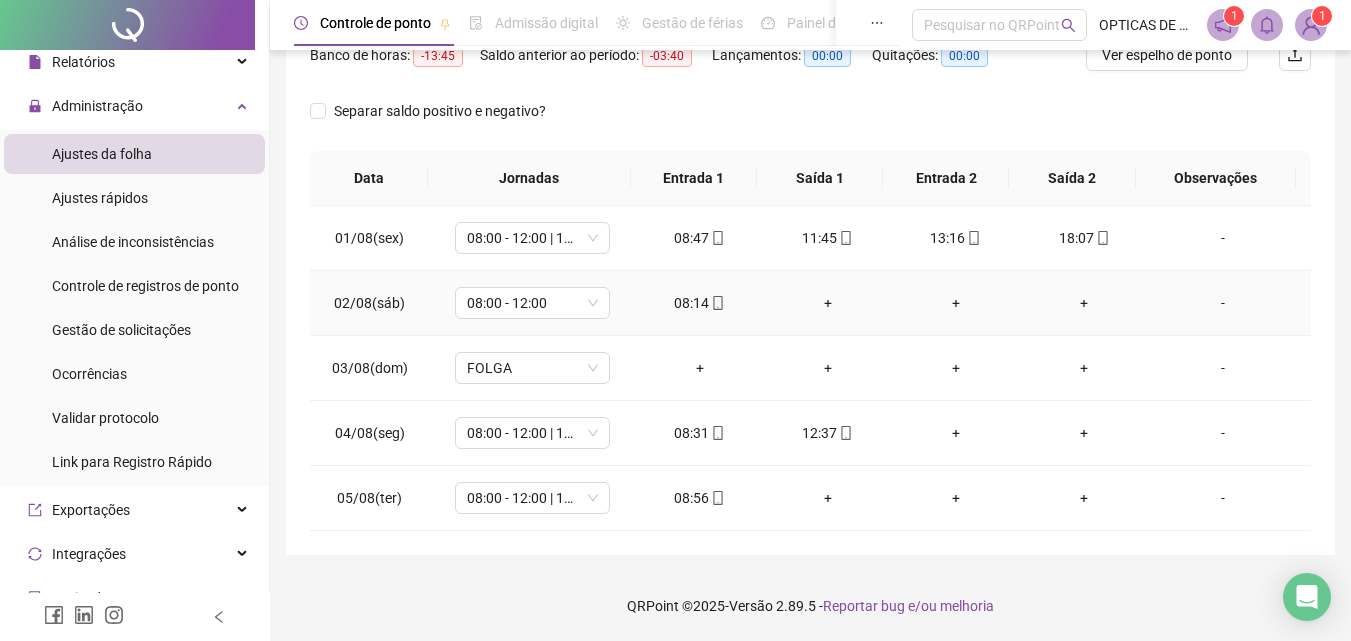 click on "+" at bounding box center [828, 303] 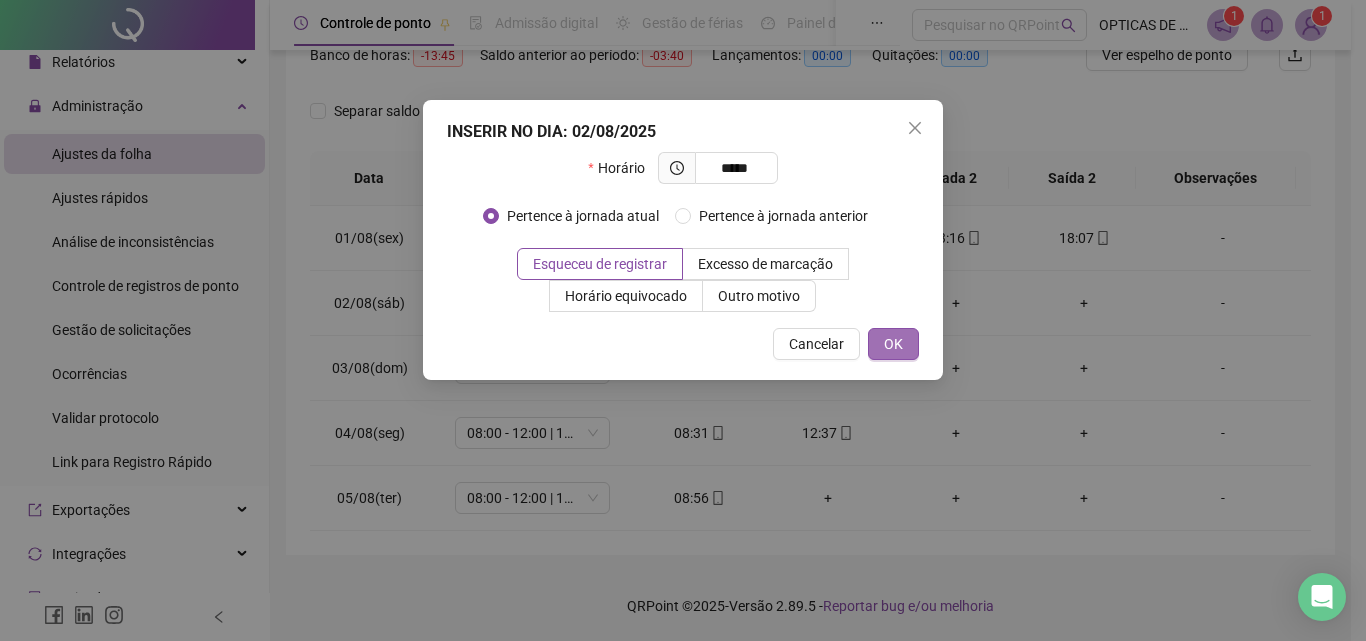 type on "*****" 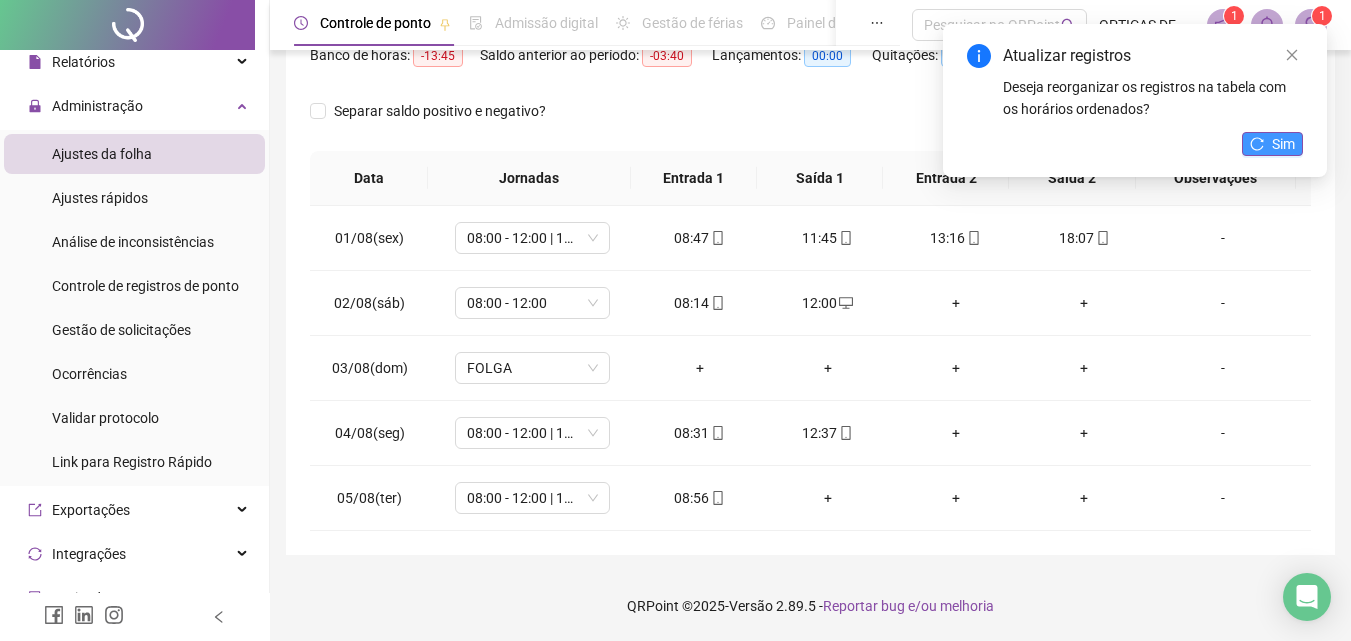 click on "Sim" at bounding box center (1283, 144) 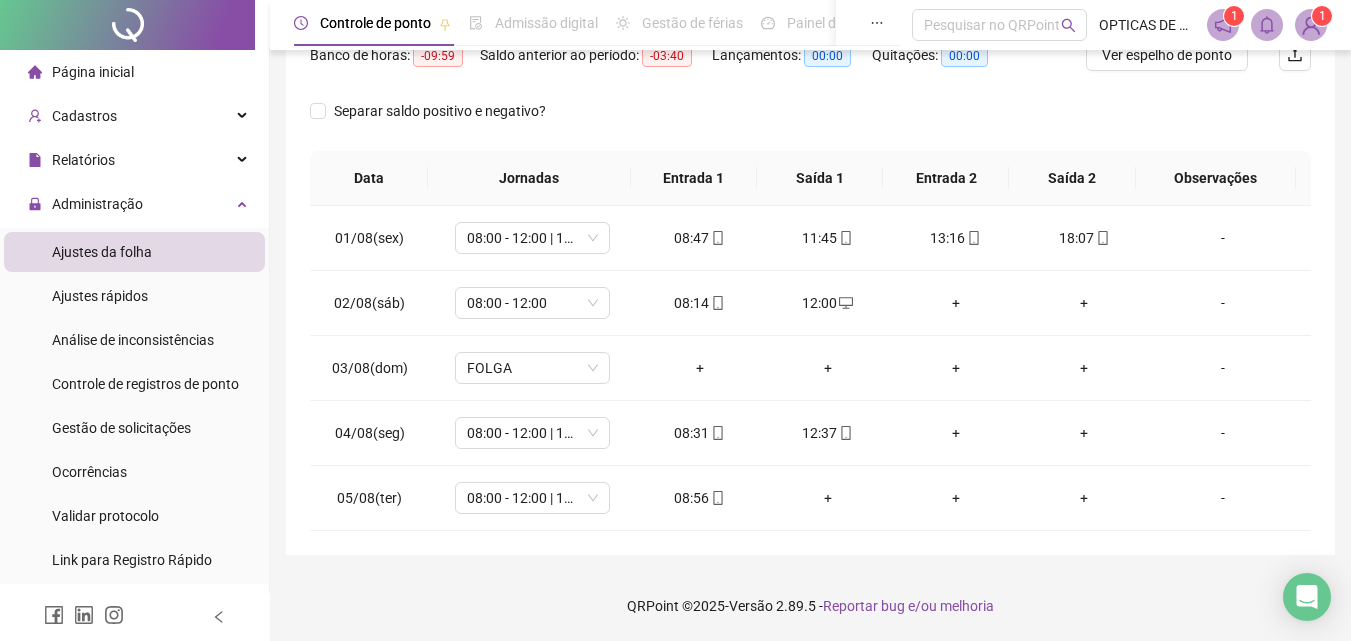 scroll, scrollTop: 1, scrollLeft: 0, axis: vertical 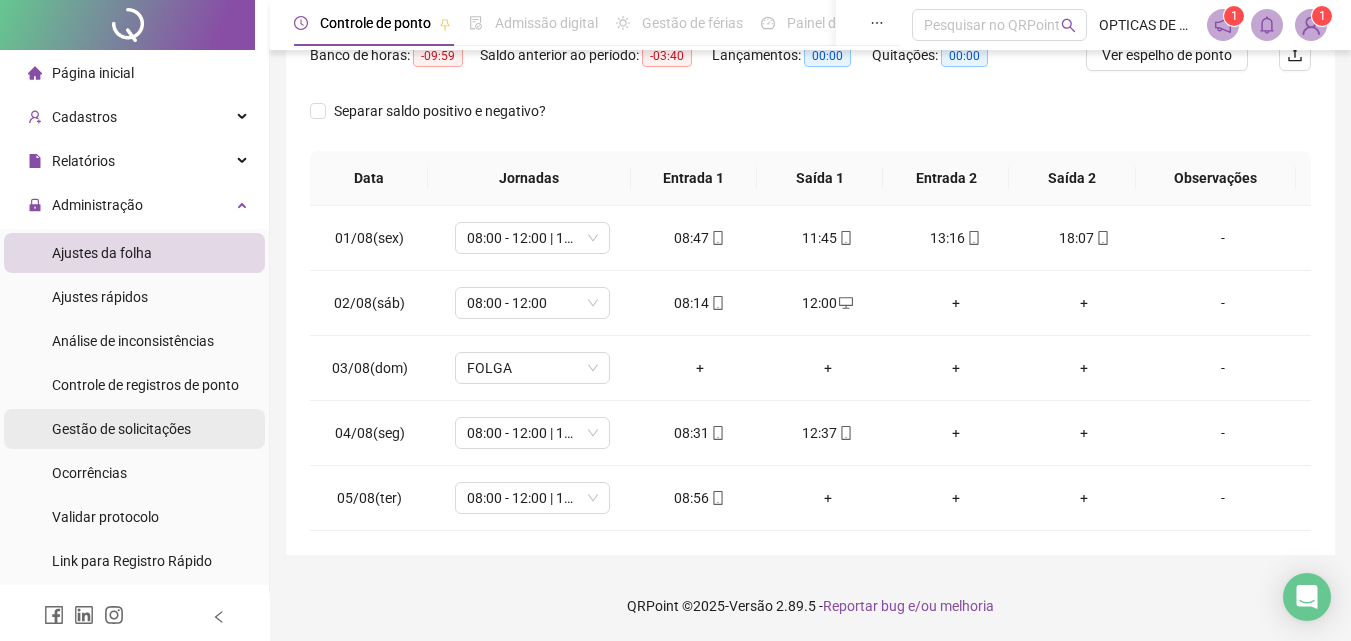 click on "Gestão de solicitações" at bounding box center (121, 429) 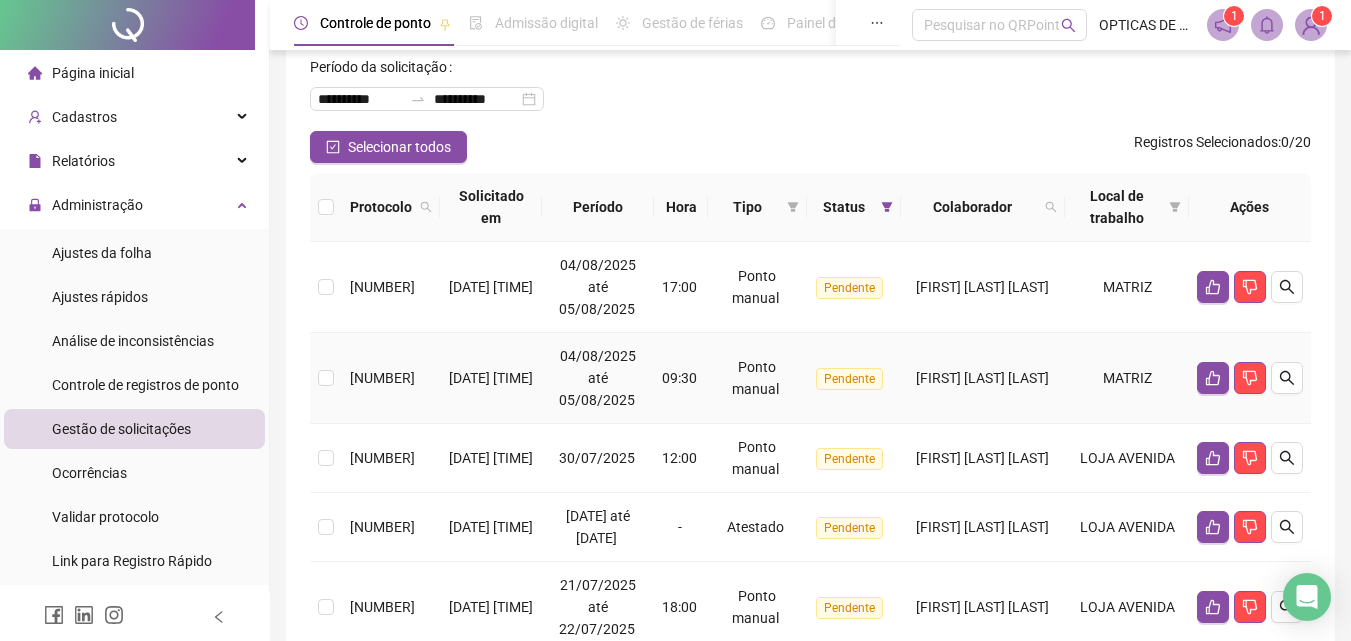 scroll, scrollTop: 100, scrollLeft: 0, axis: vertical 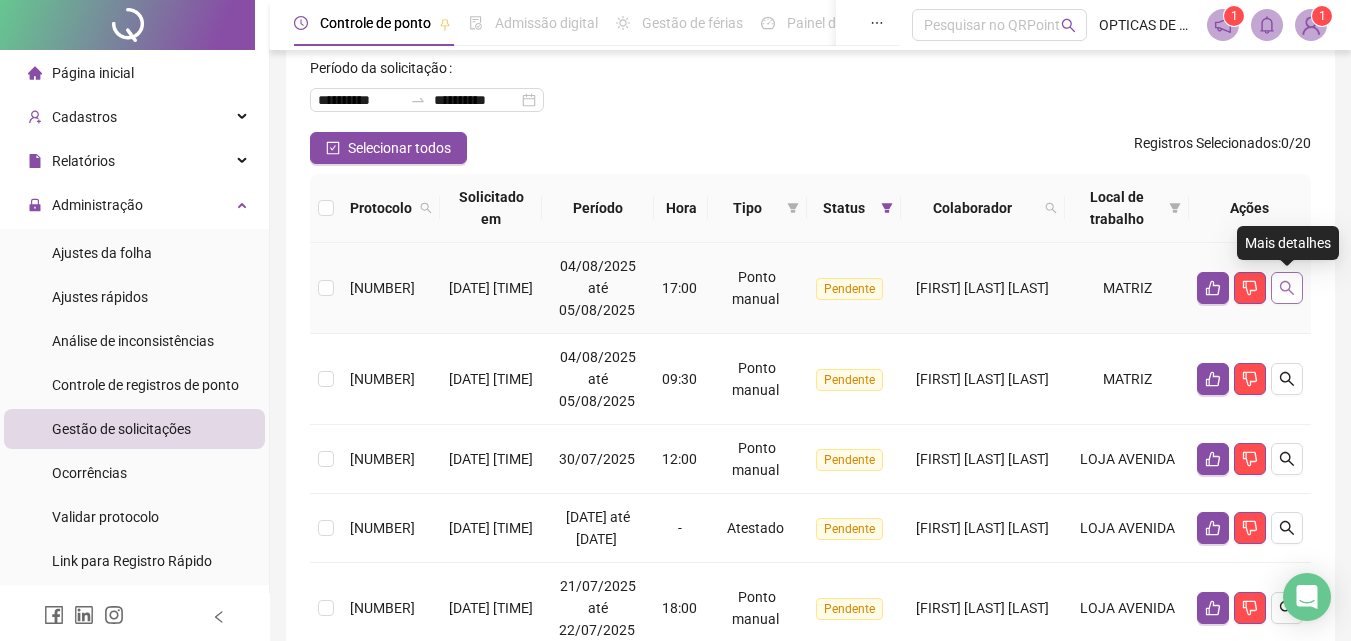 click at bounding box center [1287, 288] 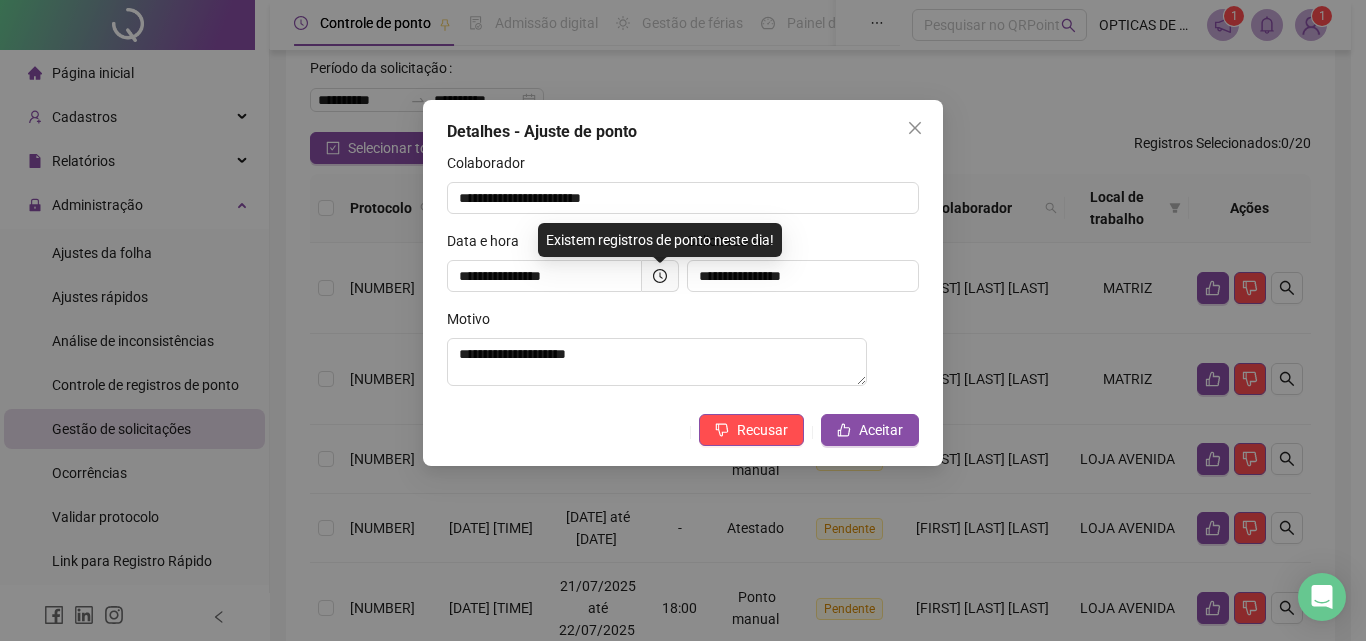 click at bounding box center (660, 276) 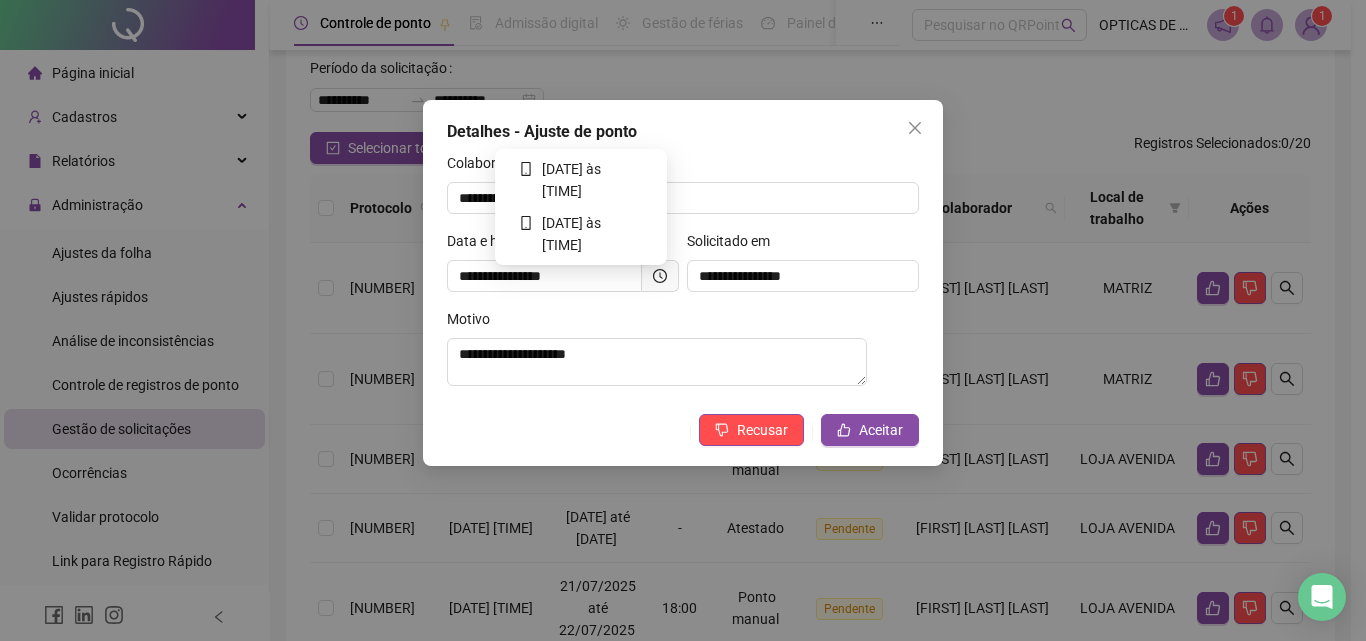 click 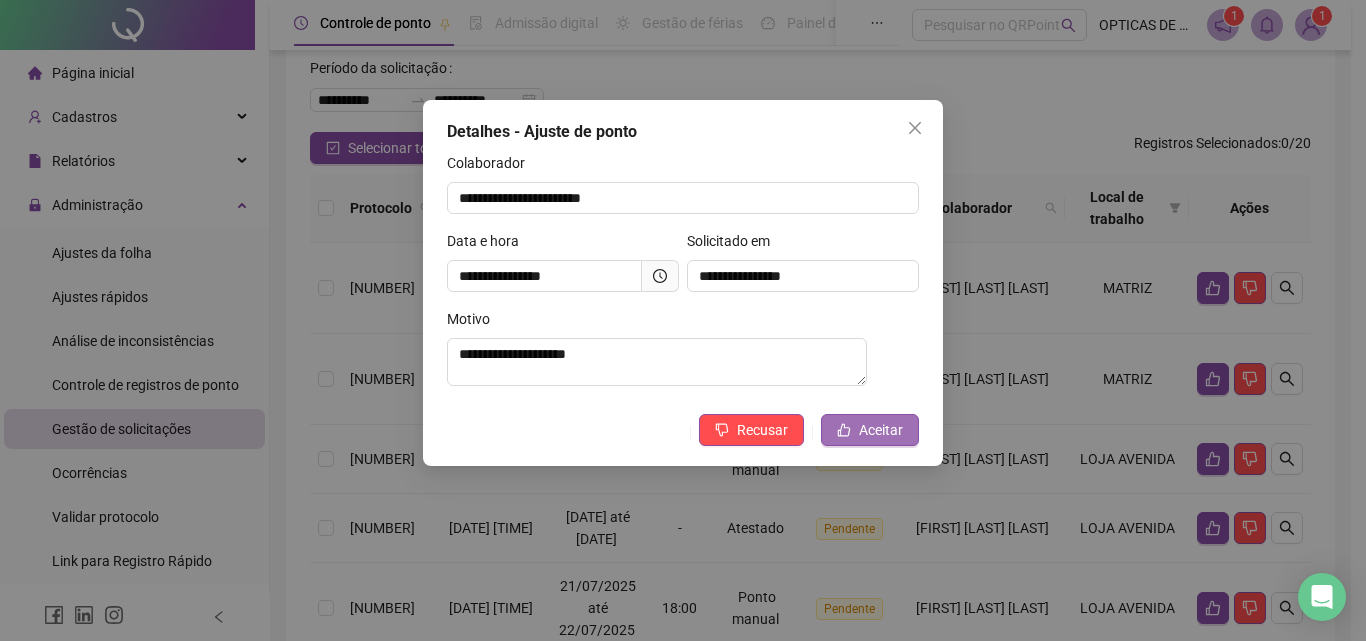 click on "Aceitar" at bounding box center (881, 430) 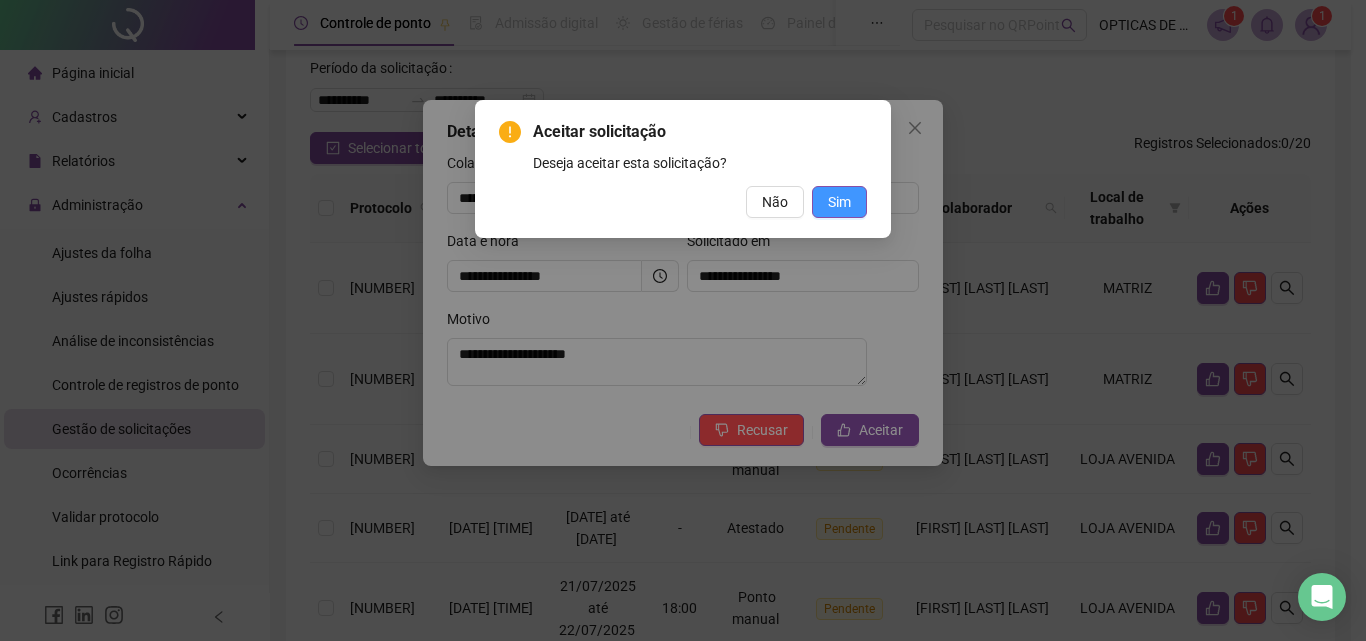click on "Sim" at bounding box center [839, 202] 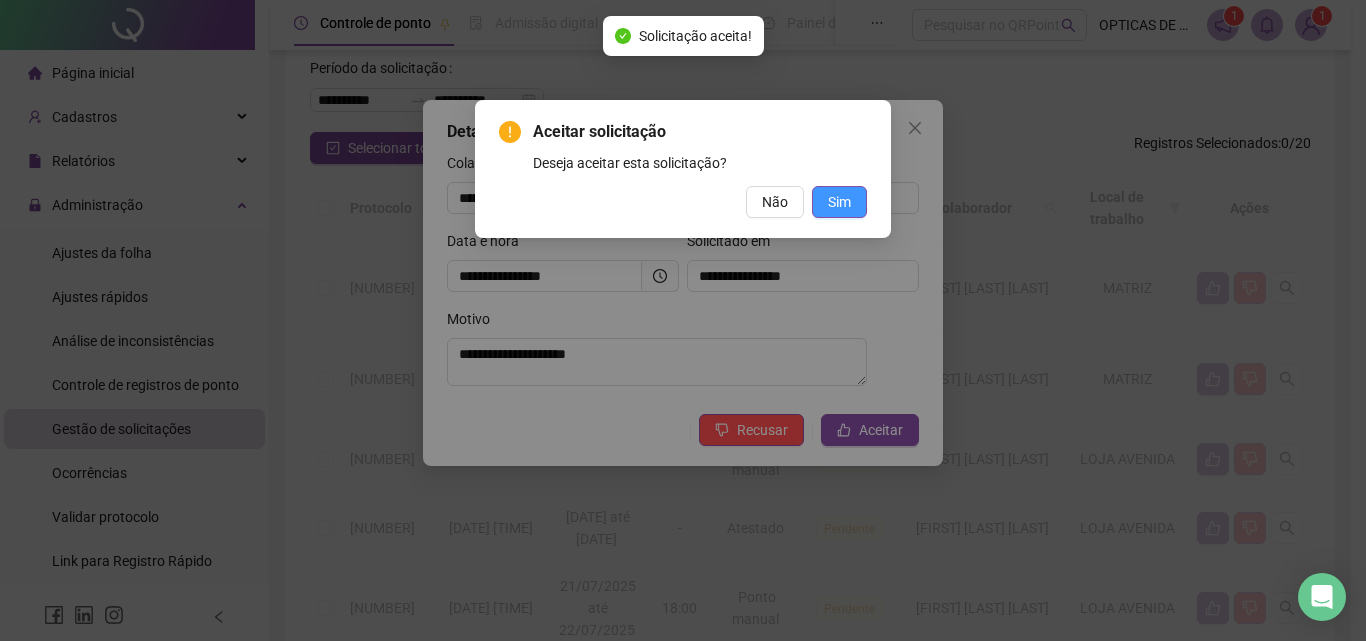click on "Aceitar solicitação Deseja aceitar esta solicitação? Não Sim" at bounding box center (683, 320) 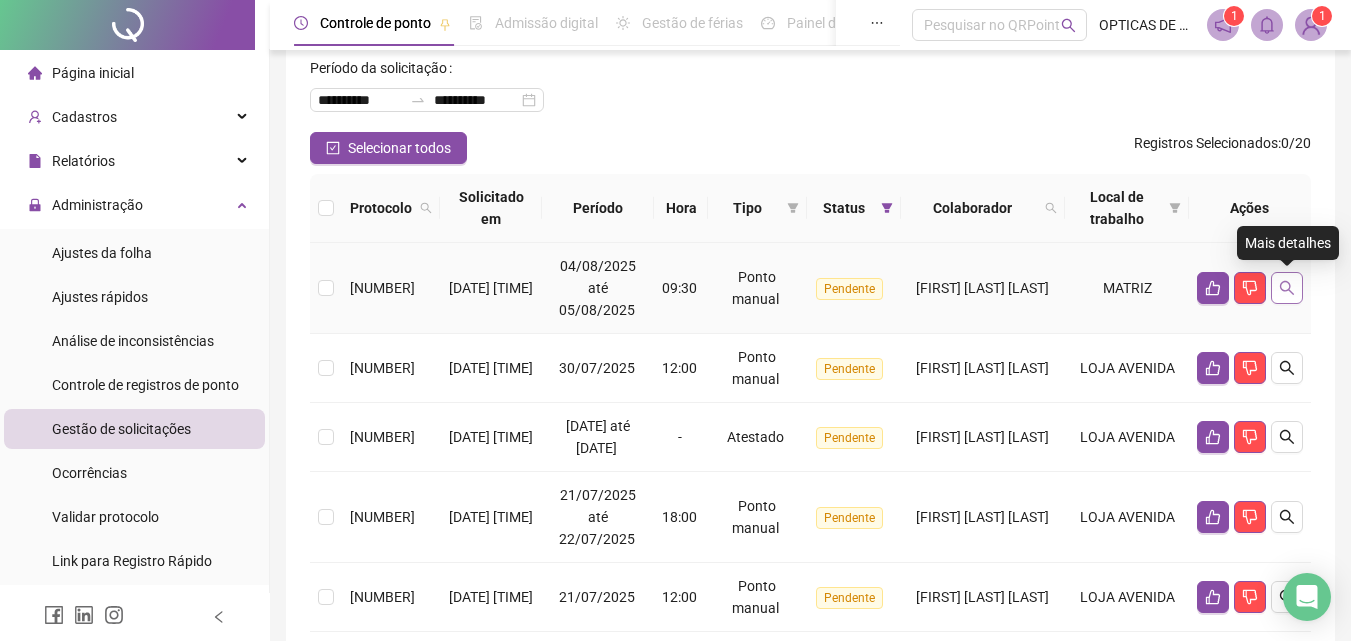 click 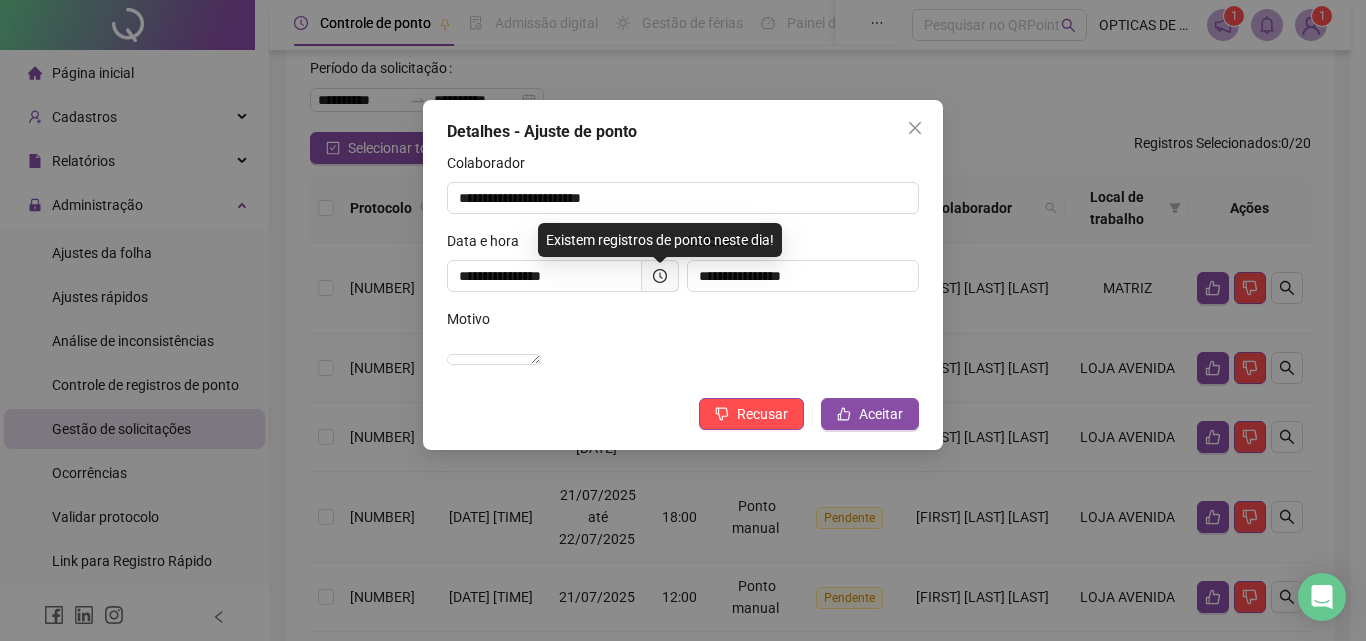 click at bounding box center [660, 276] 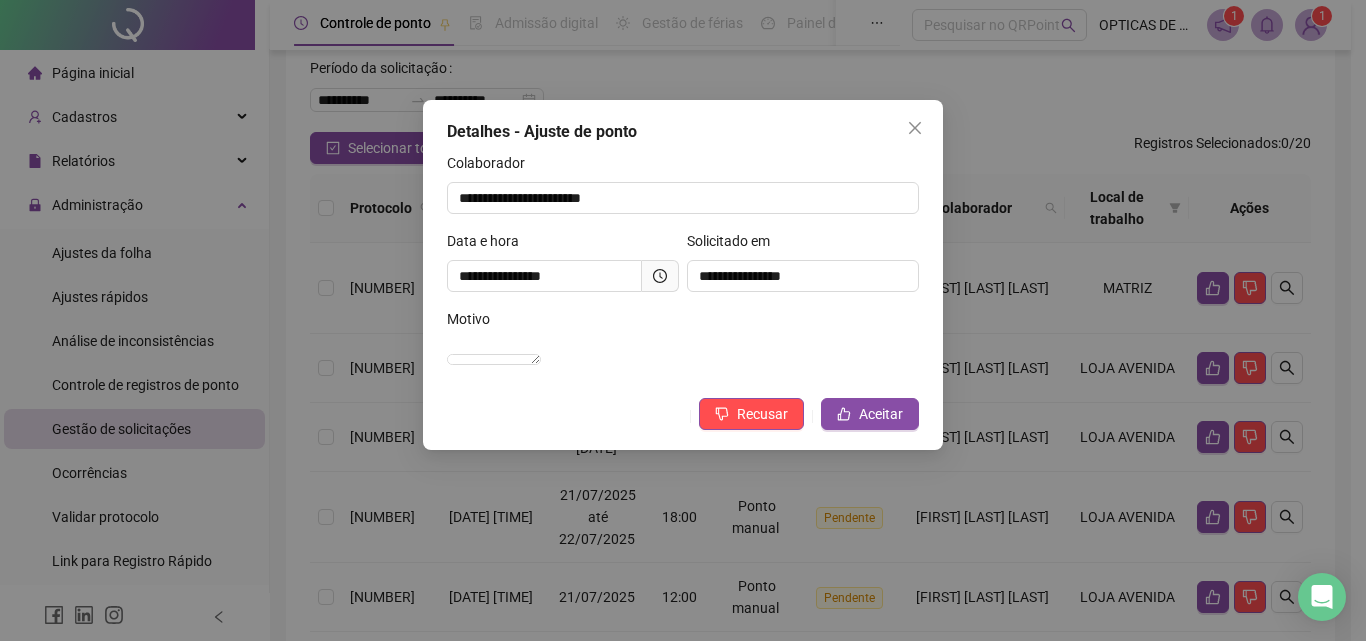 click 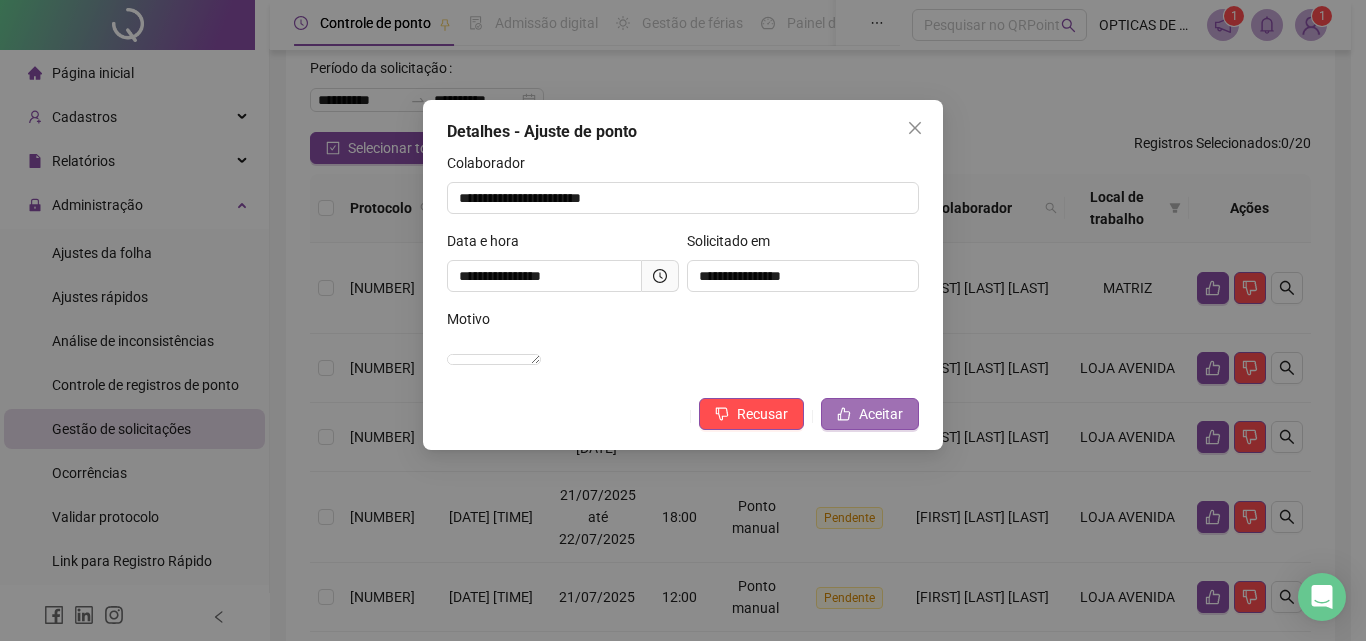 click on "Aceitar" at bounding box center (881, 414) 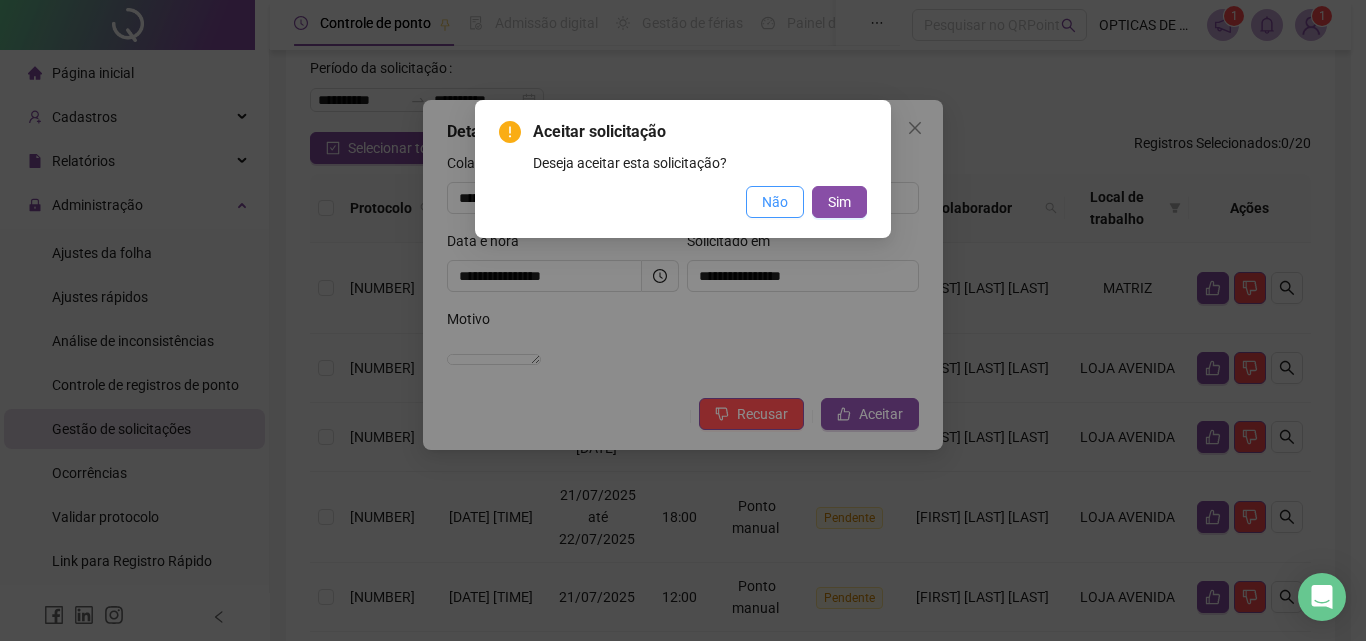 click on "Não" at bounding box center (775, 202) 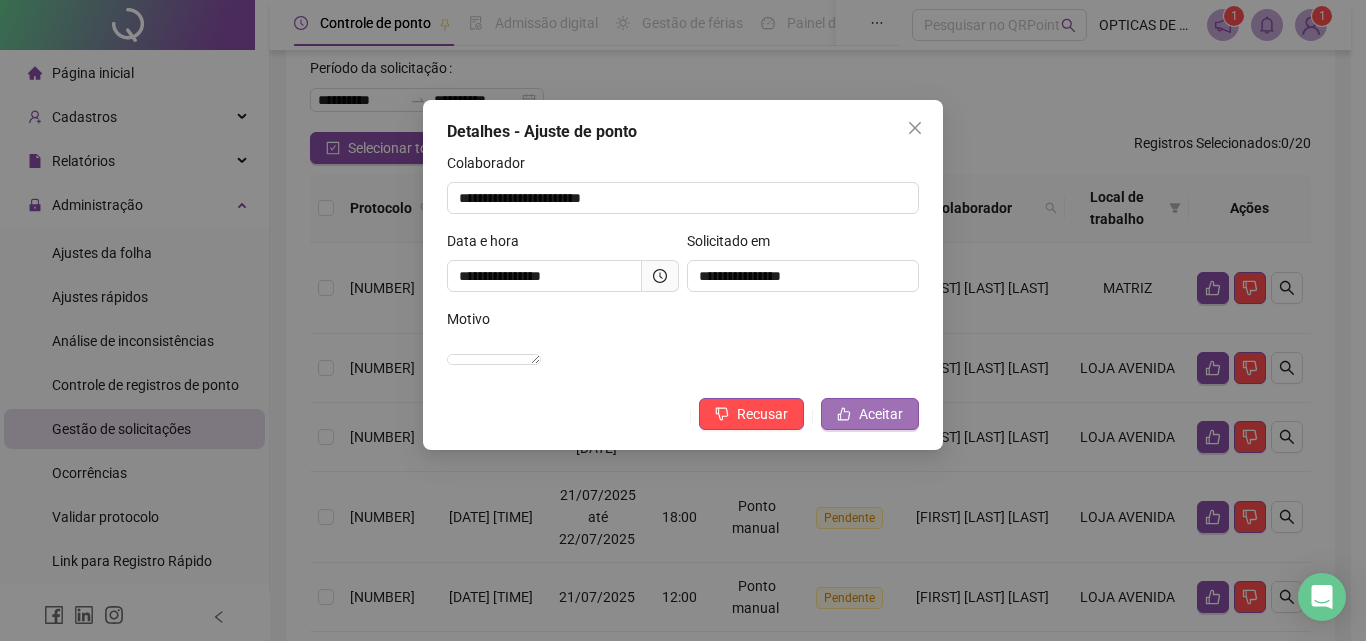 click on "Aceitar" at bounding box center [881, 414] 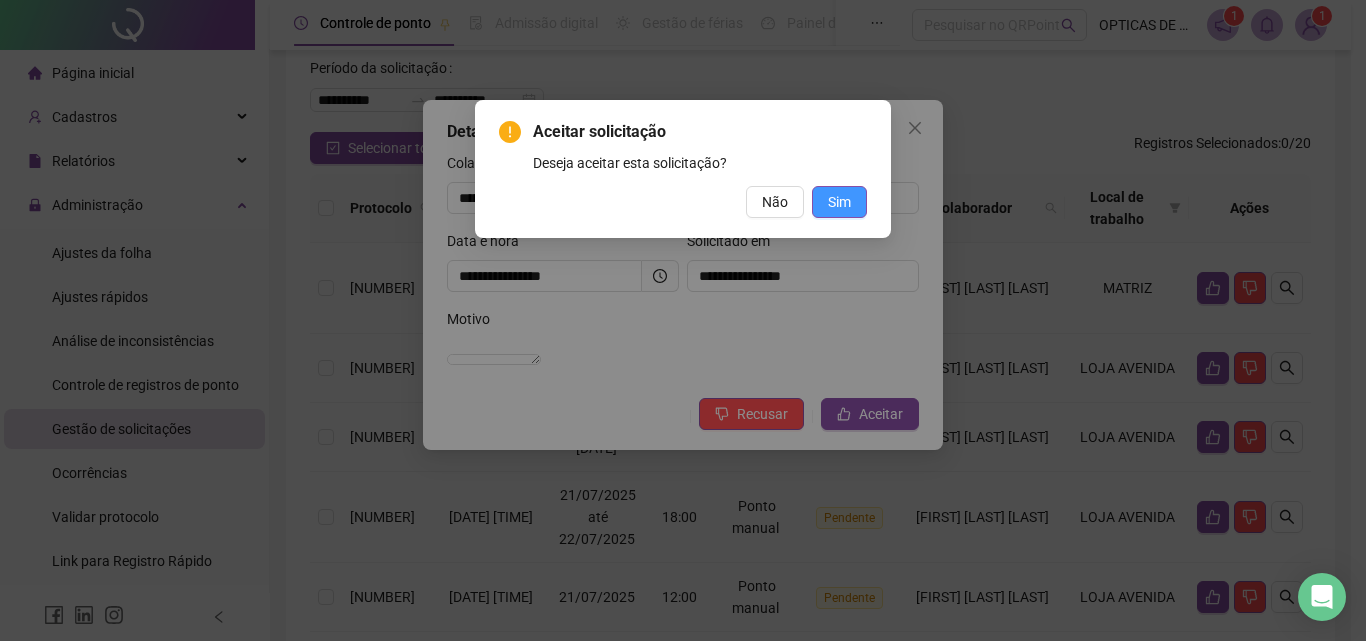 click on "Sim" at bounding box center (839, 202) 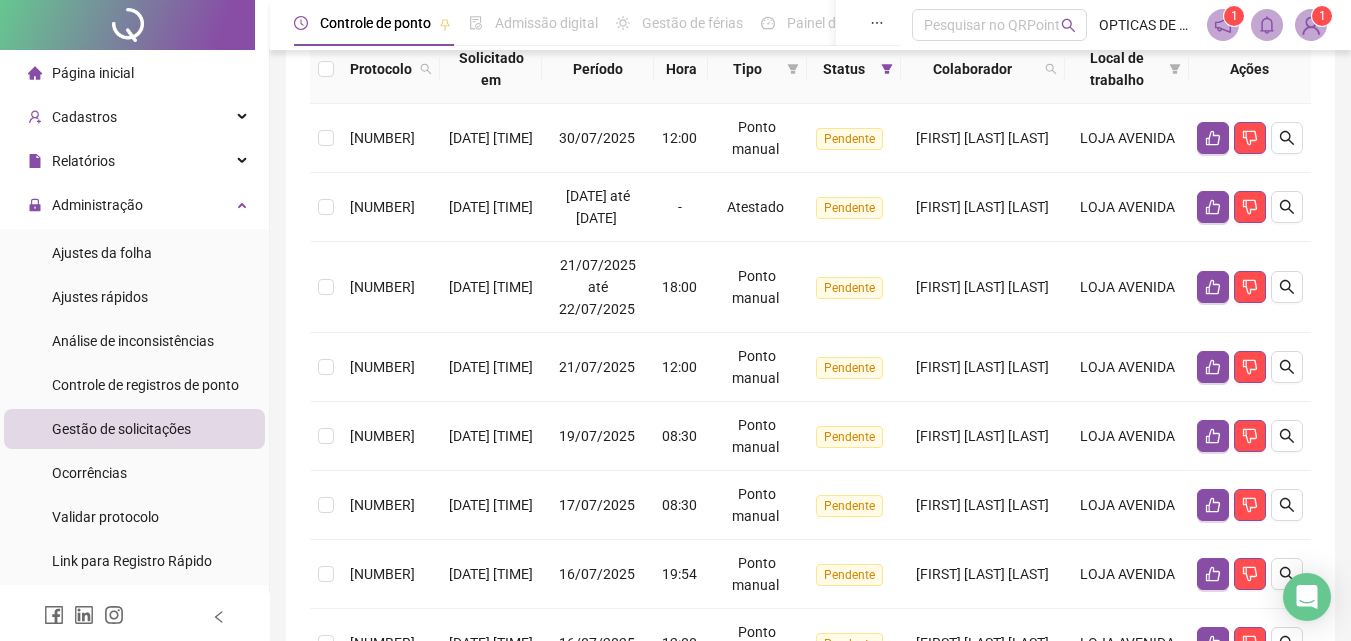 scroll, scrollTop: 202, scrollLeft: 0, axis: vertical 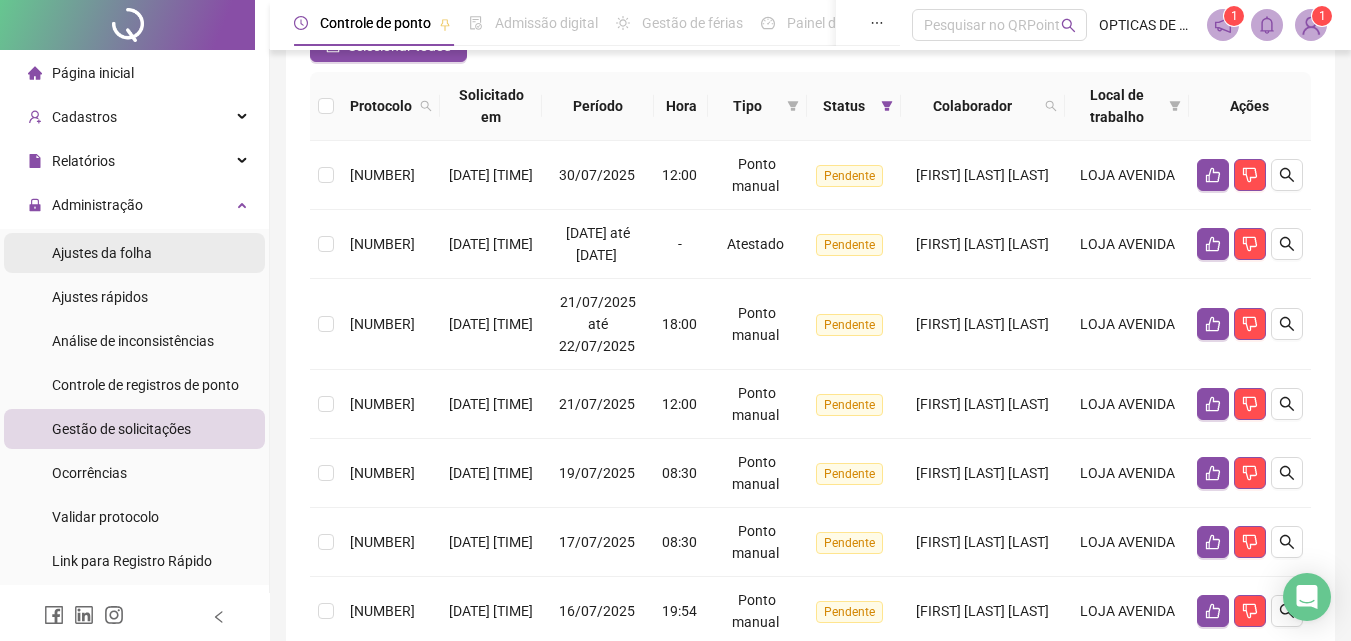 click on "Ajustes da folha" at bounding box center [102, 253] 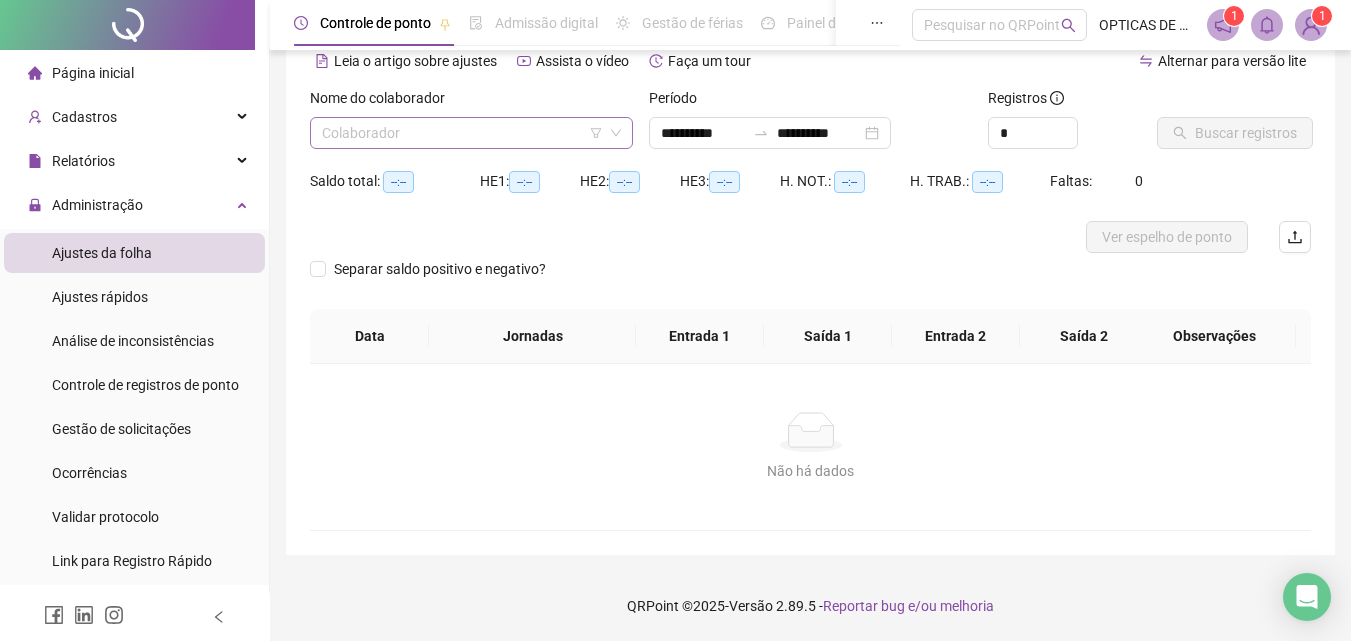 scroll, scrollTop: 97, scrollLeft: 0, axis: vertical 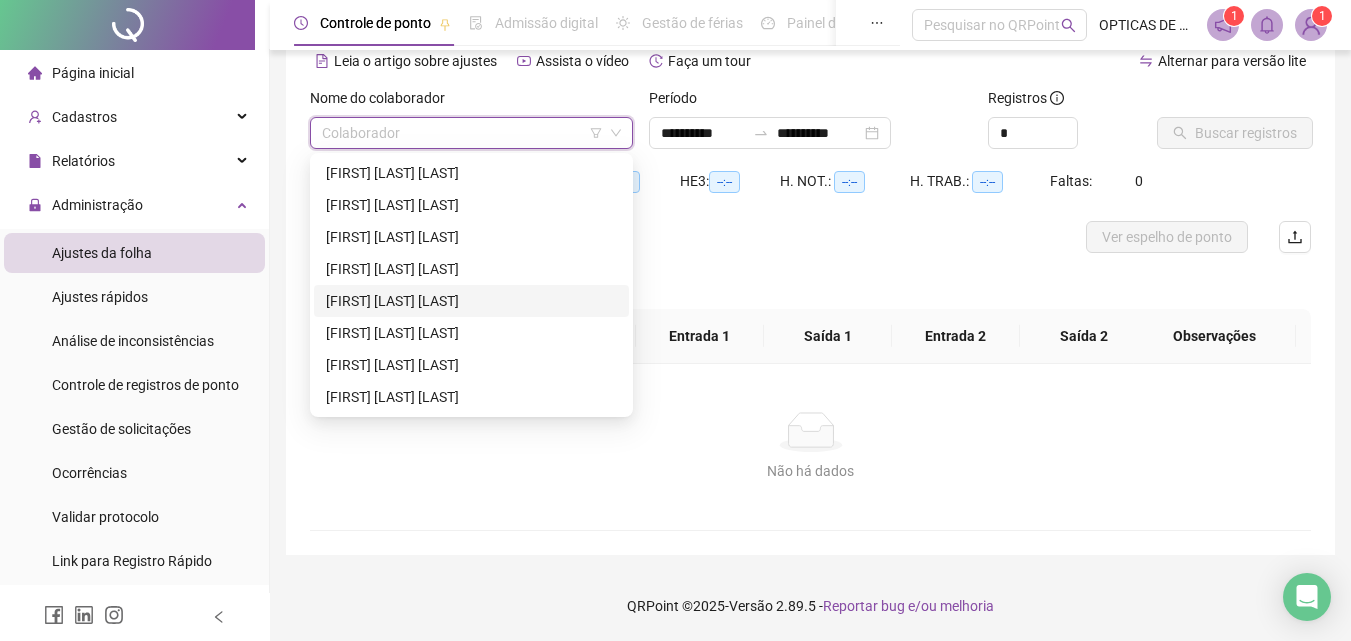 click on "[FIRST] [LAST] [LAST]" at bounding box center (471, 301) 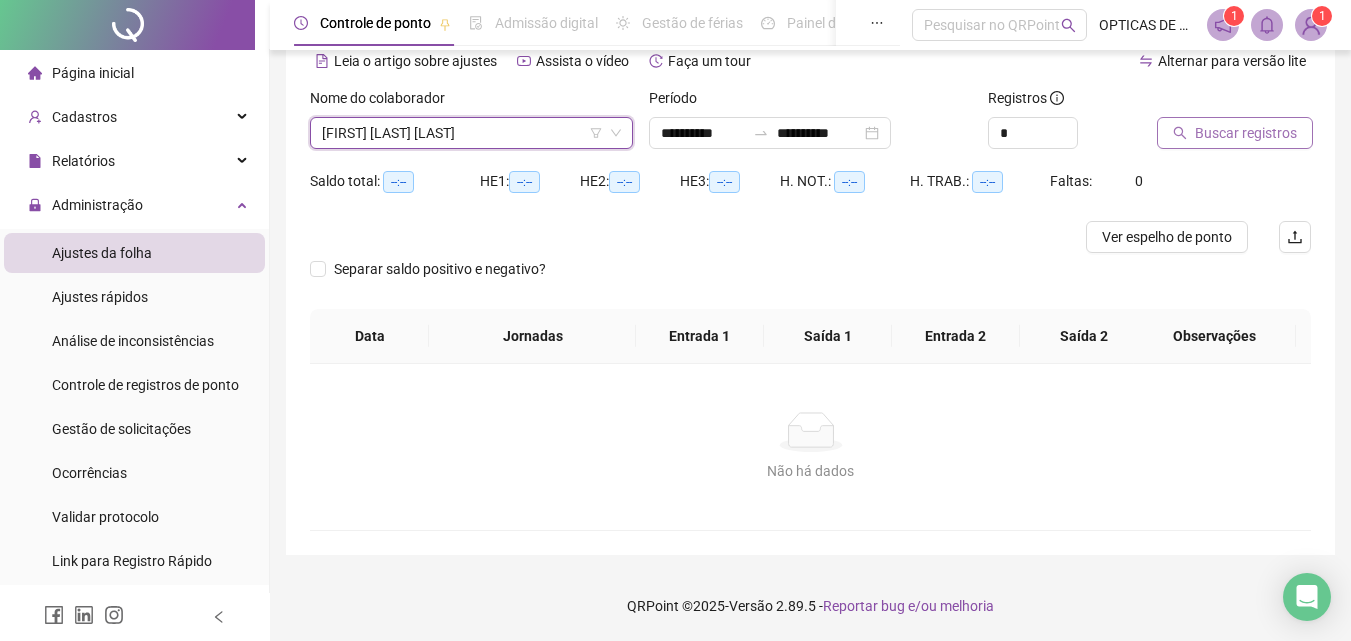 click on "Buscar registros" at bounding box center (1246, 133) 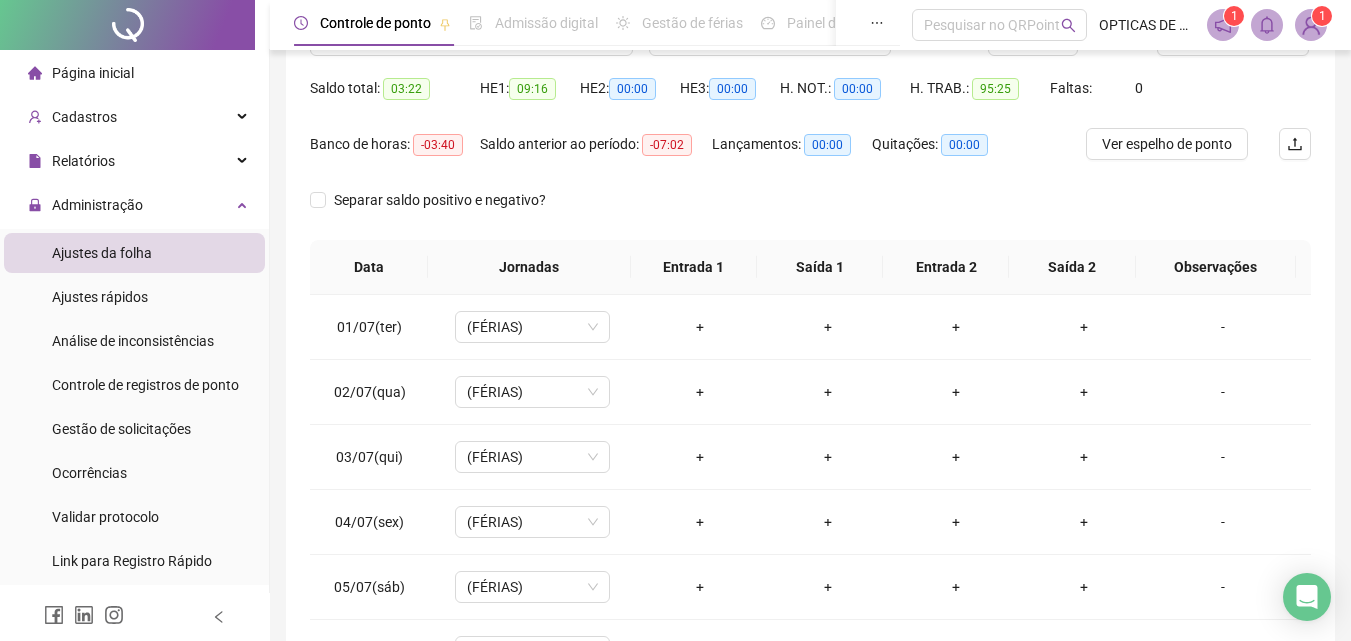 scroll, scrollTop: 297, scrollLeft: 0, axis: vertical 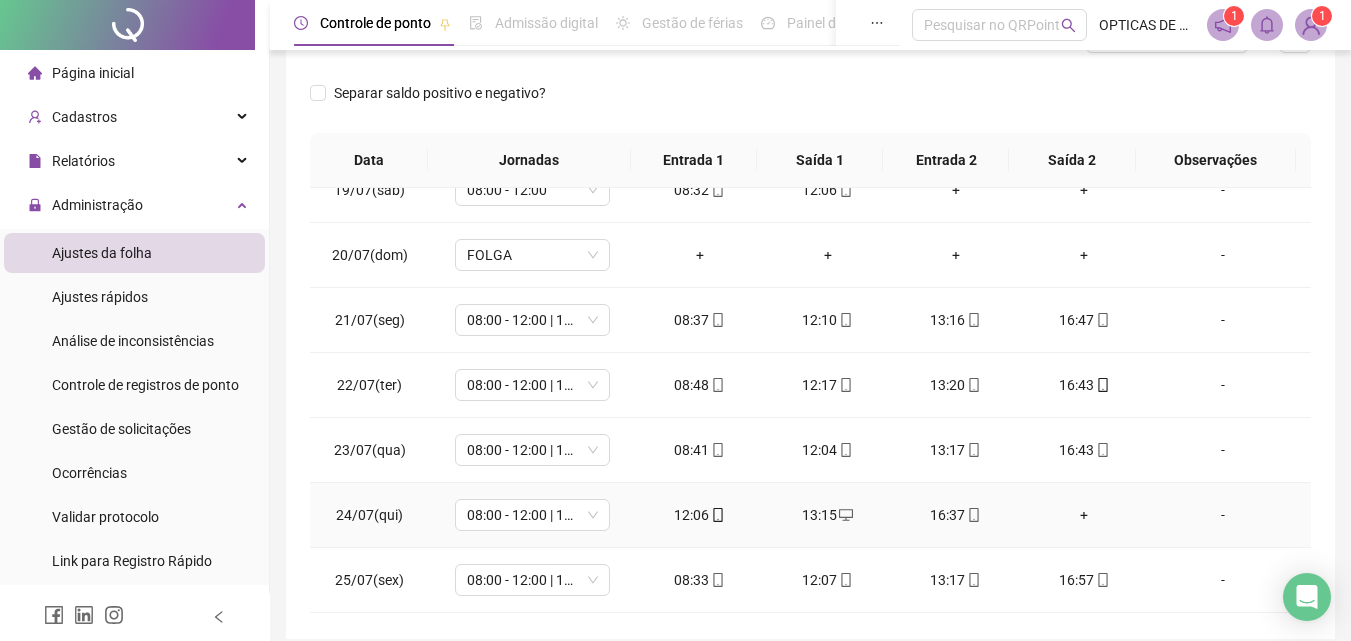 click on "+" at bounding box center [1084, 515] 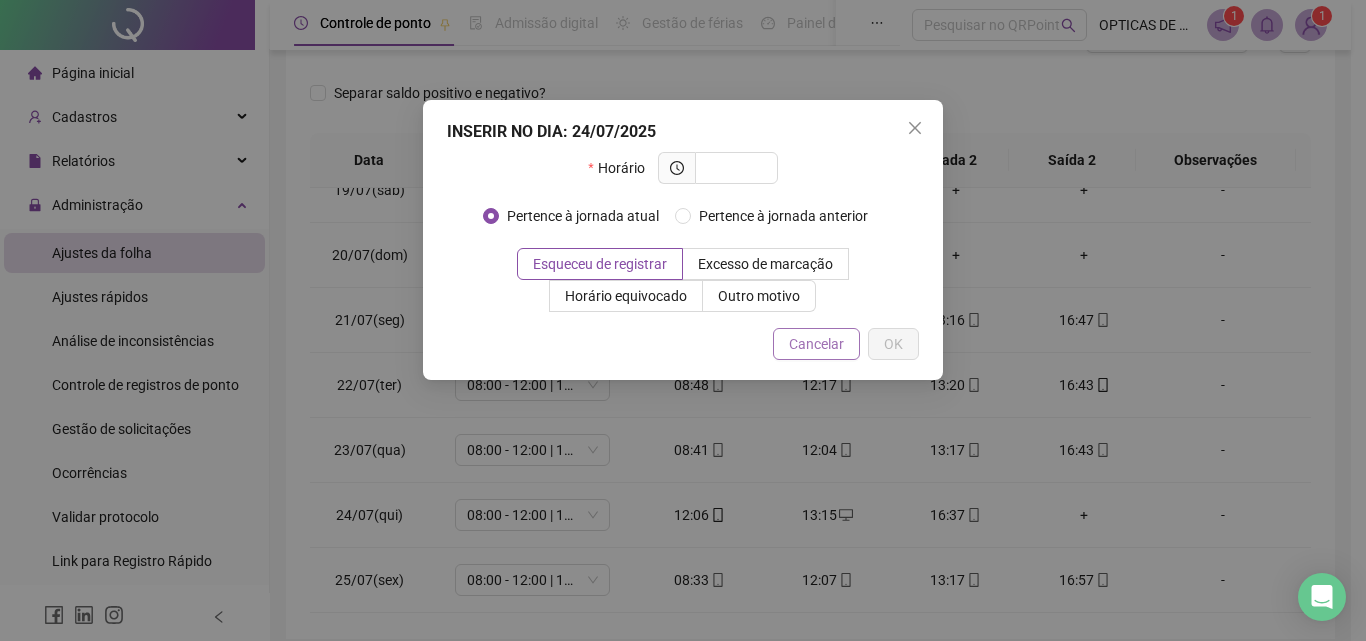 click on "Cancelar" at bounding box center [816, 344] 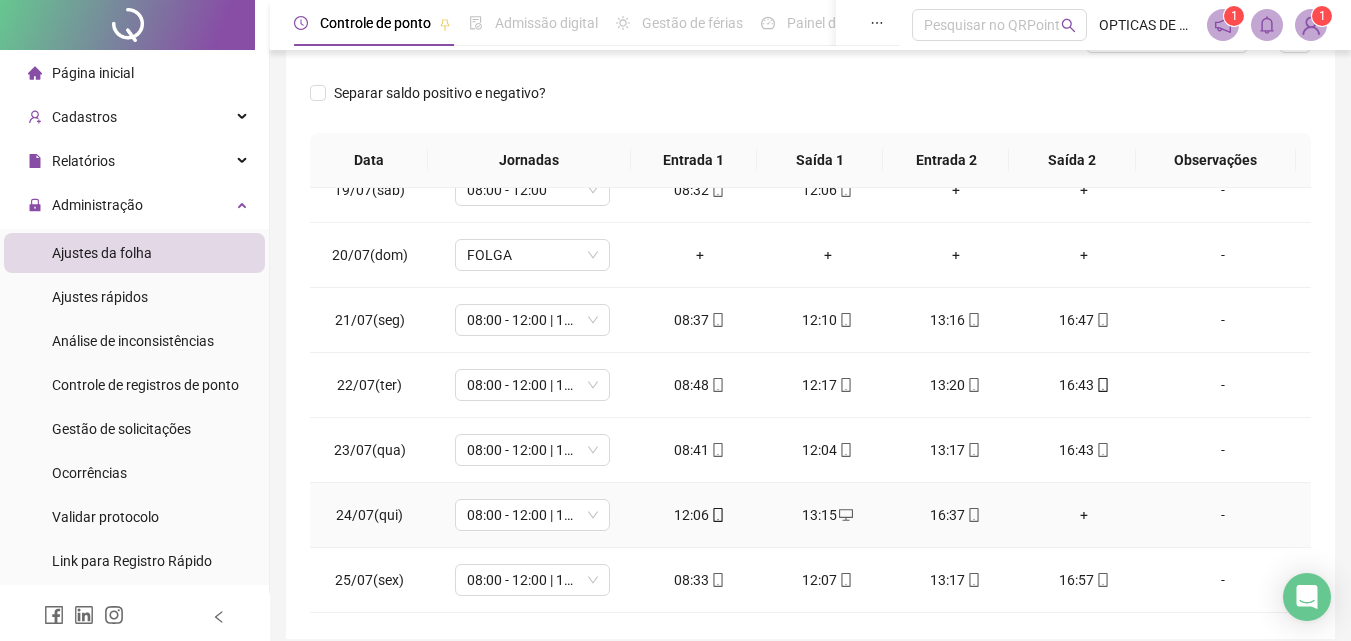 click on "+" at bounding box center (1084, 515) 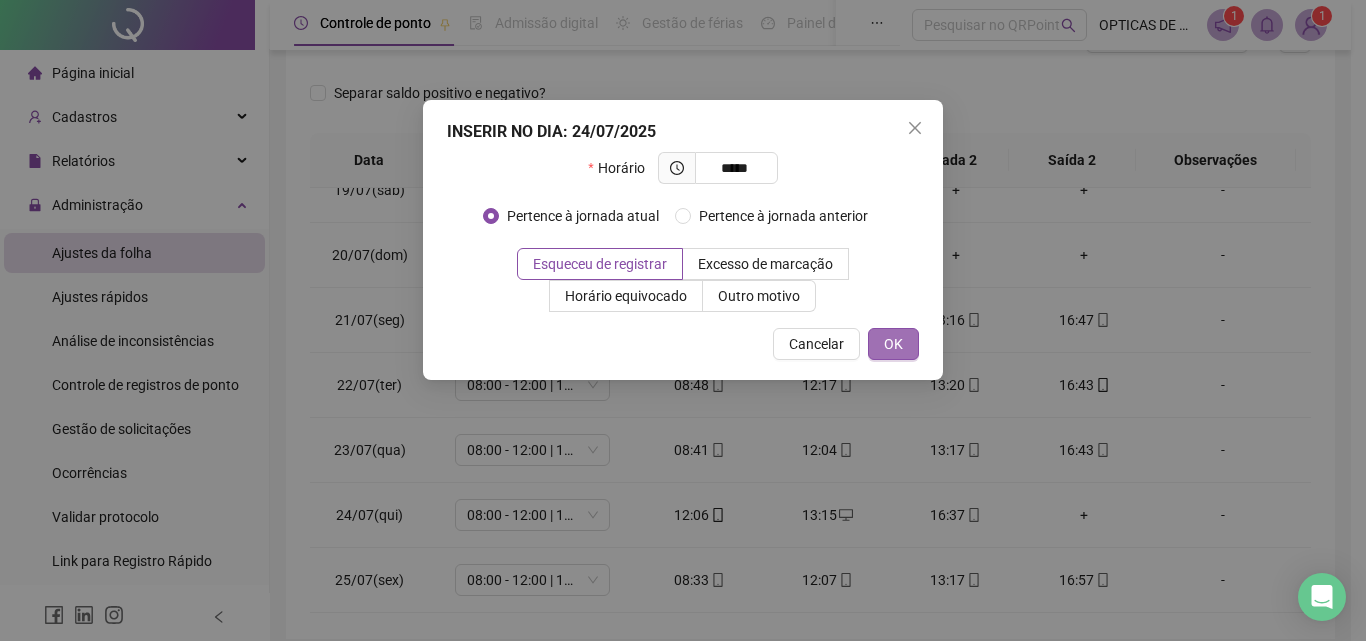 type on "*****" 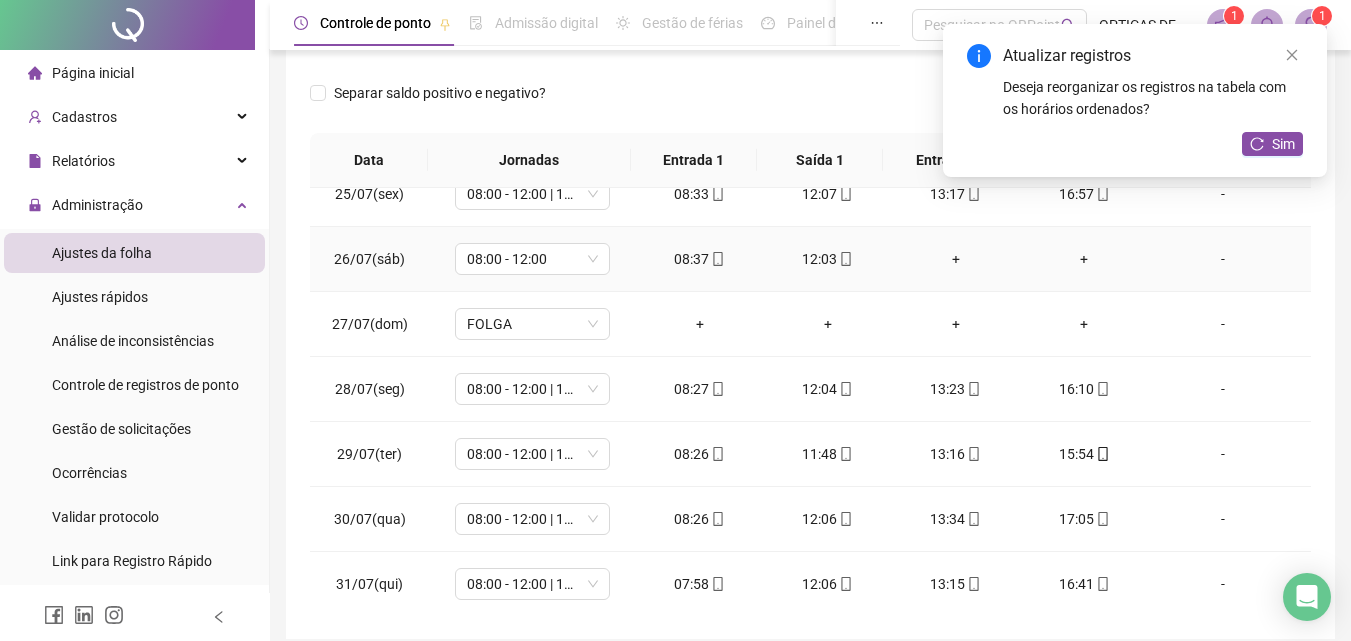 scroll, scrollTop: 1588, scrollLeft: 0, axis: vertical 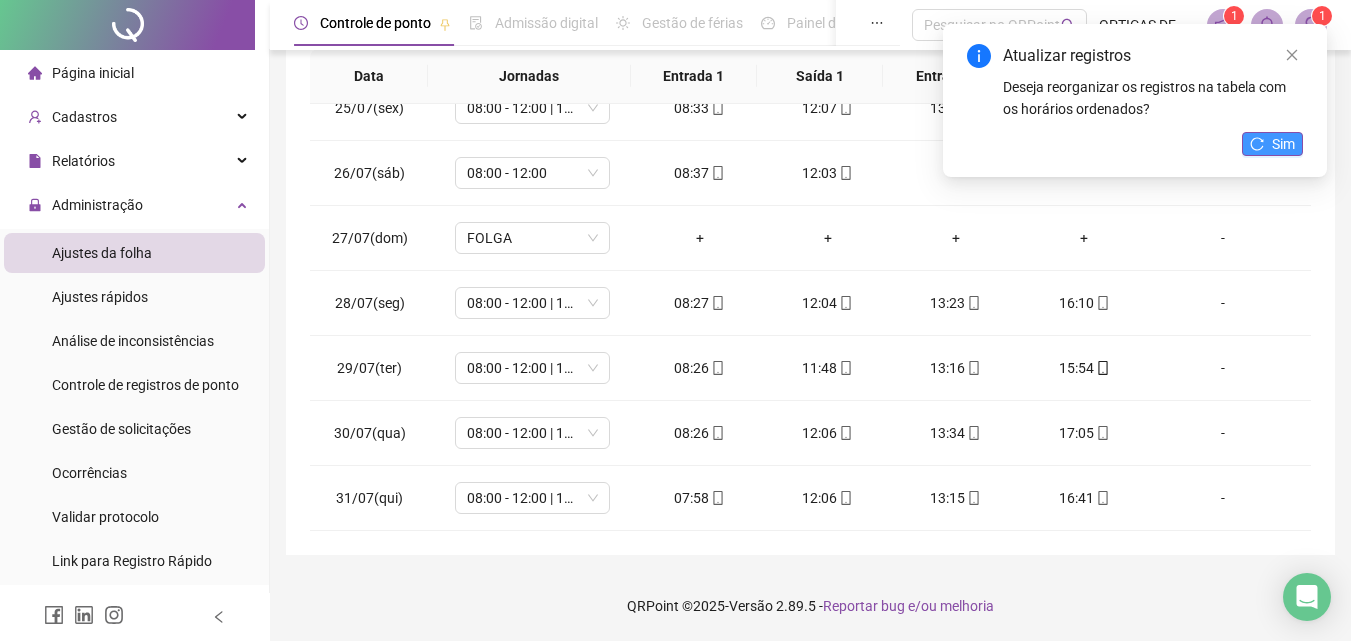 click 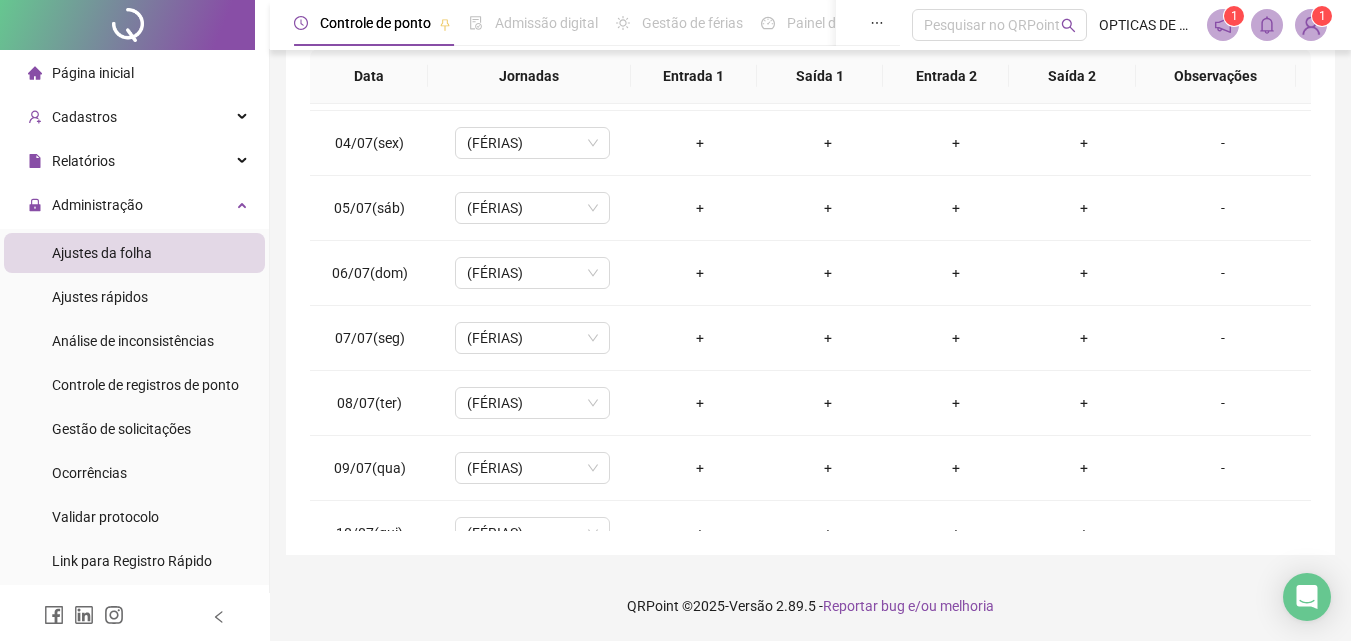 scroll, scrollTop: 0, scrollLeft: 0, axis: both 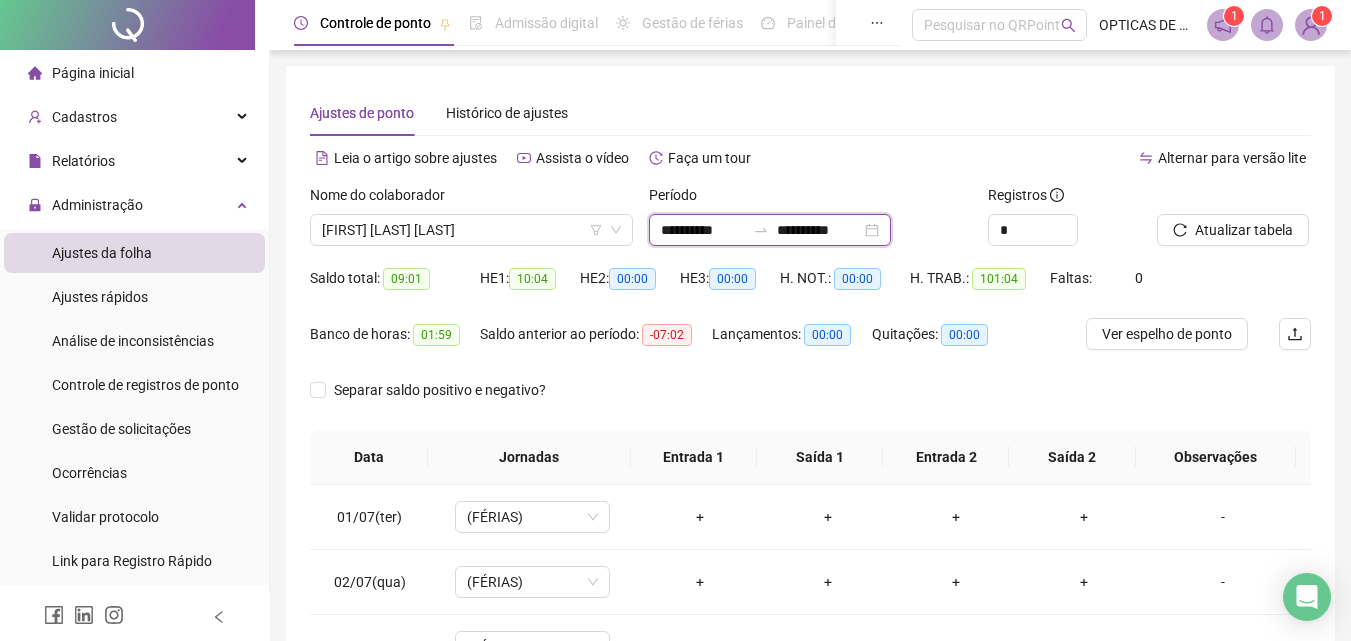 click on "**********" at bounding box center [703, 230] 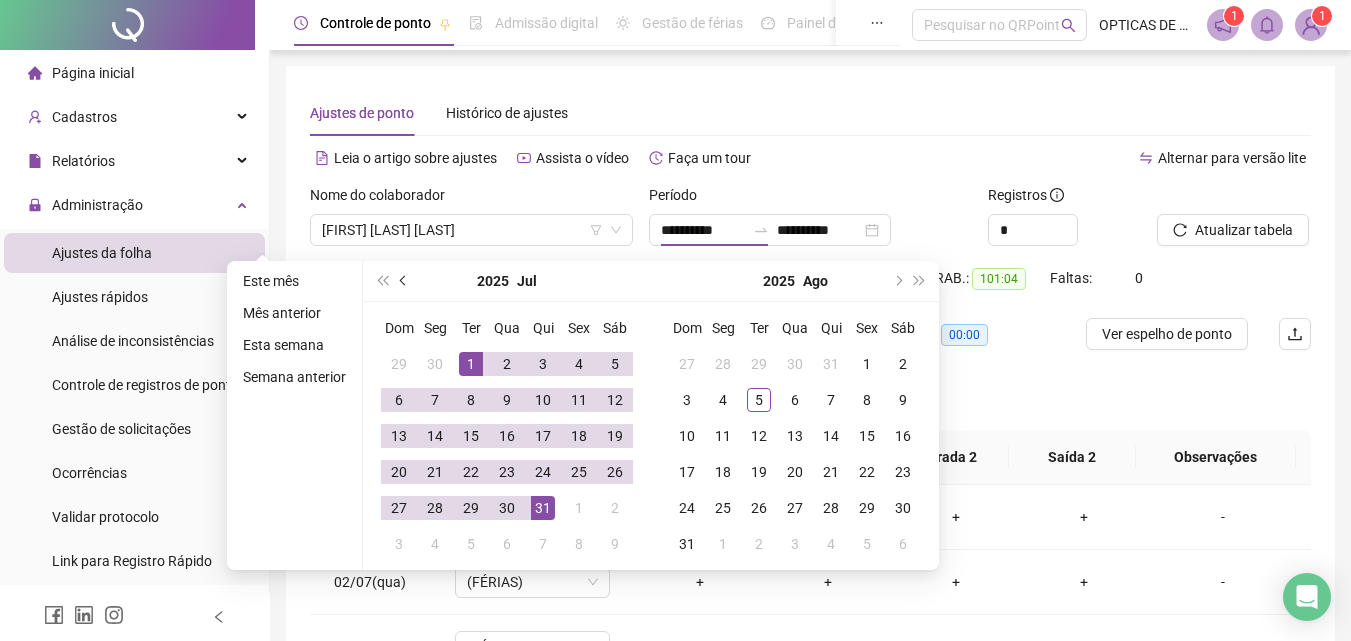 click at bounding box center (404, 281) 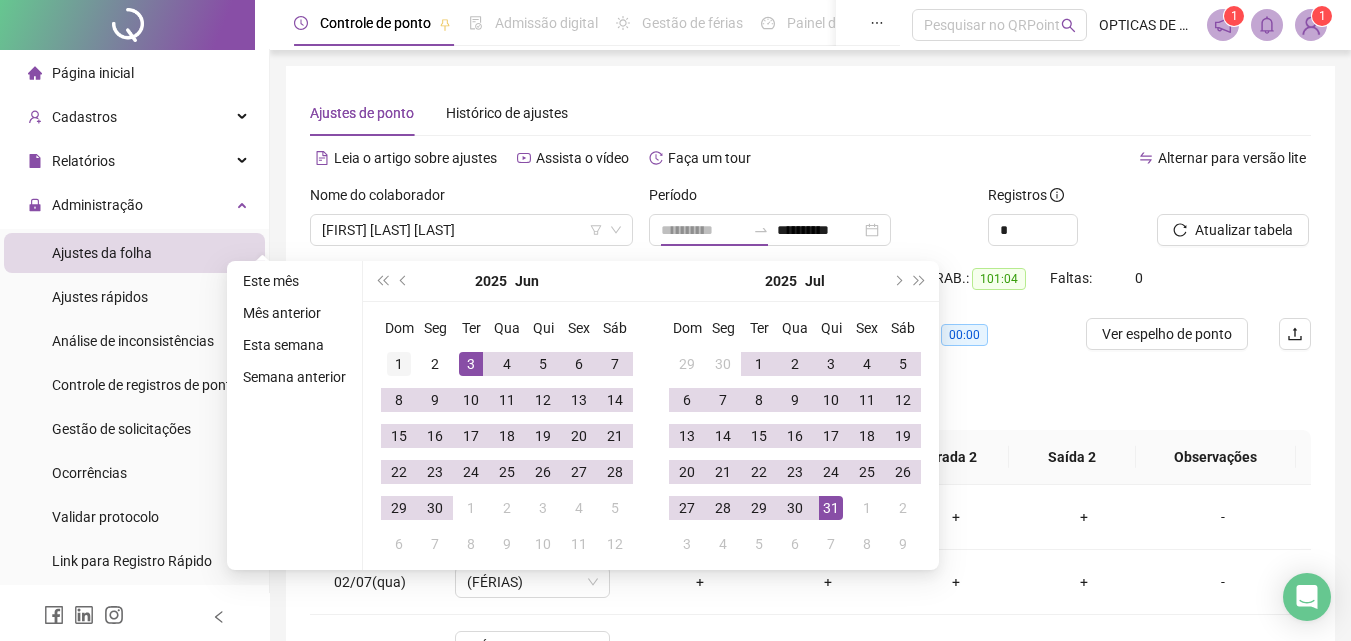 type on "**********" 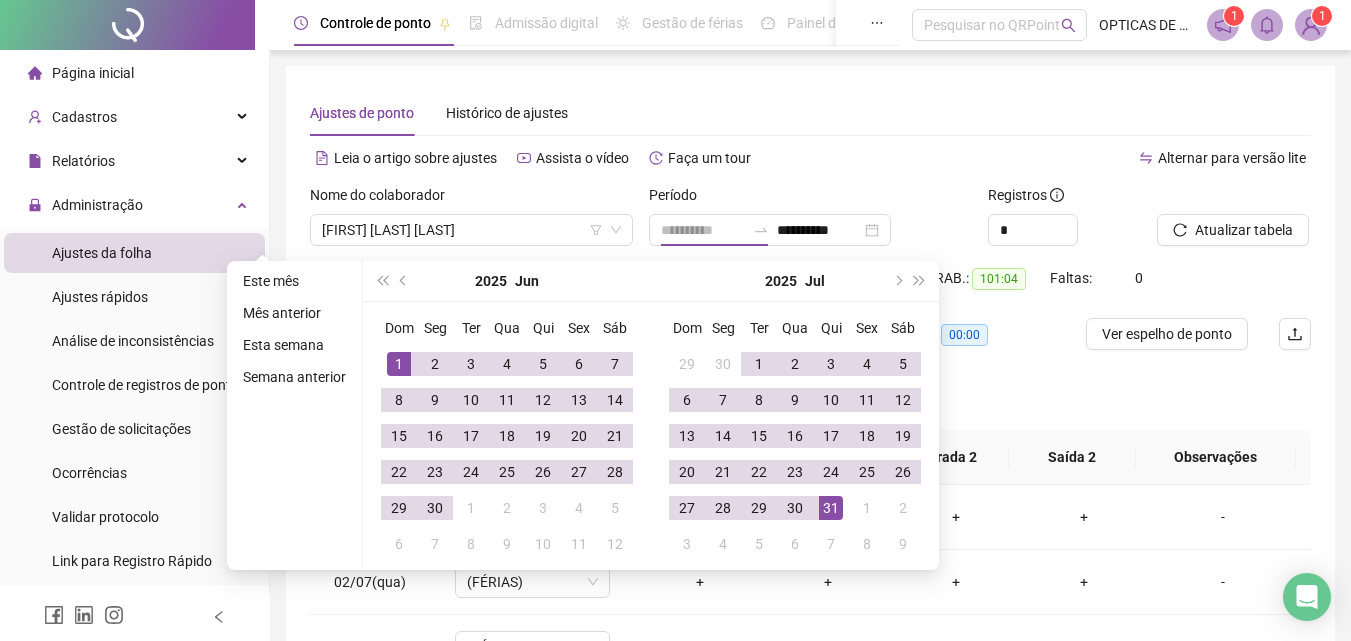 click on "1" at bounding box center (399, 364) 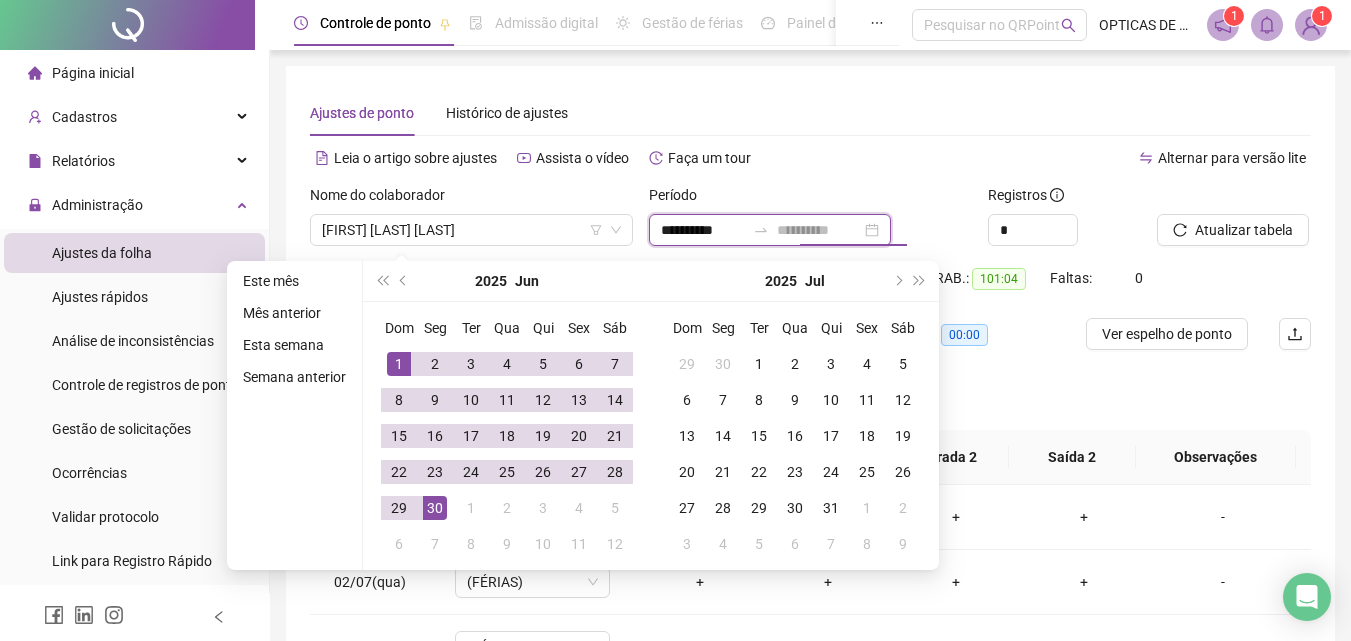 type on "**********" 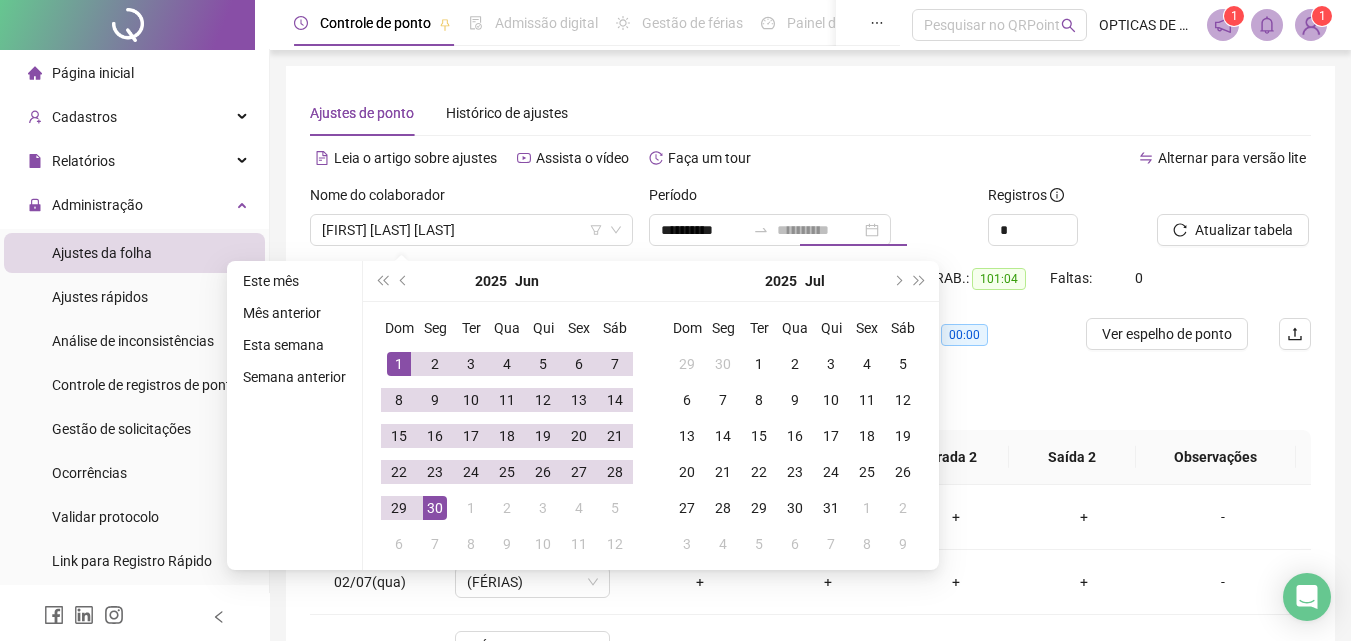 click on "30" at bounding box center (435, 508) 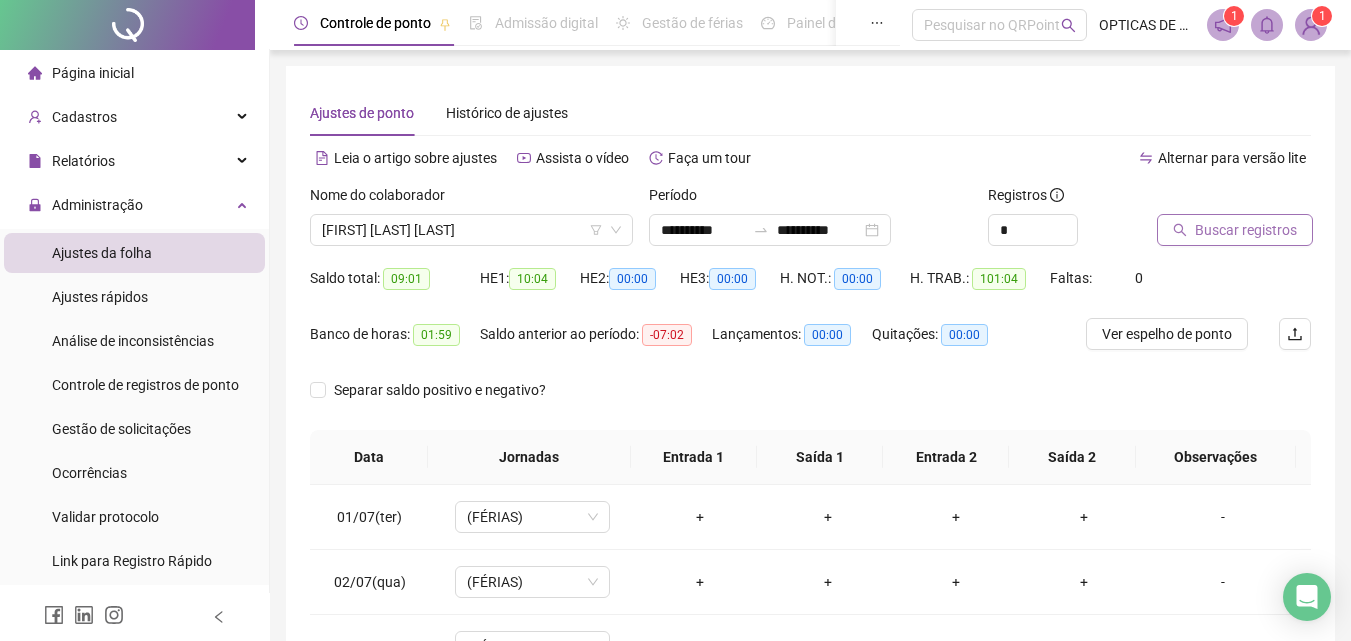 click on "Buscar registros" at bounding box center (1235, 230) 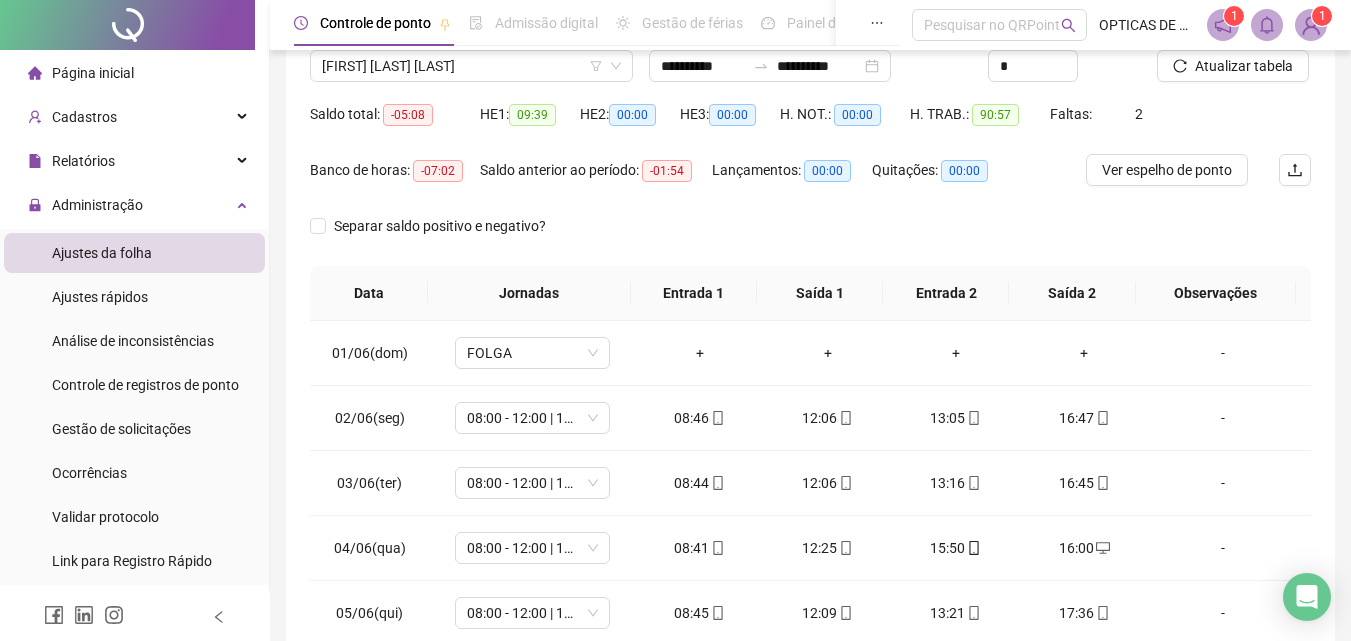 scroll, scrollTop: 200, scrollLeft: 0, axis: vertical 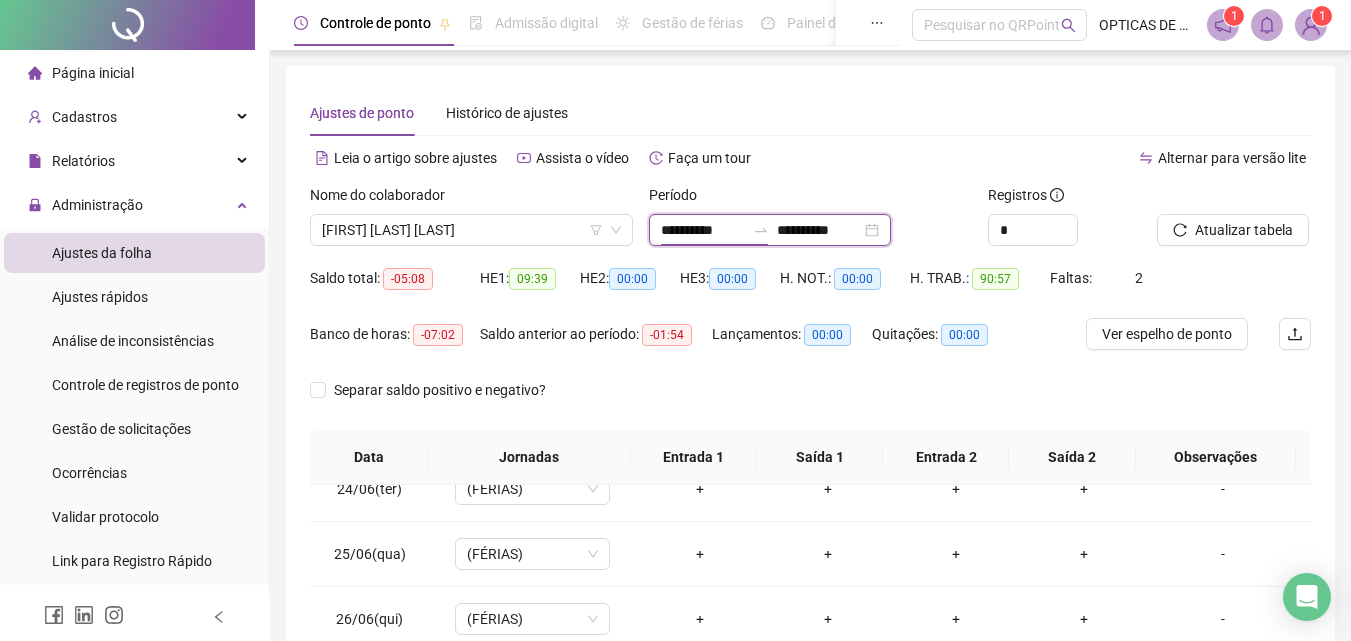 click on "**********" at bounding box center (703, 230) 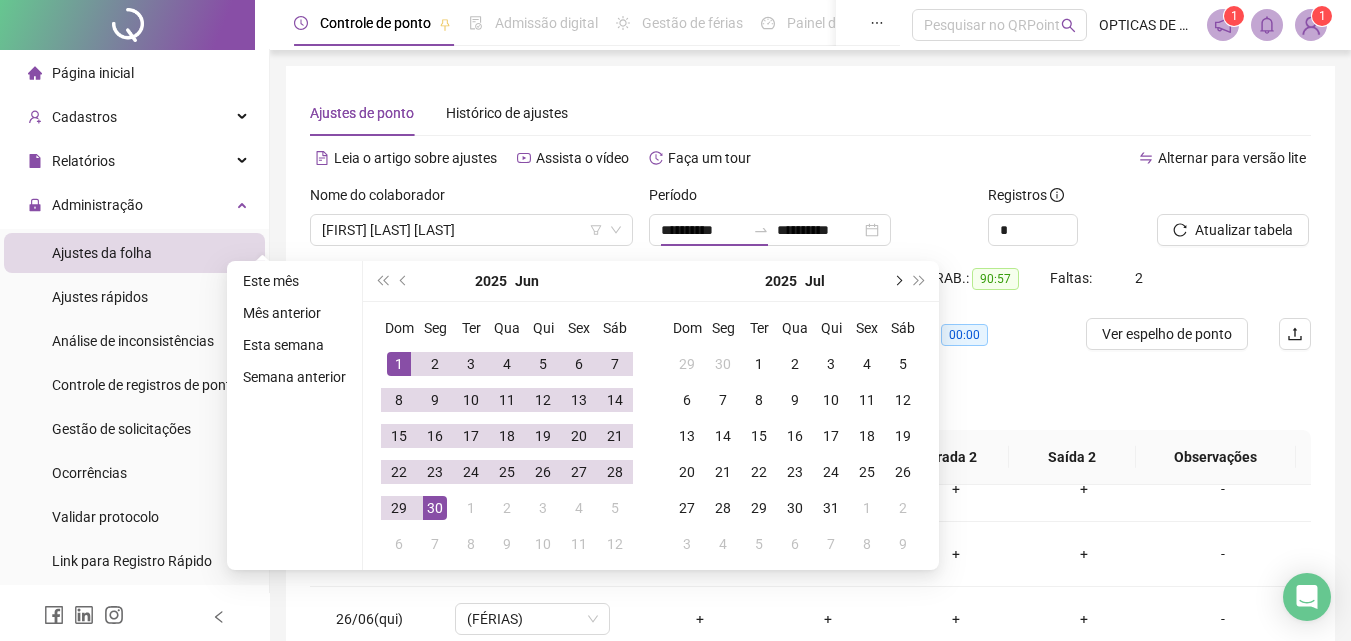 click at bounding box center (897, 281) 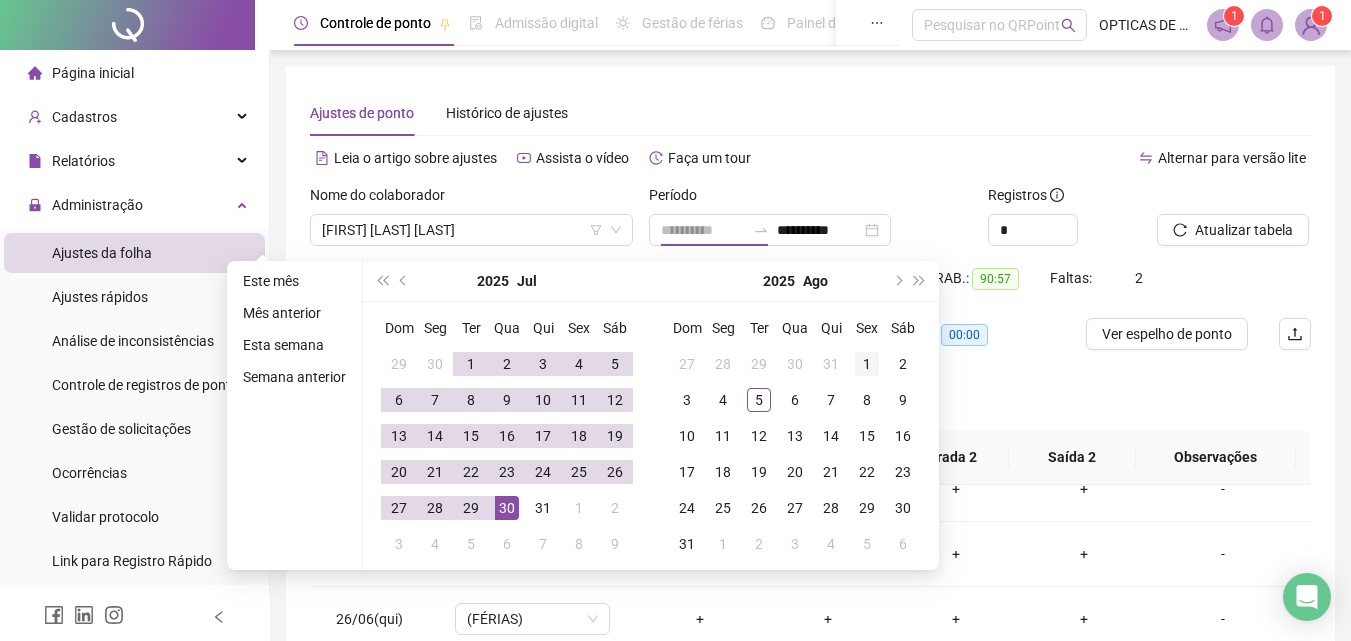 type on "**********" 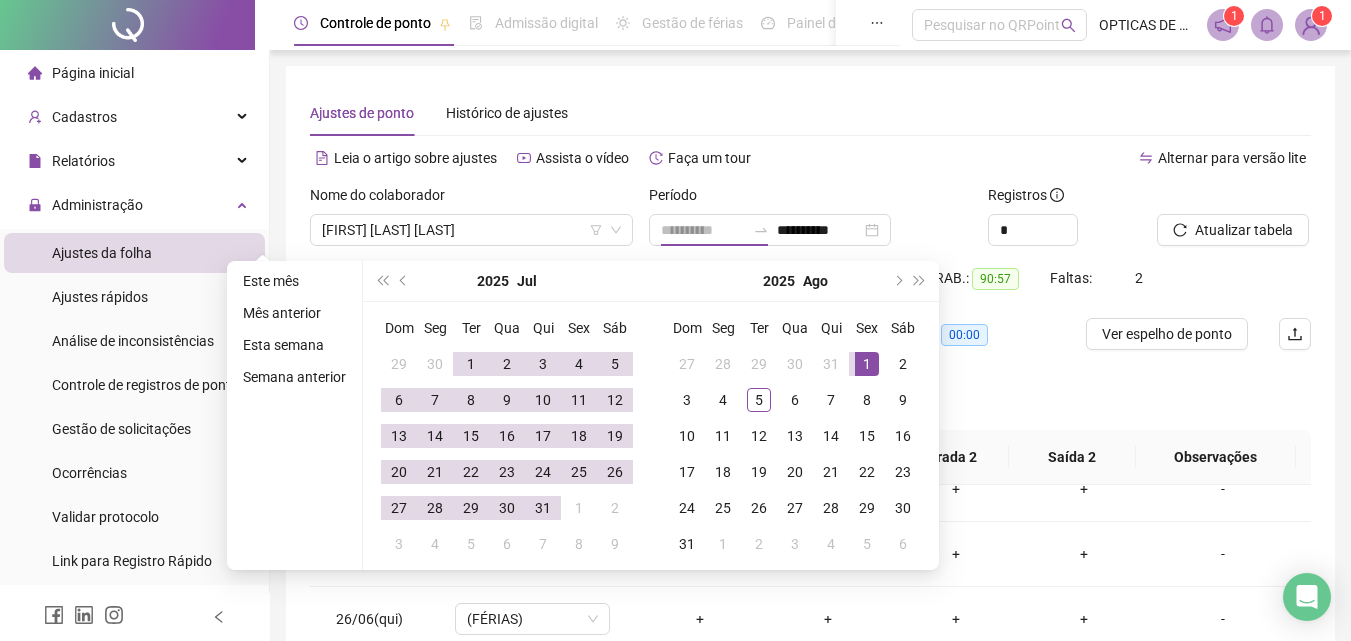 click on "1" at bounding box center (867, 364) 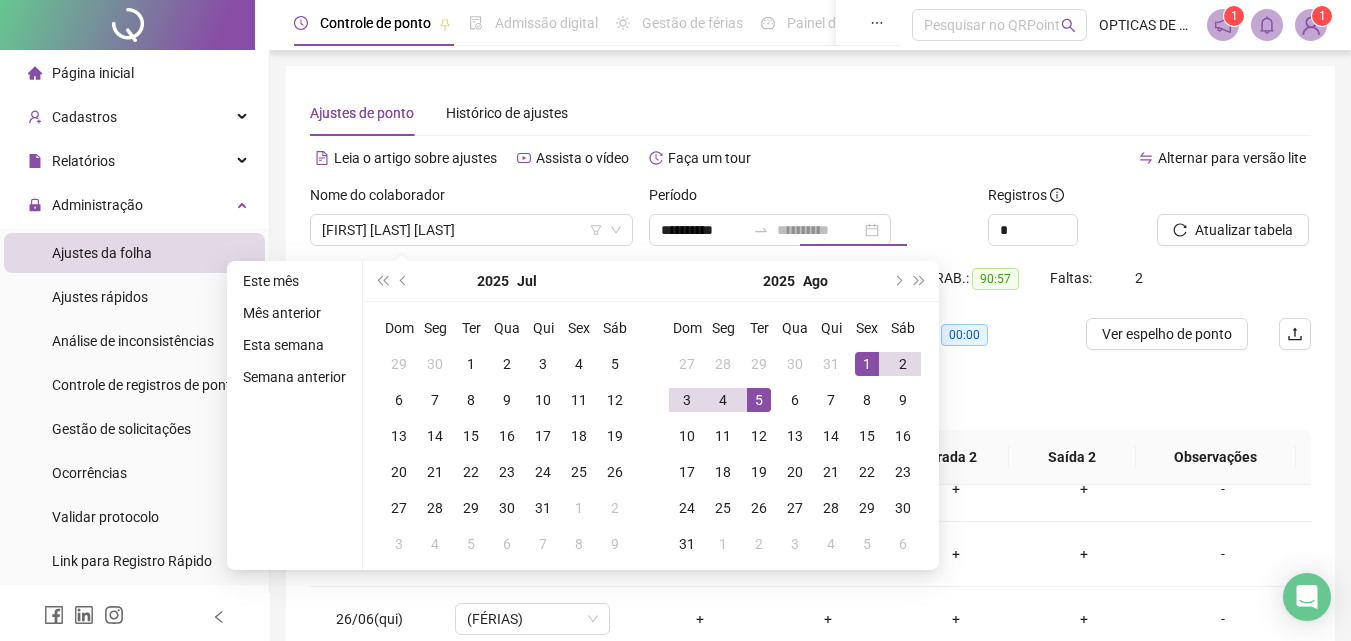click on "5" at bounding box center [759, 400] 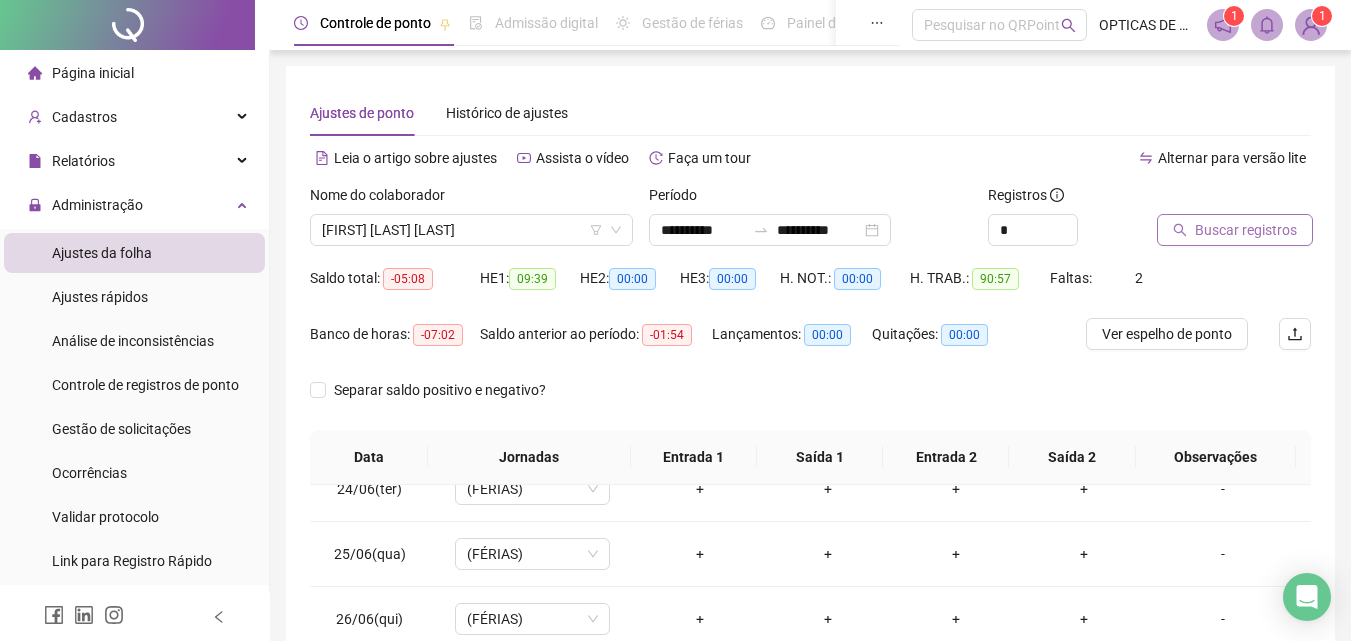click on "Buscar registros" at bounding box center (1246, 230) 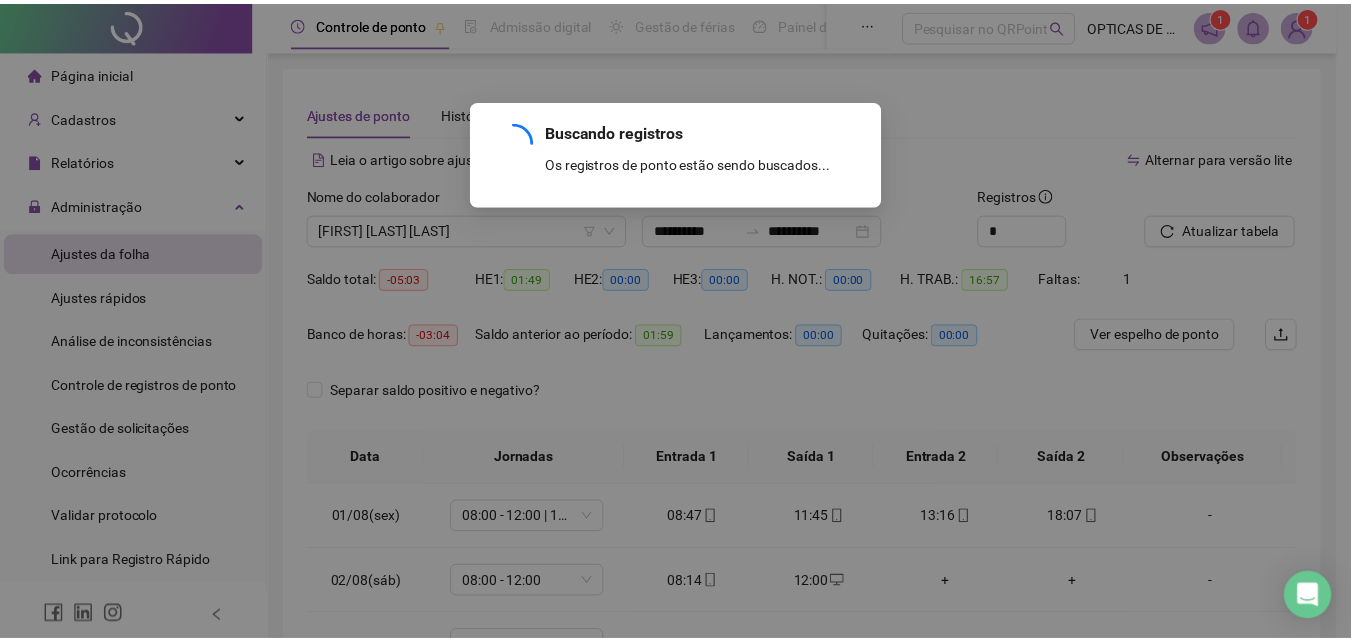 scroll, scrollTop: 0, scrollLeft: 0, axis: both 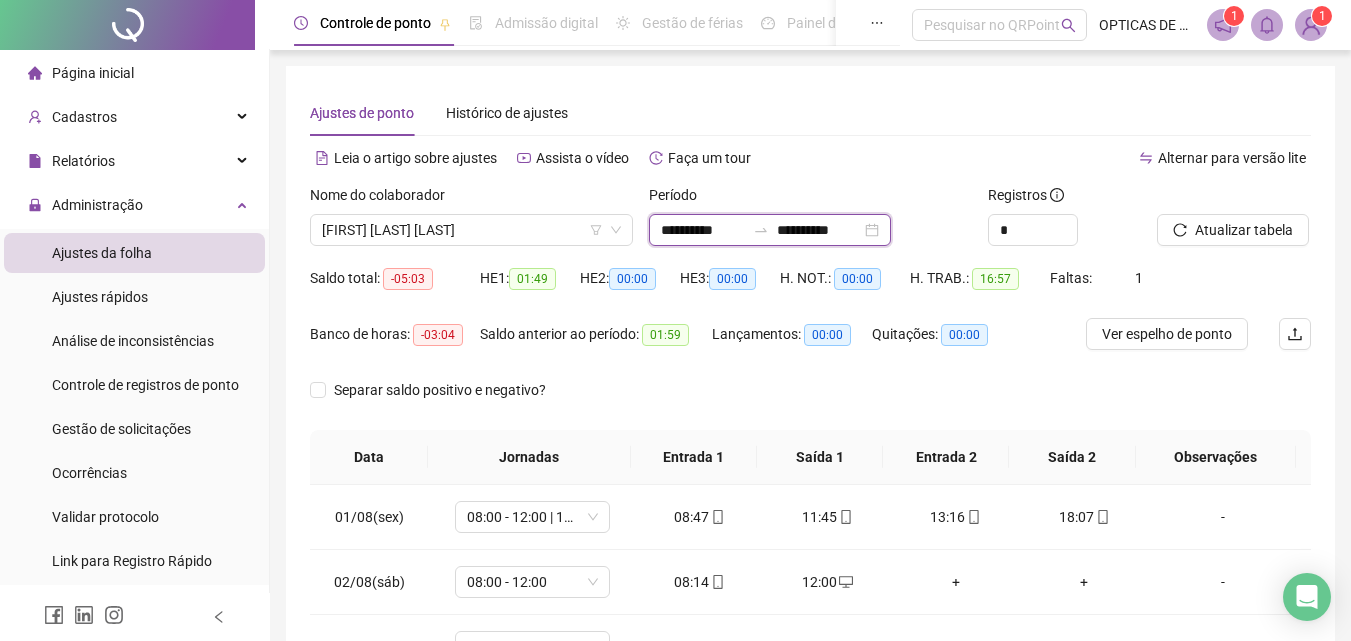 click on "**********" at bounding box center [819, 230] 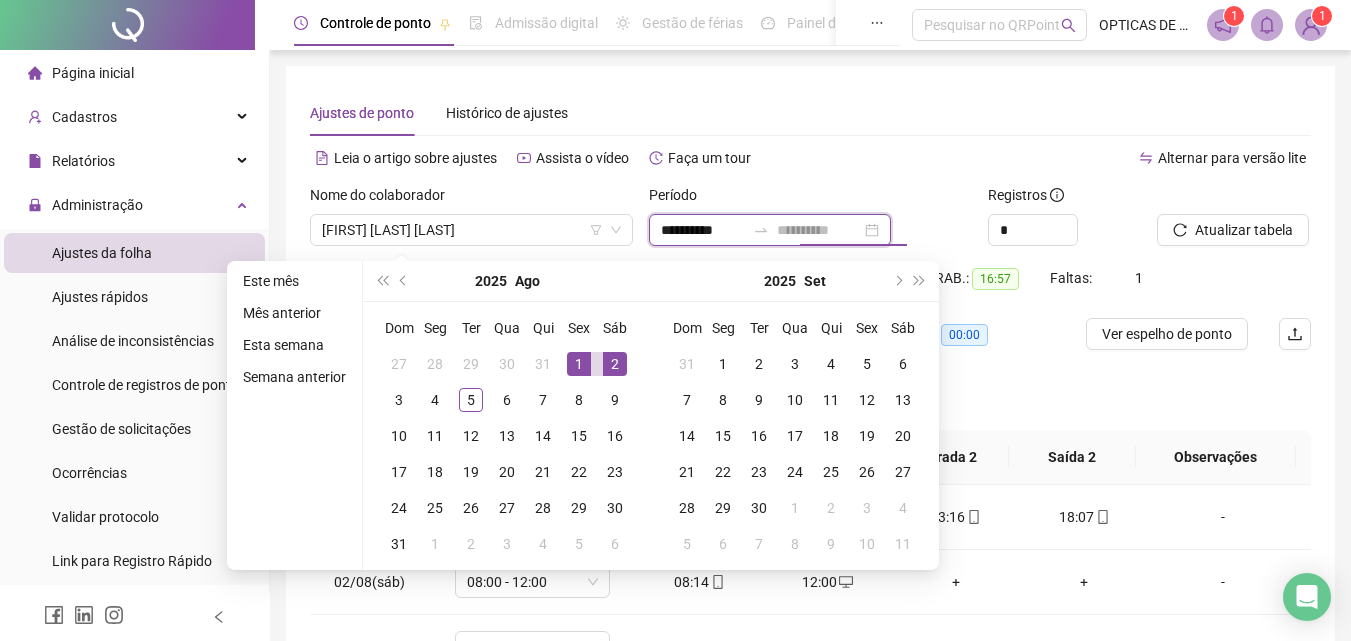 type on "**********" 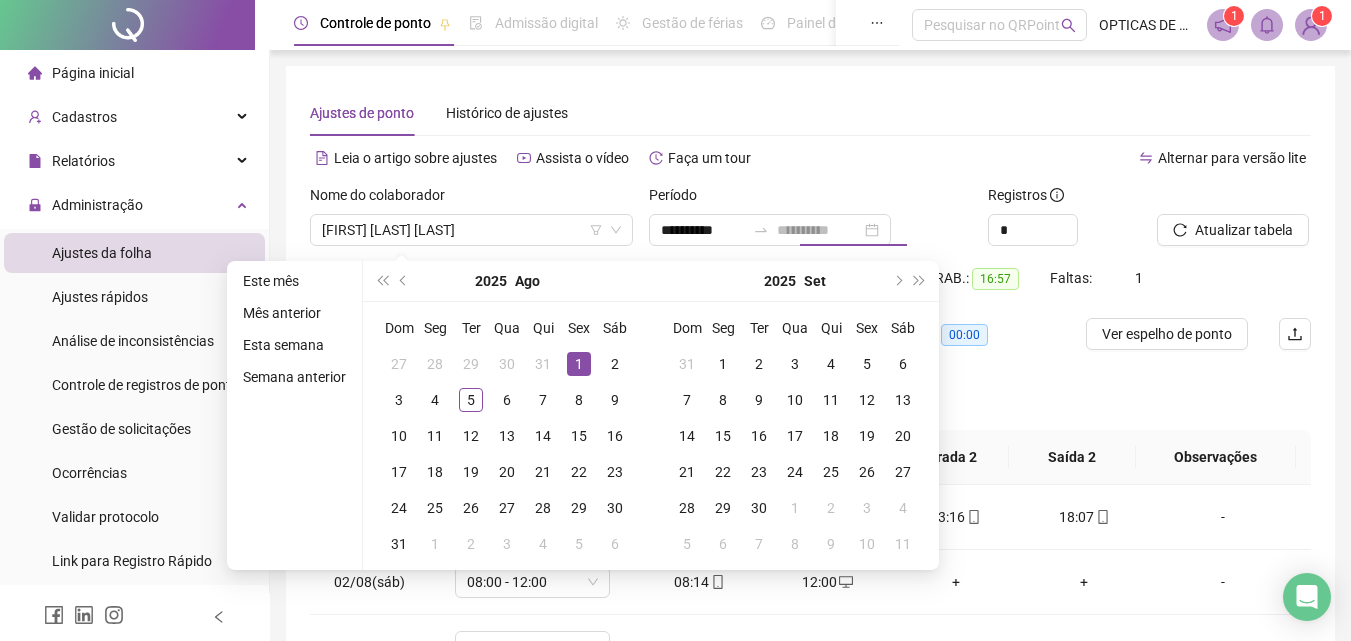 click on "1" at bounding box center [579, 364] 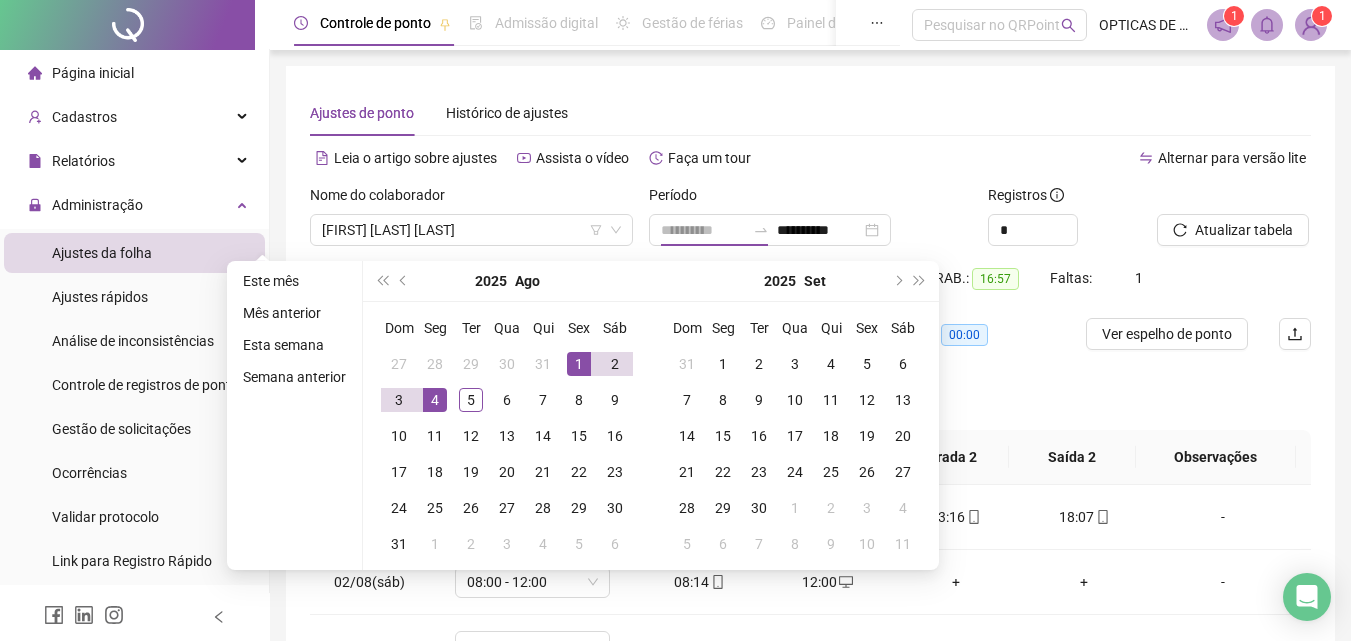 click on "4" at bounding box center (435, 400) 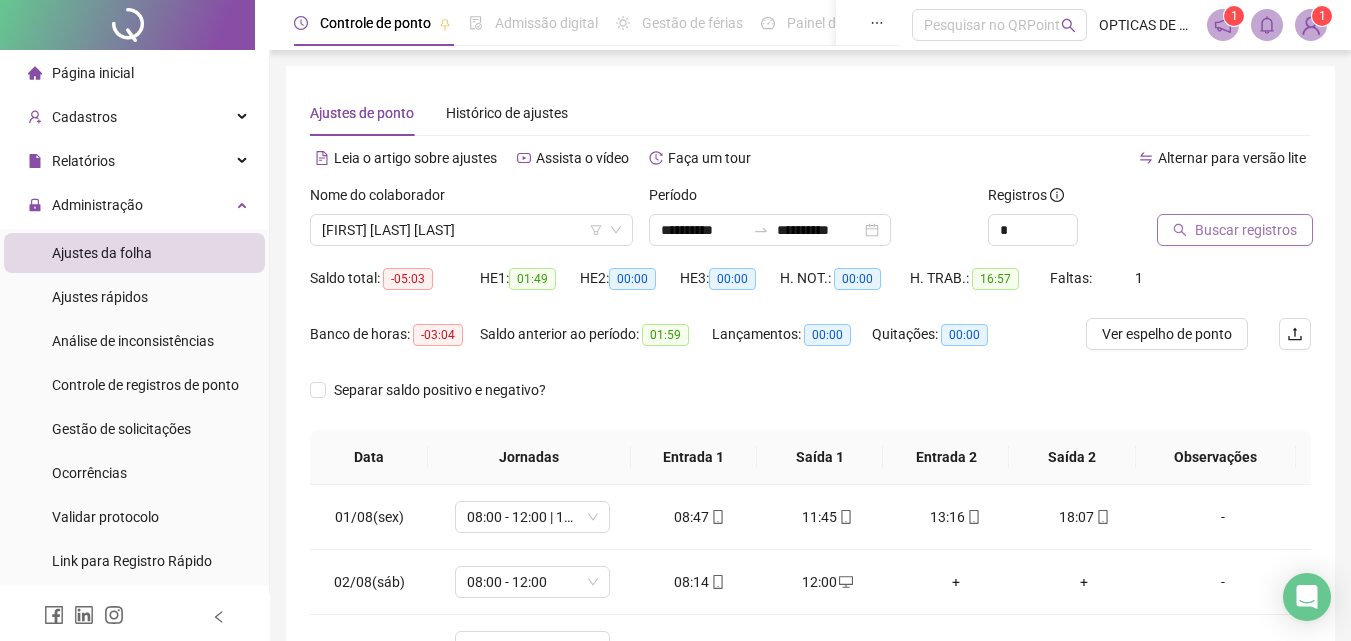 click on "Buscar registros" at bounding box center [1246, 230] 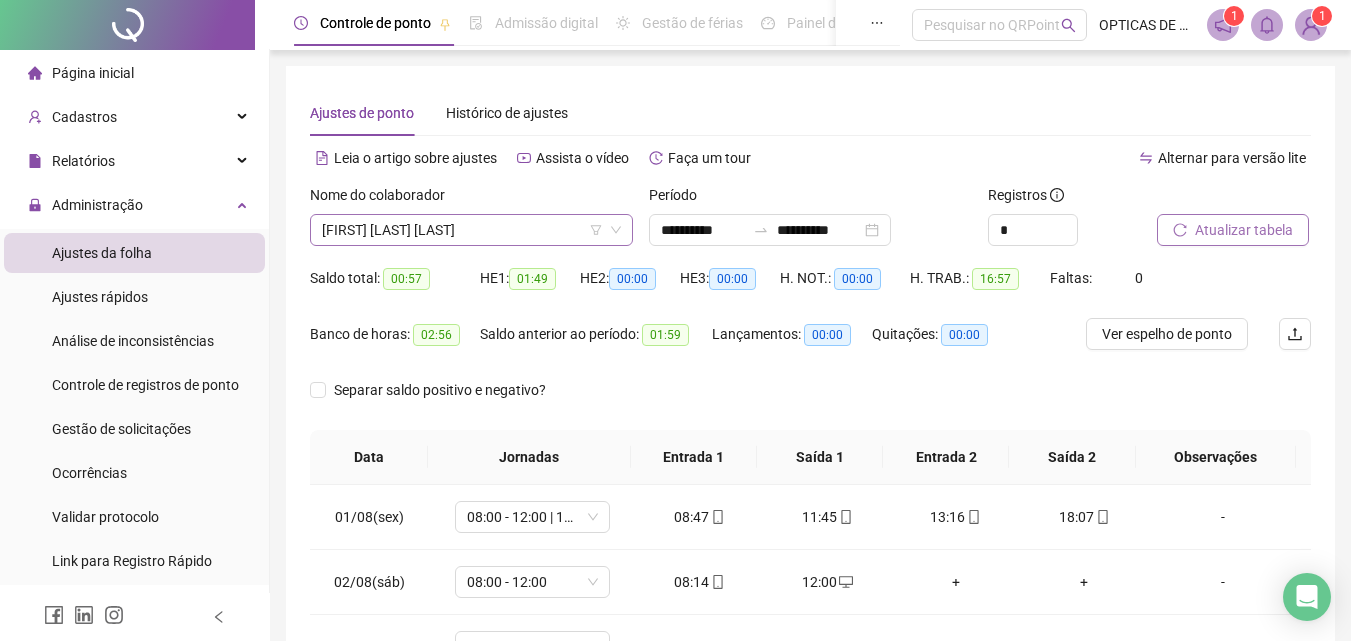 click on "[FIRST] [LAST] [LAST]" at bounding box center [471, 230] 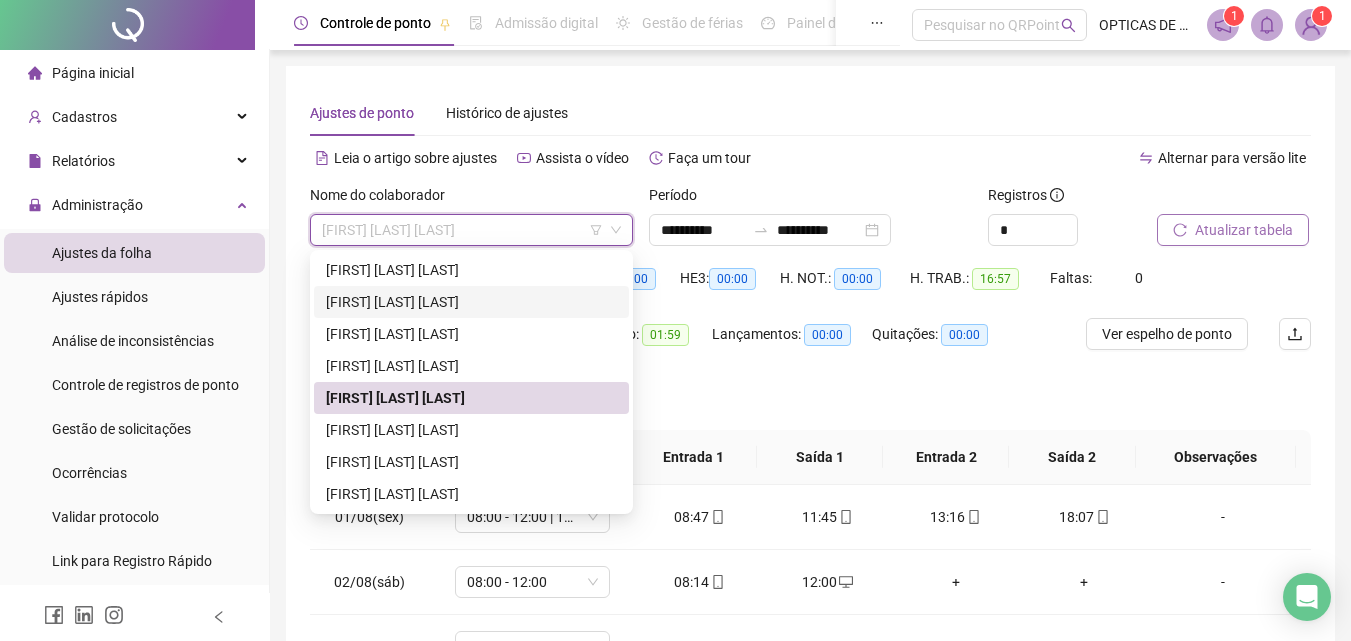 click on "[FIRST] [LAST] [LAST]" at bounding box center (471, 302) 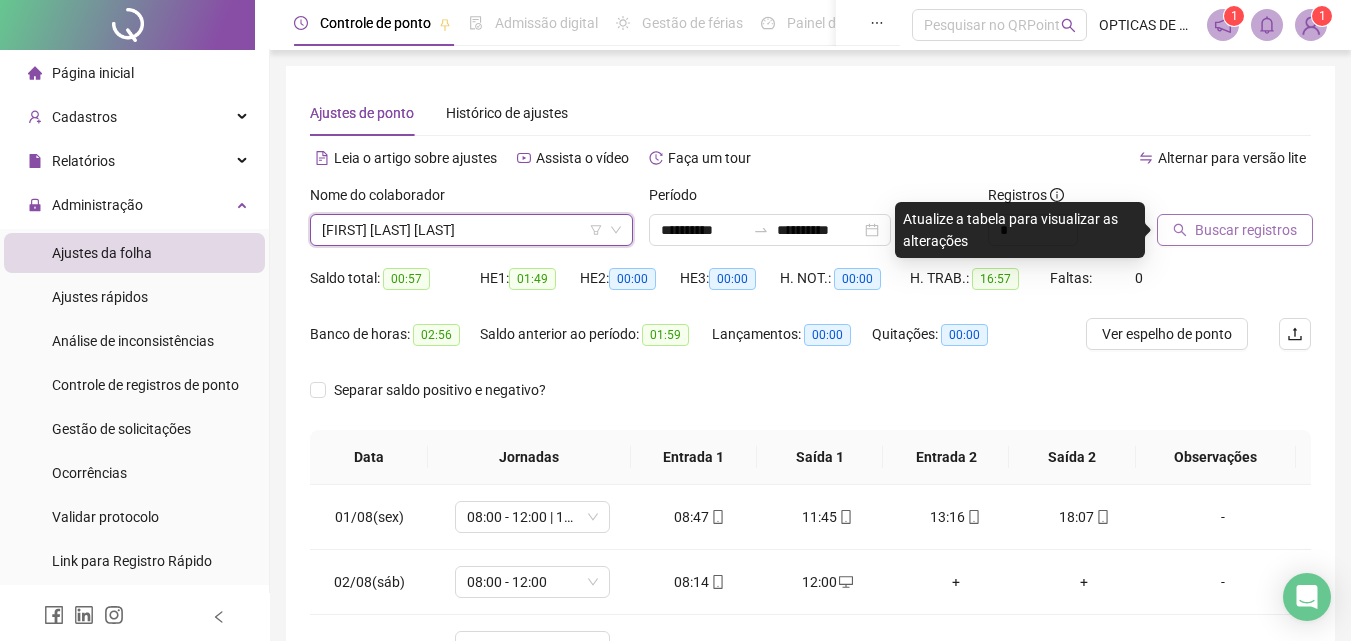 click on "Buscar registros" at bounding box center [1246, 230] 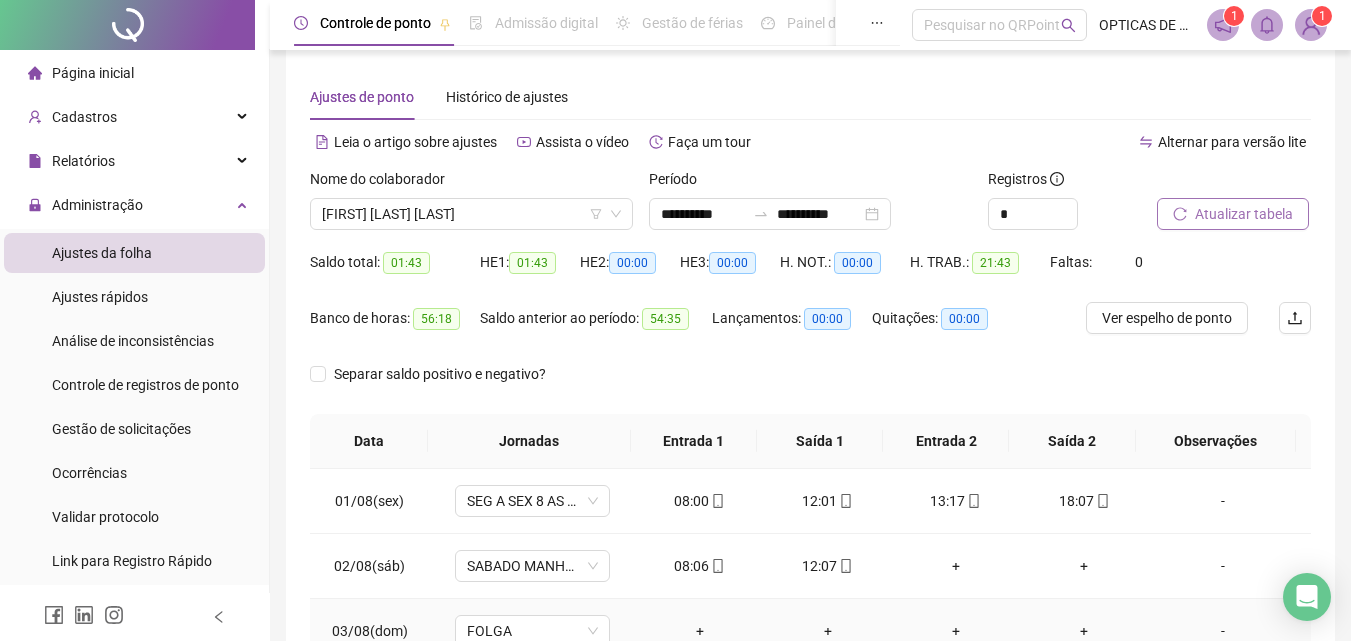 scroll, scrollTop: 0, scrollLeft: 0, axis: both 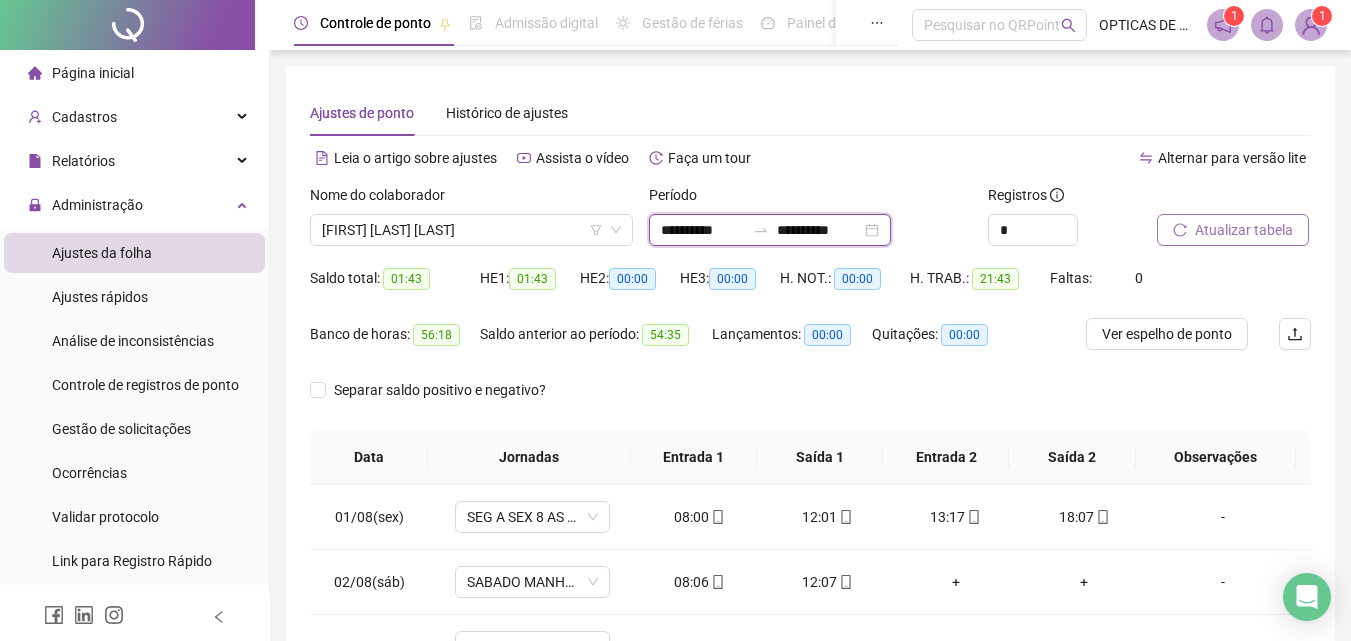 click on "**********" at bounding box center (703, 230) 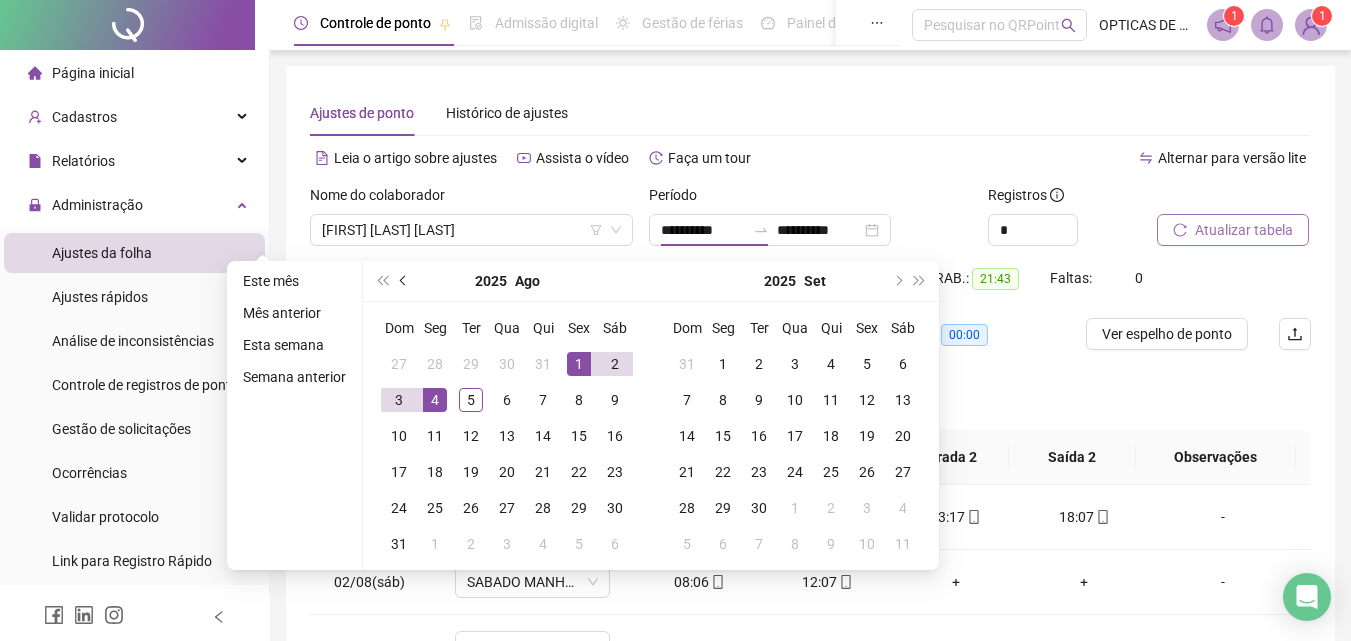 click at bounding box center (404, 281) 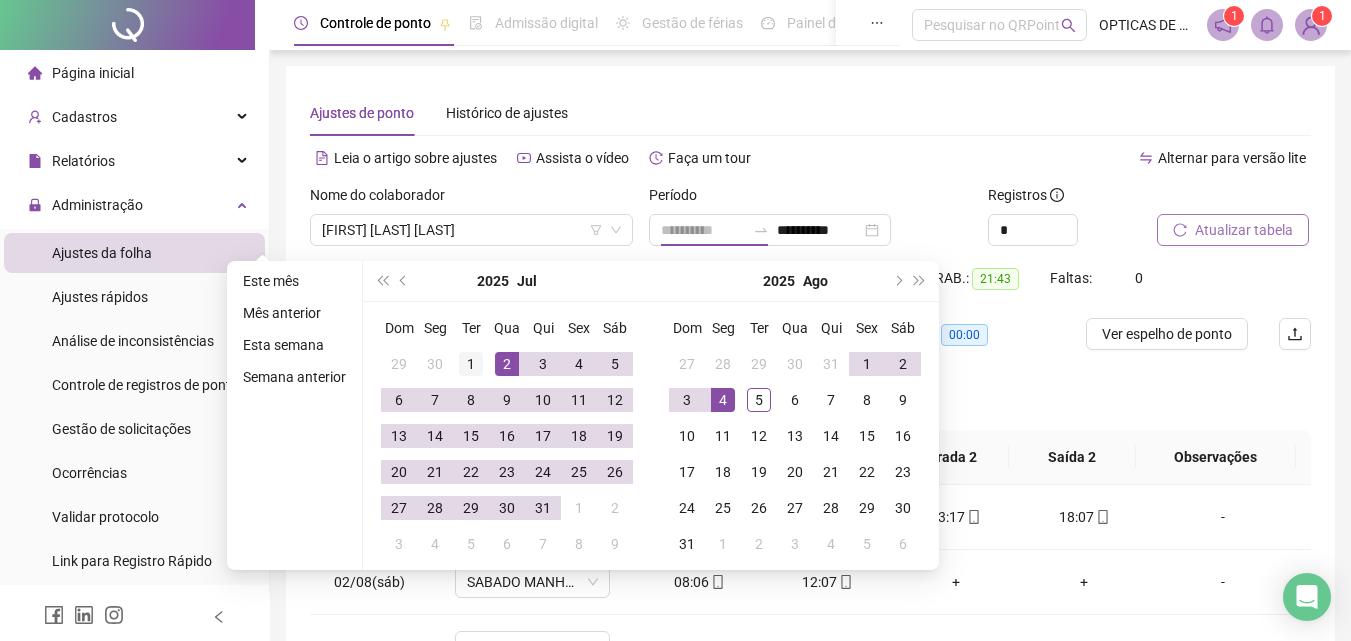 type on "**********" 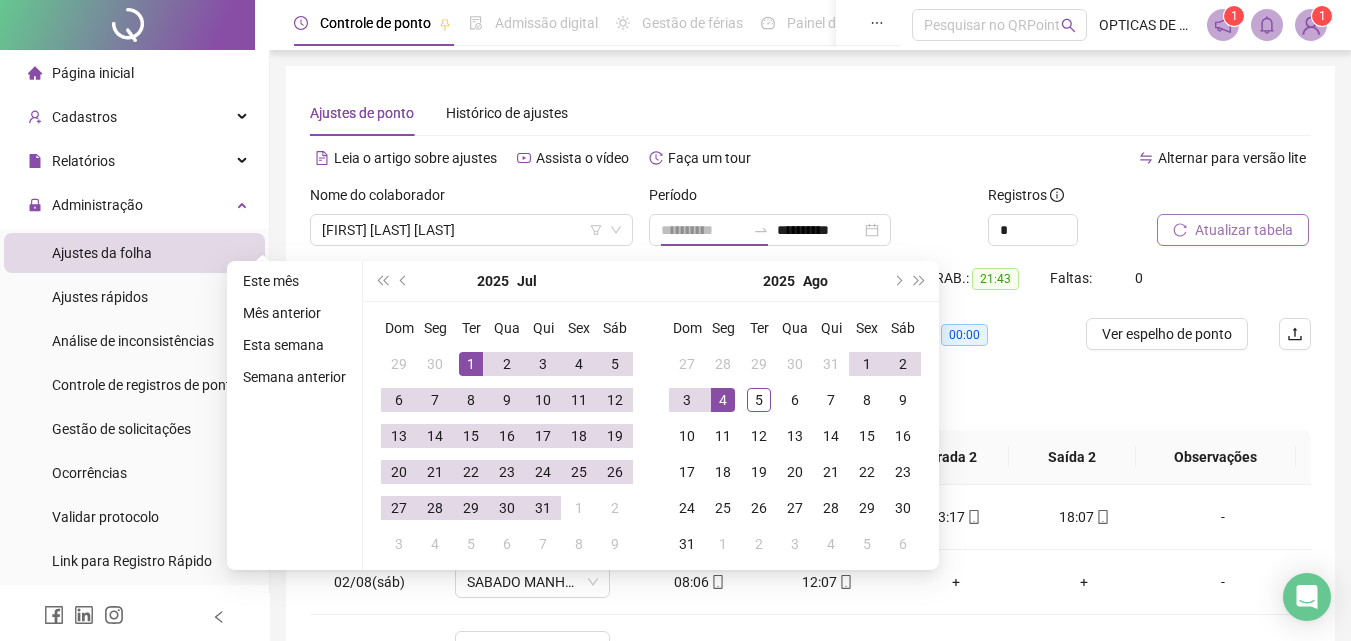 click on "1" at bounding box center [471, 364] 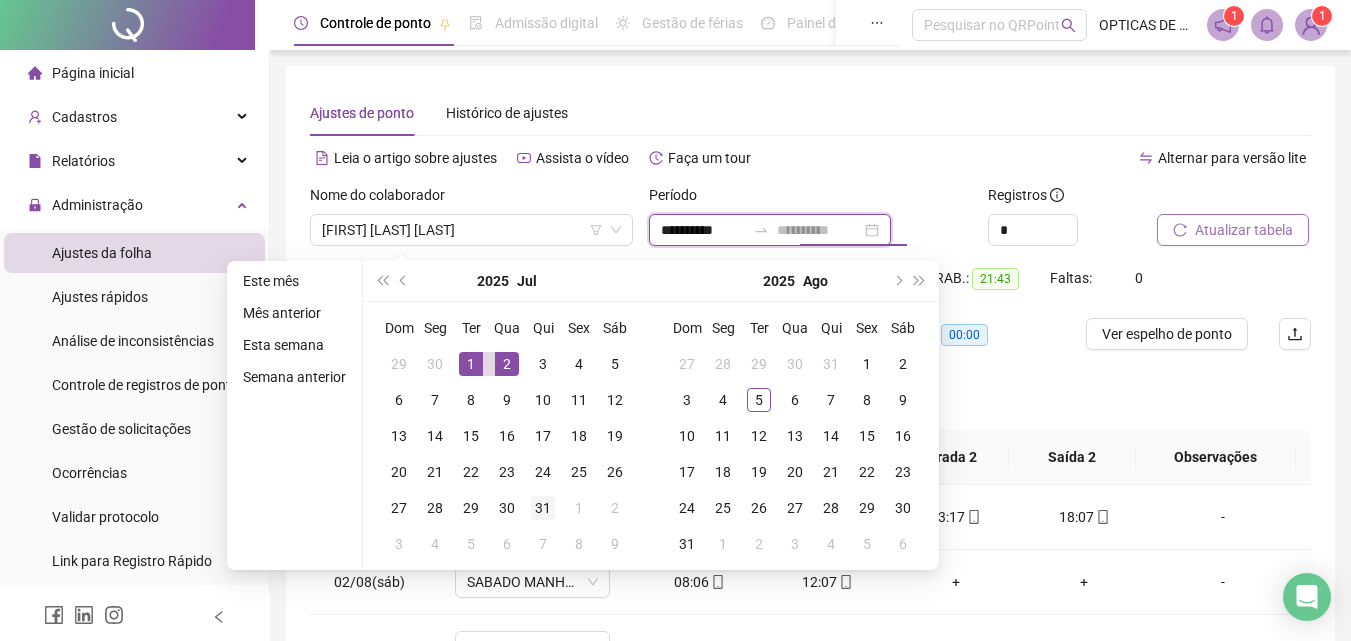type on "**********" 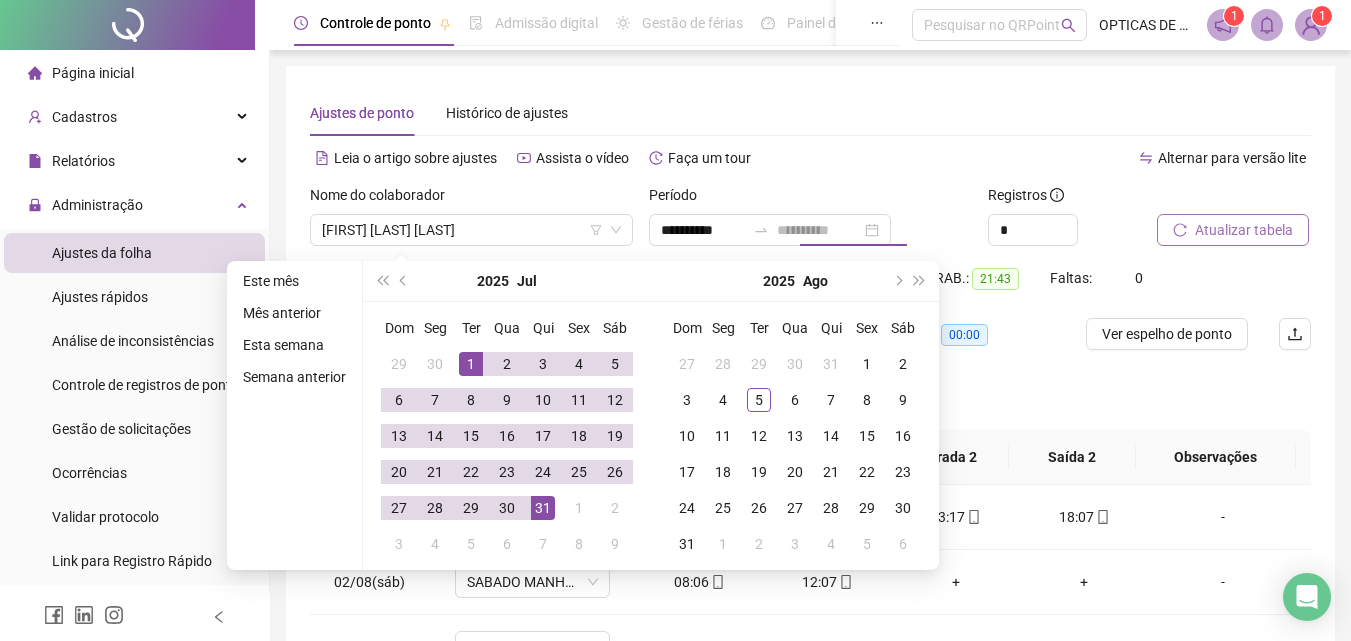 click on "31" at bounding box center (543, 508) 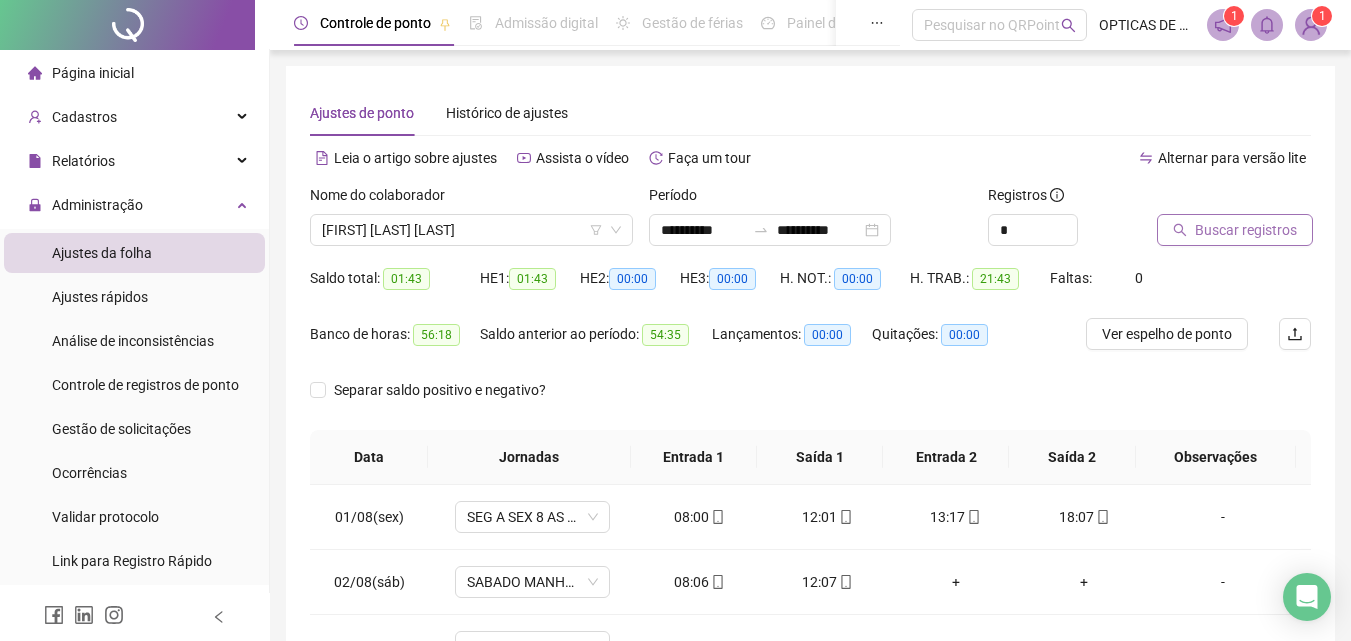 click on "Buscar registros" at bounding box center [1246, 230] 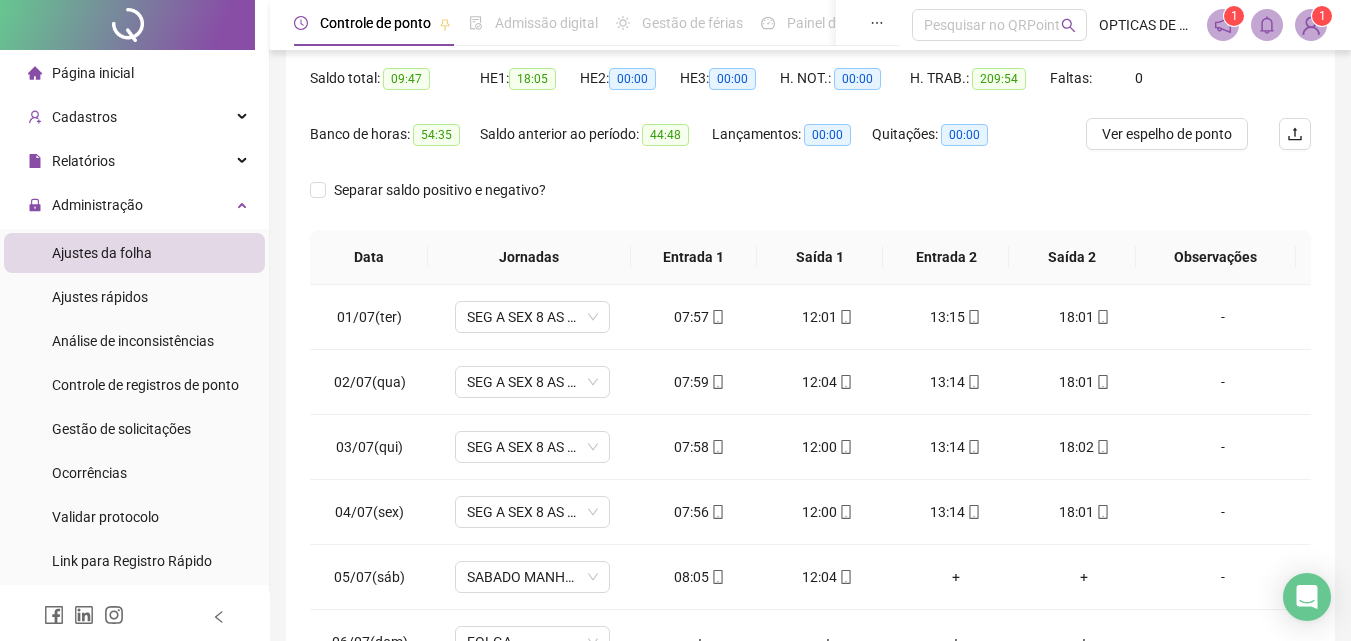 scroll, scrollTop: 300, scrollLeft: 0, axis: vertical 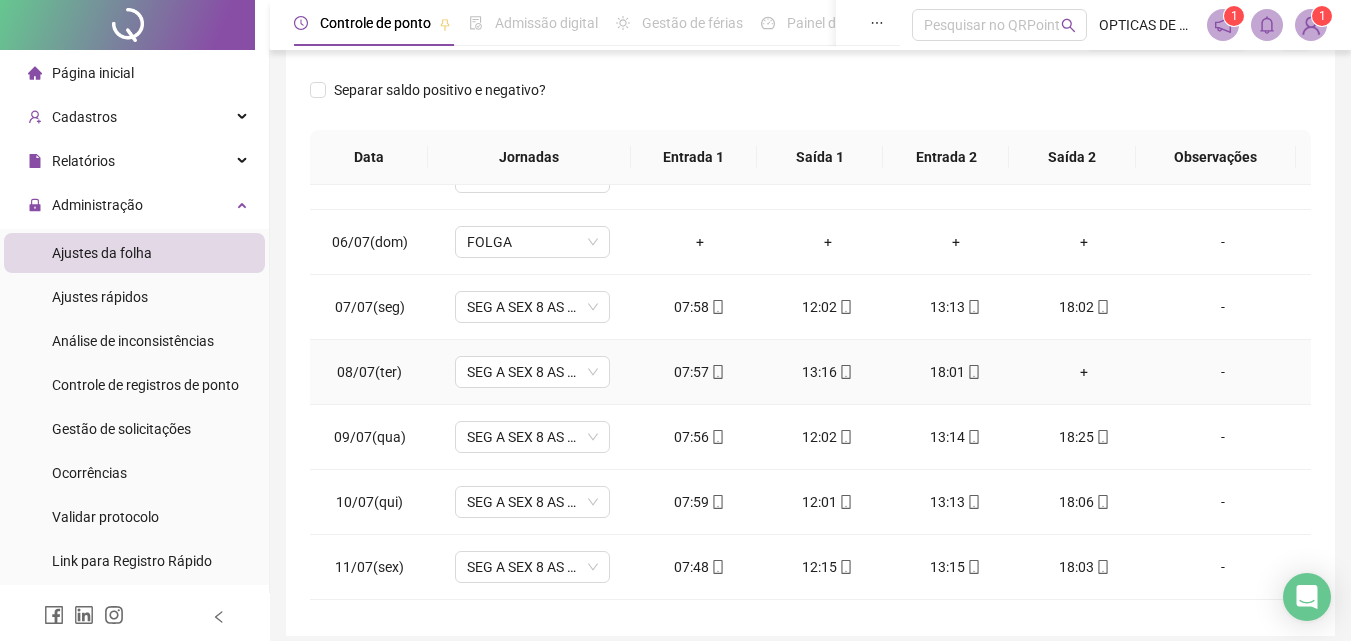 click on "+" at bounding box center (1084, 372) 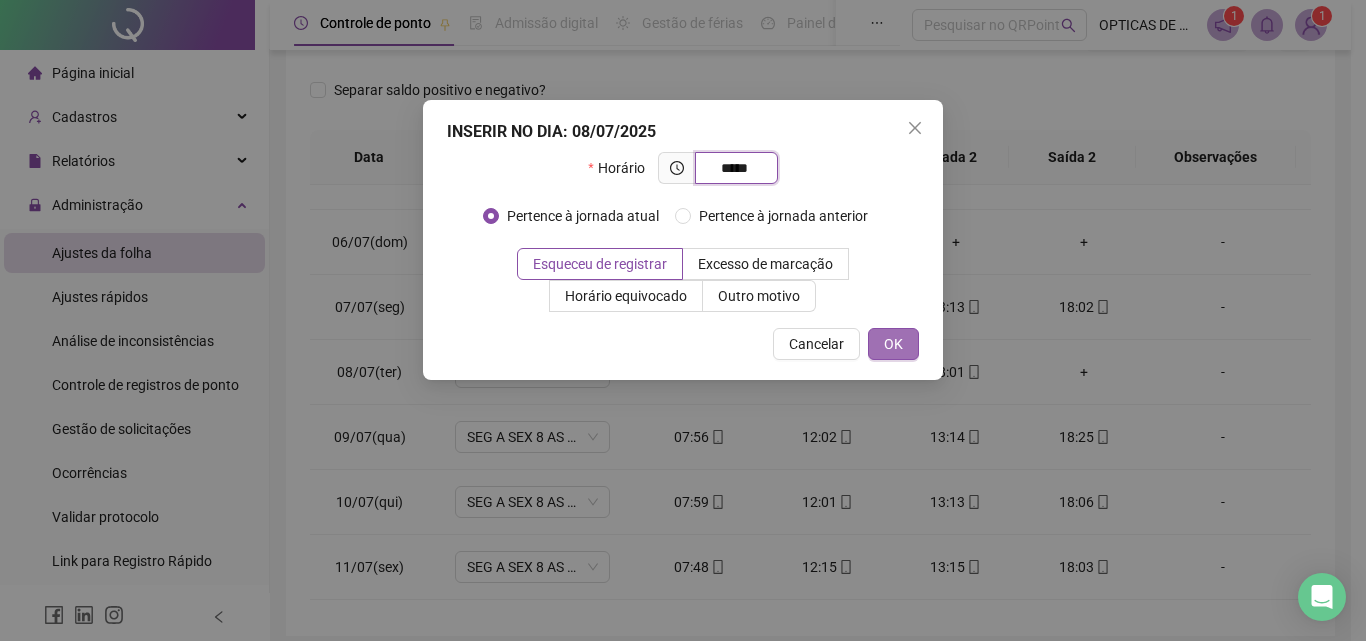 type on "*****" 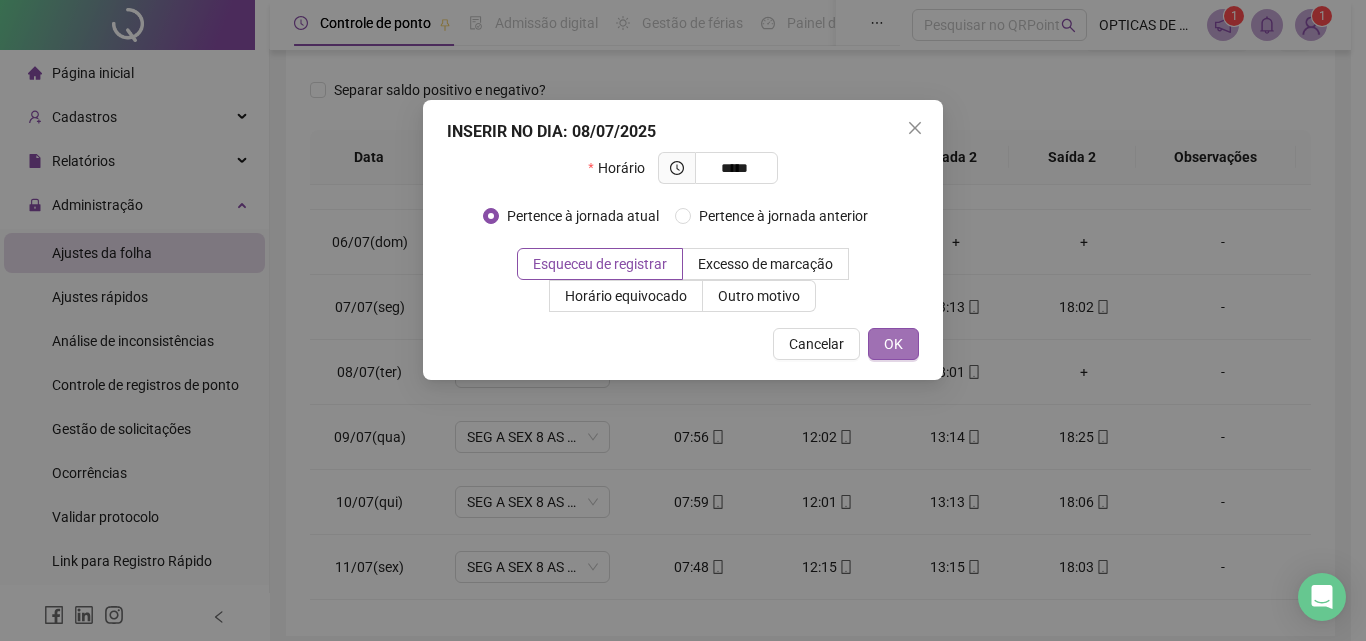 click on "OK" at bounding box center (893, 344) 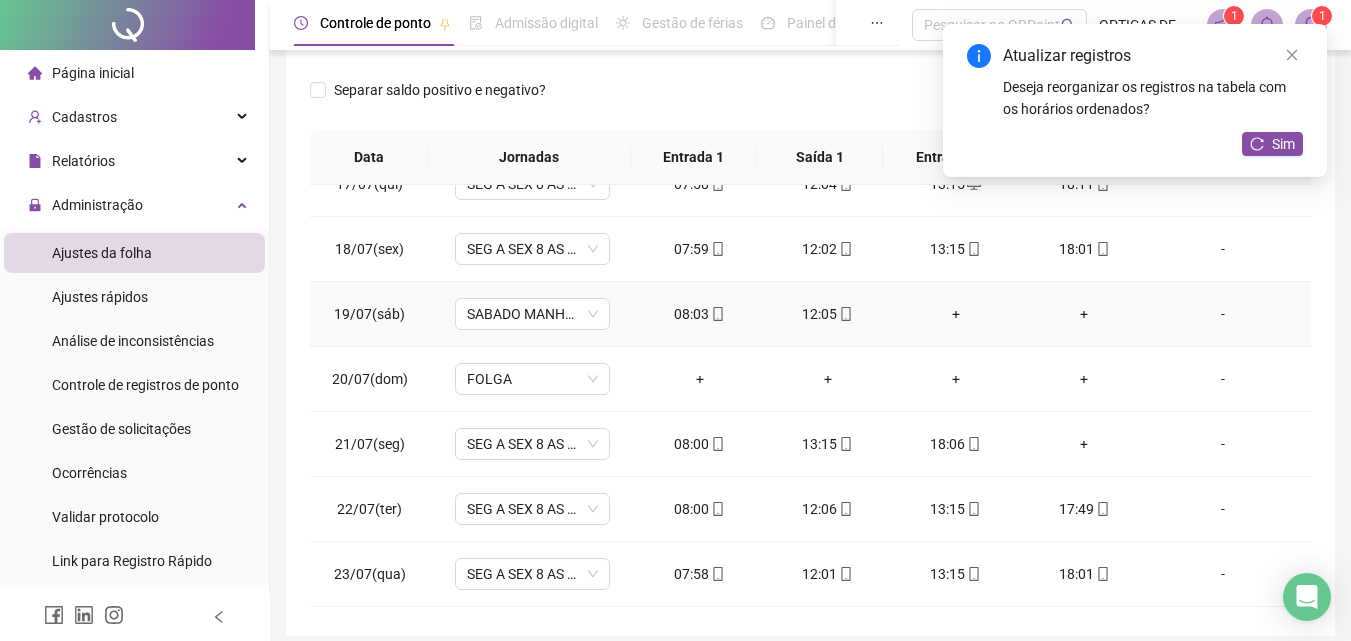 scroll, scrollTop: 1100, scrollLeft: 0, axis: vertical 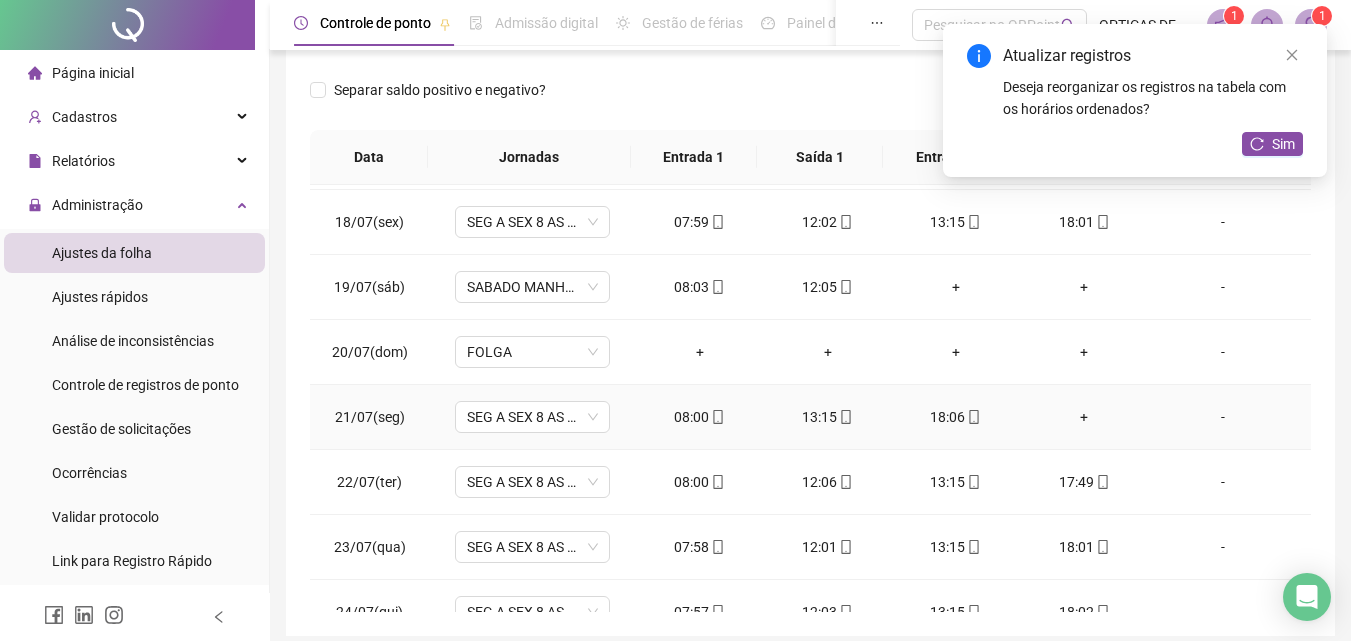 click on "+" at bounding box center [1084, 417] 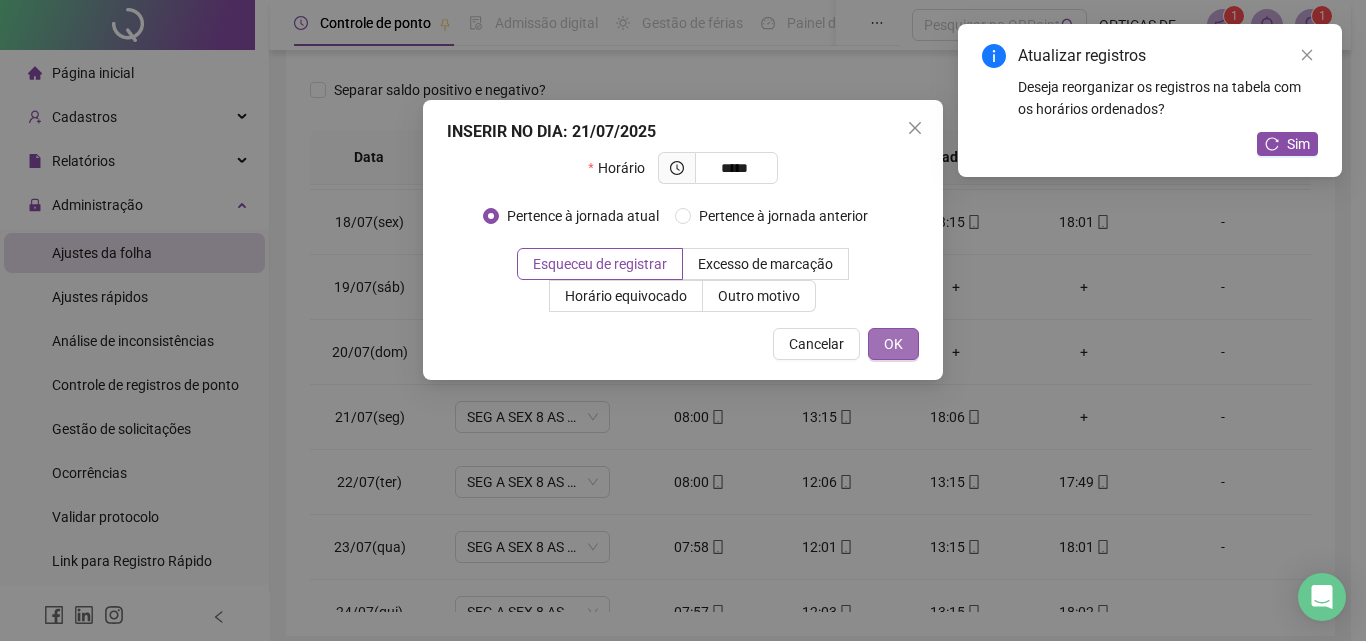 type on "*****" 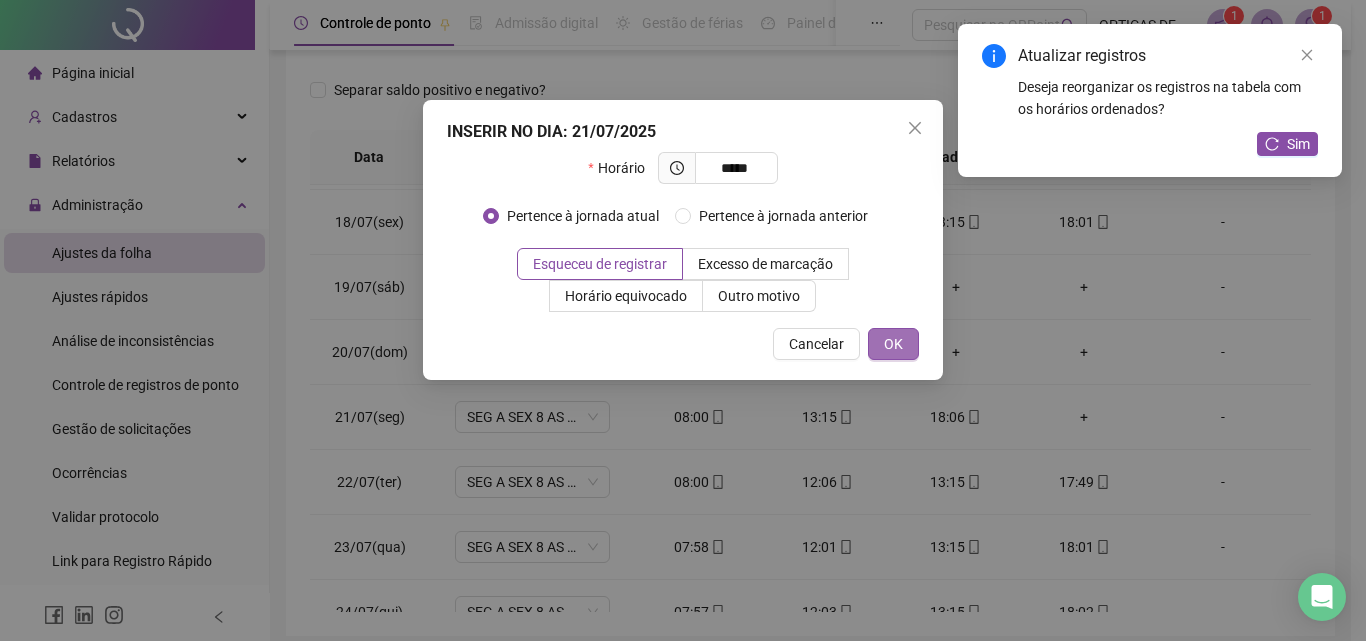 click on "OK" at bounding box center [893, 344] 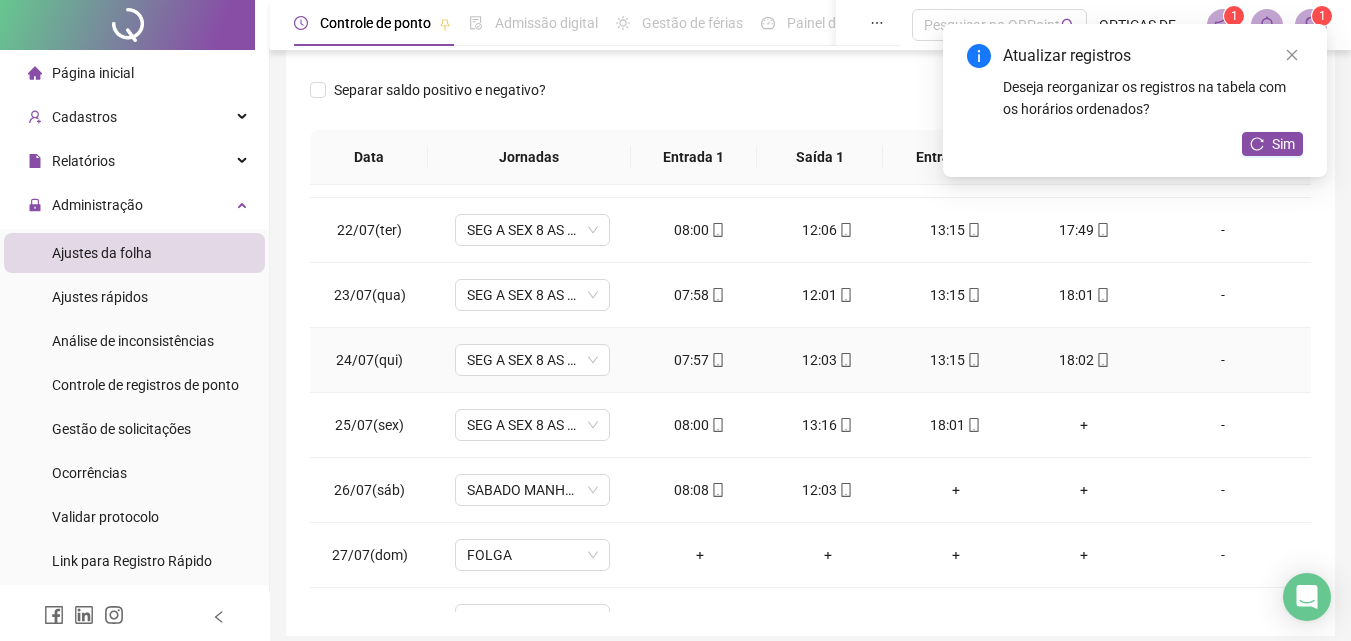 scroll, scrollTop: 1400, scrollLeft: 0, axis: vertical 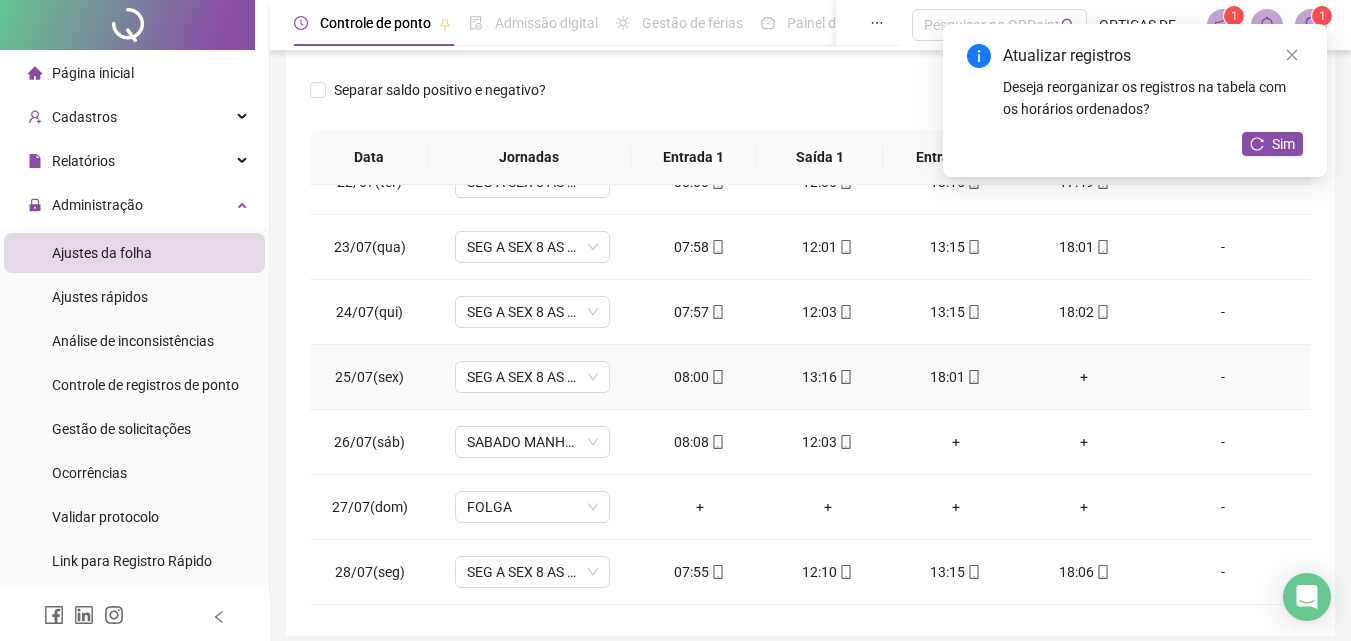 click on "+" at bounding box center [1084, 377] 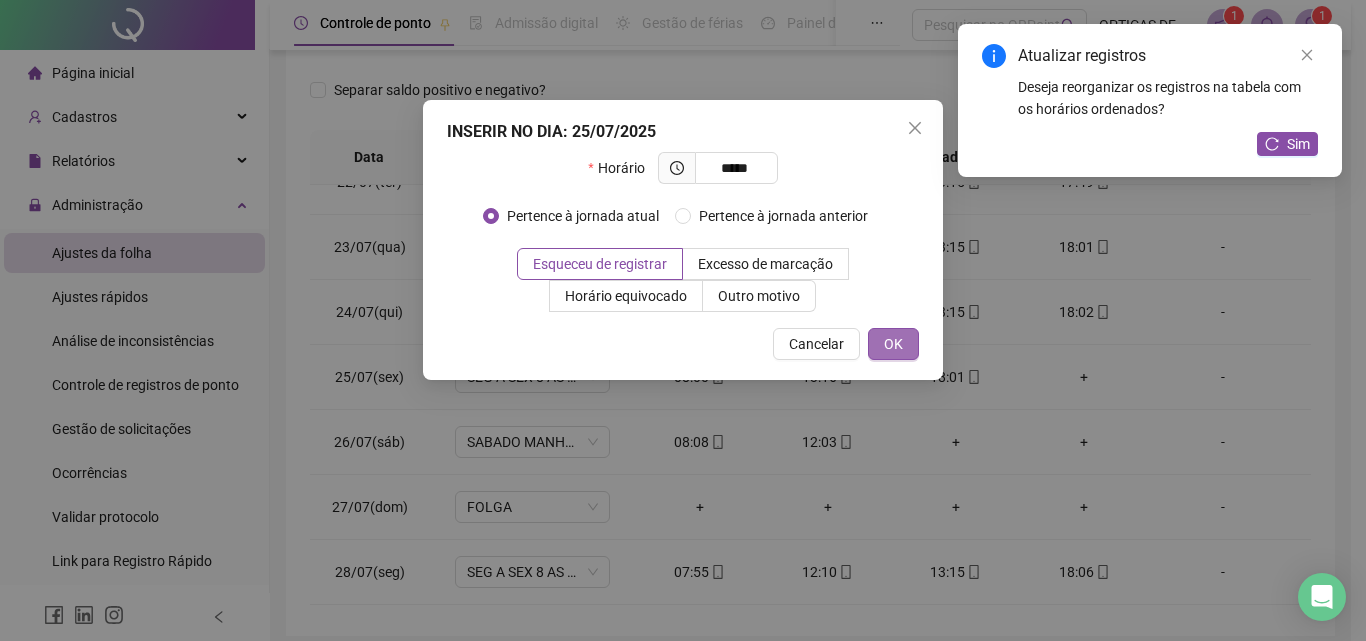 type on "*****" 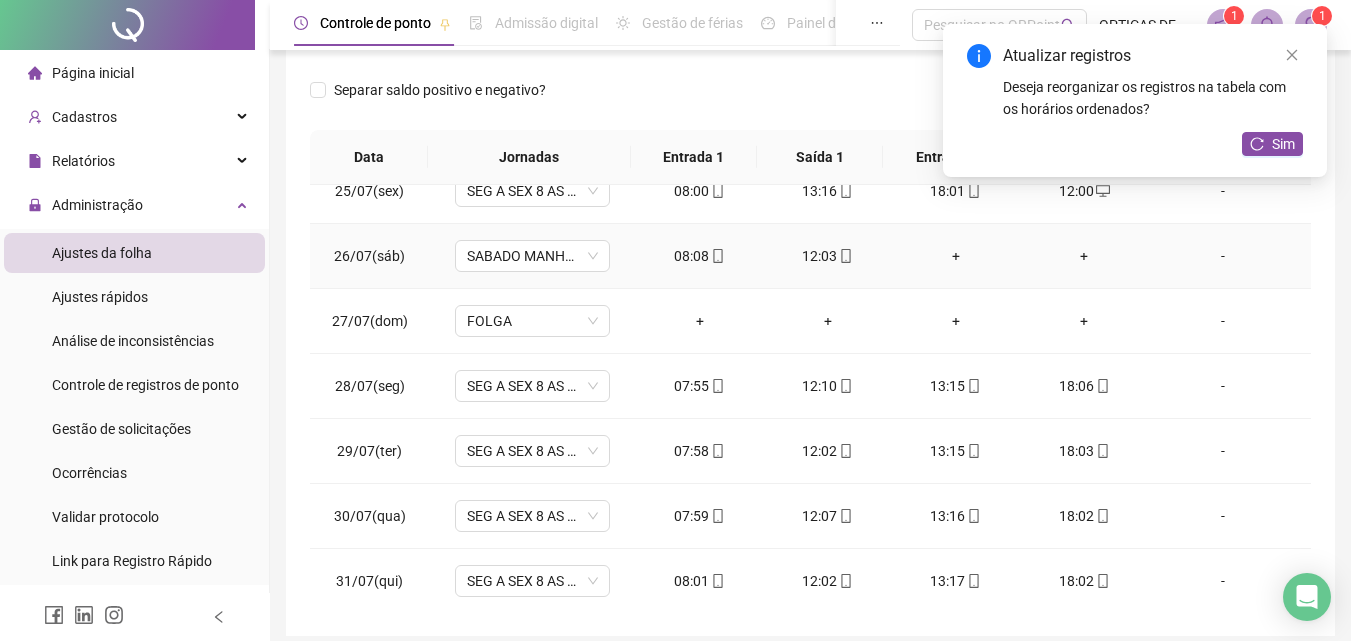 scroll, scrollTop: 1588, scrollLeft: 0, axis: vertical 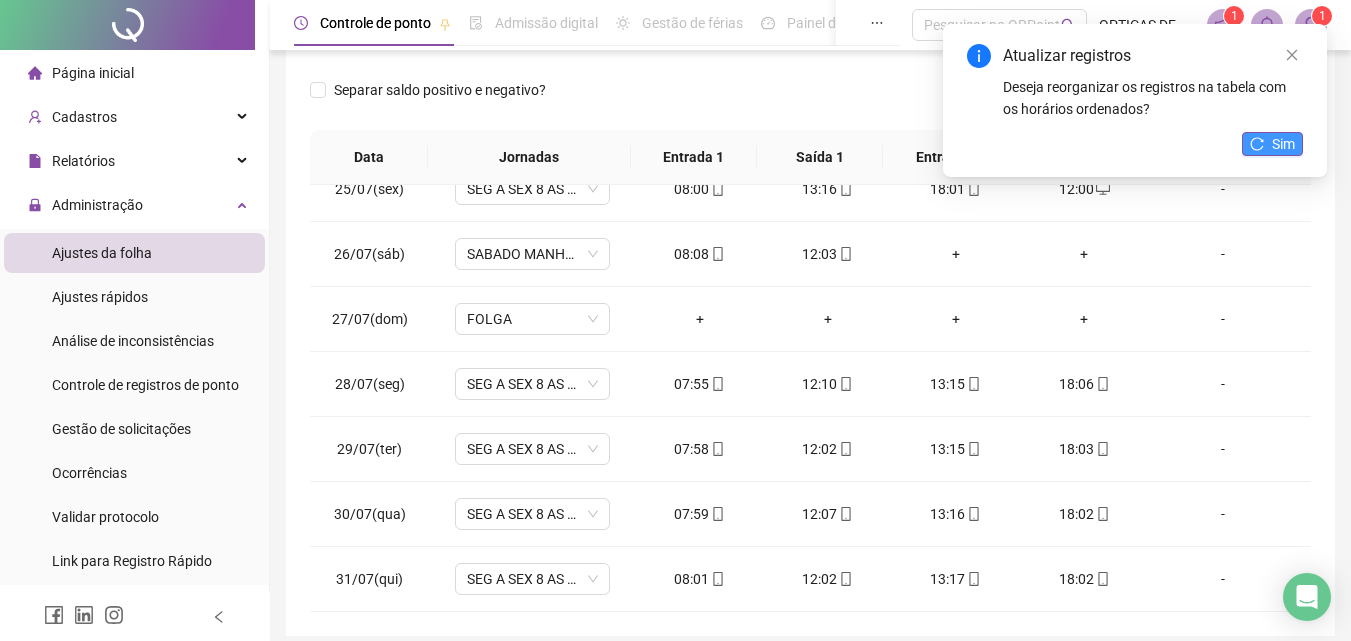 click on "Sim" at bounding box center (1272, 144) 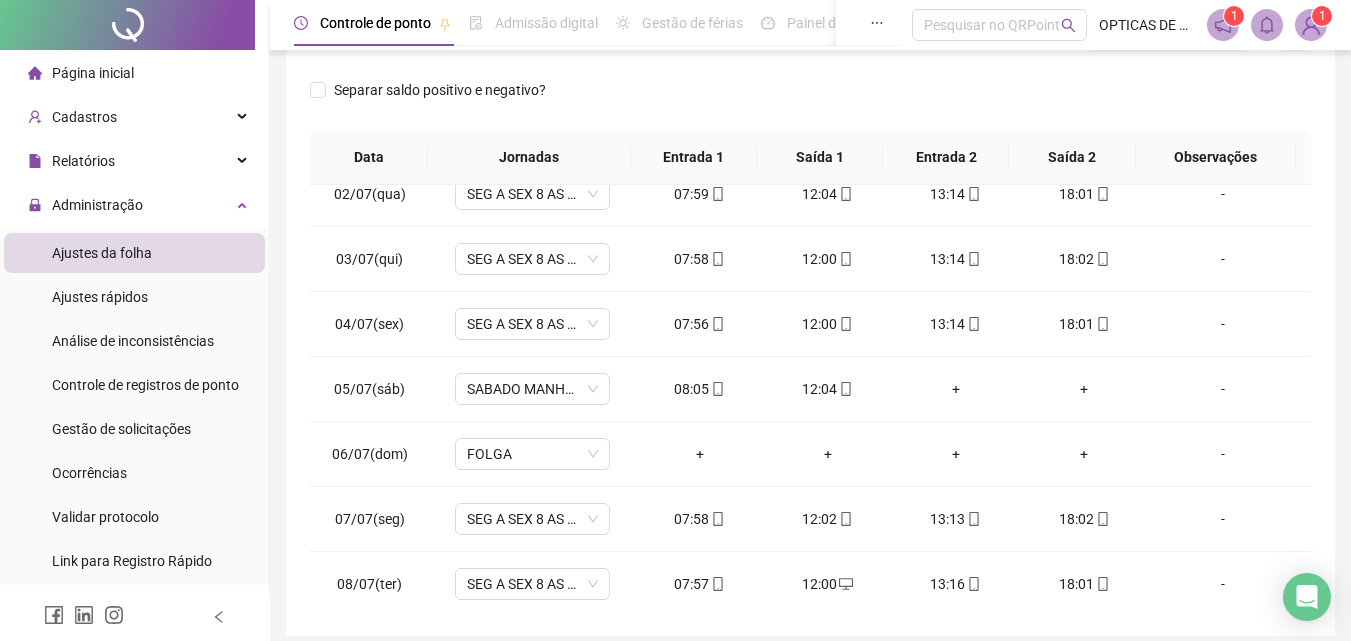 scroll, scrollTop: 0, scrollLeft: 0, axis: both 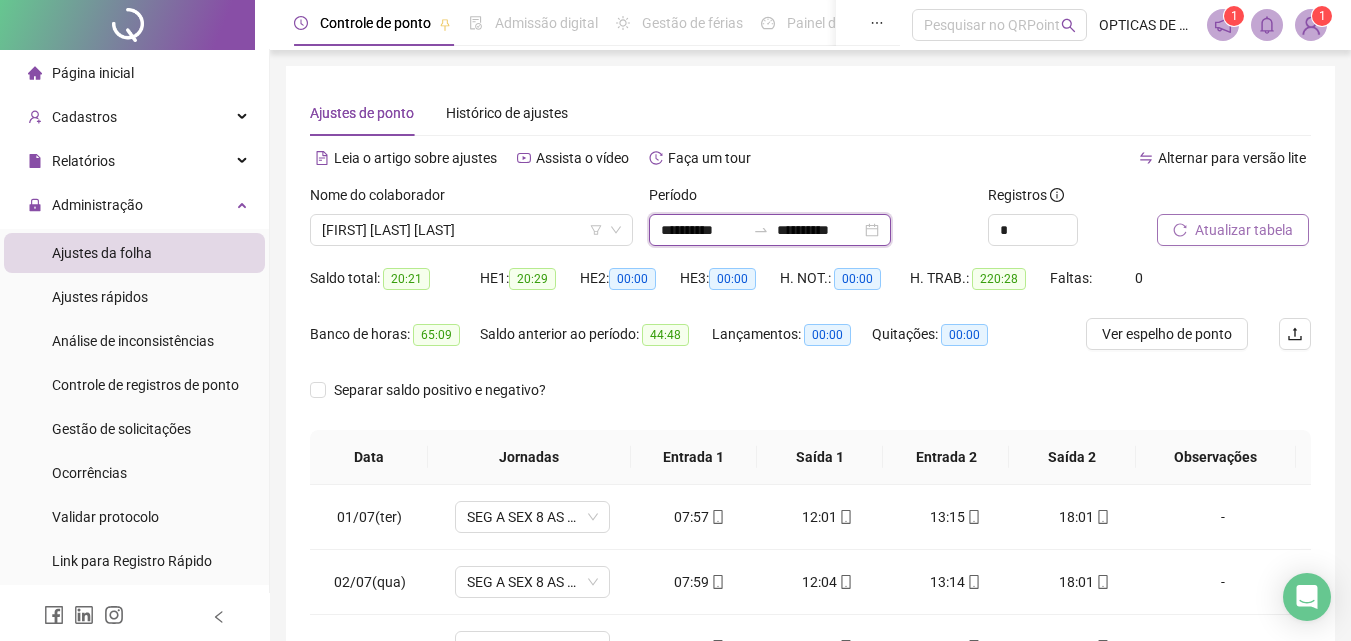 click on "**********" at bounding box center (703, 230) 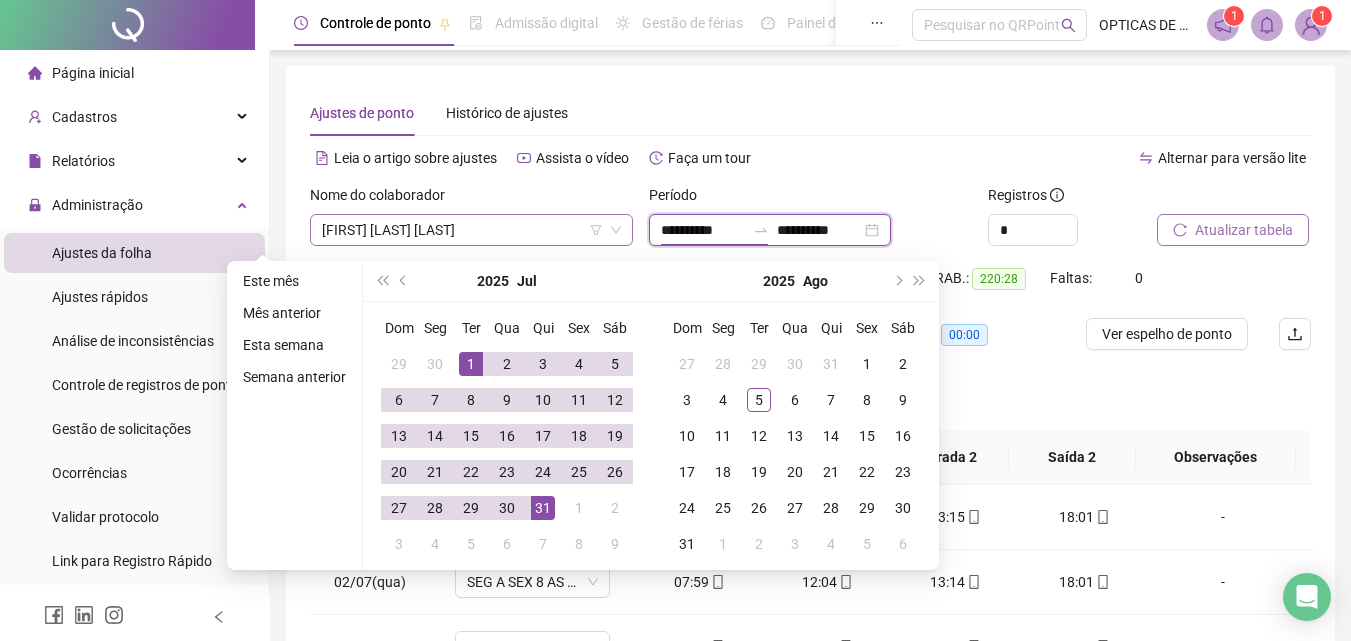 click on "[FIRST] [LAST] [LAST]" at bounding box center (471, 230) 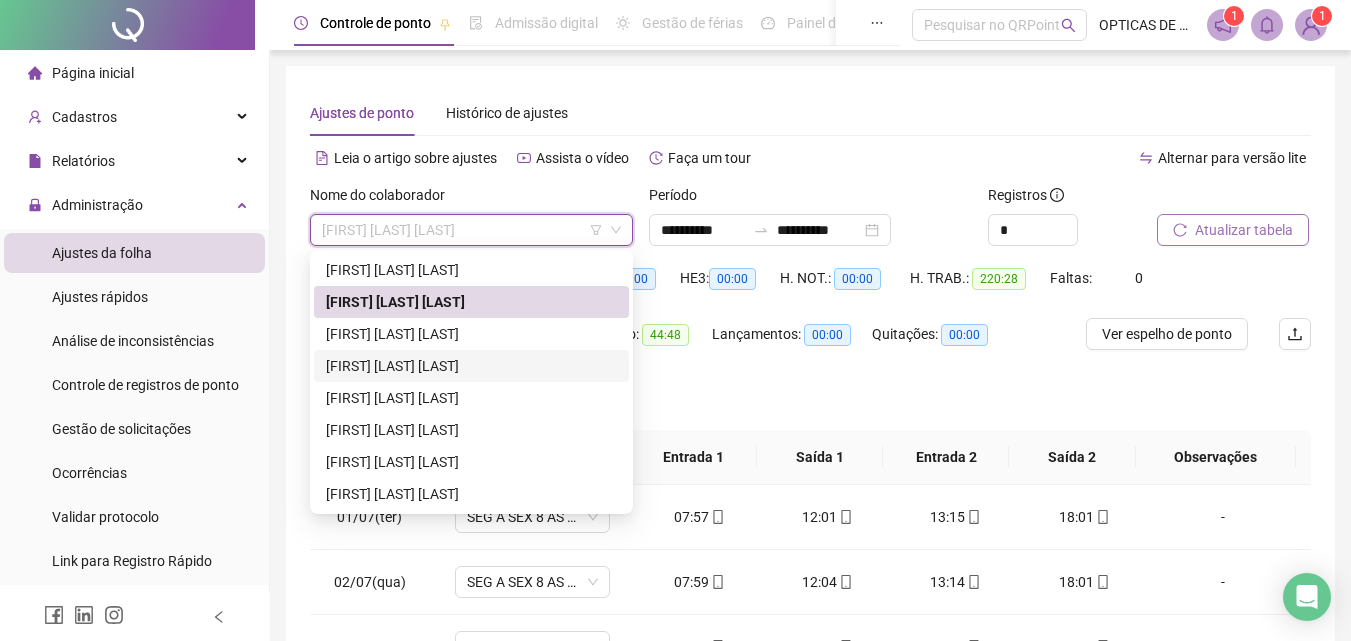 click on "[FIRST] [LAST] [LAST]" at bounding box center (471, 366) 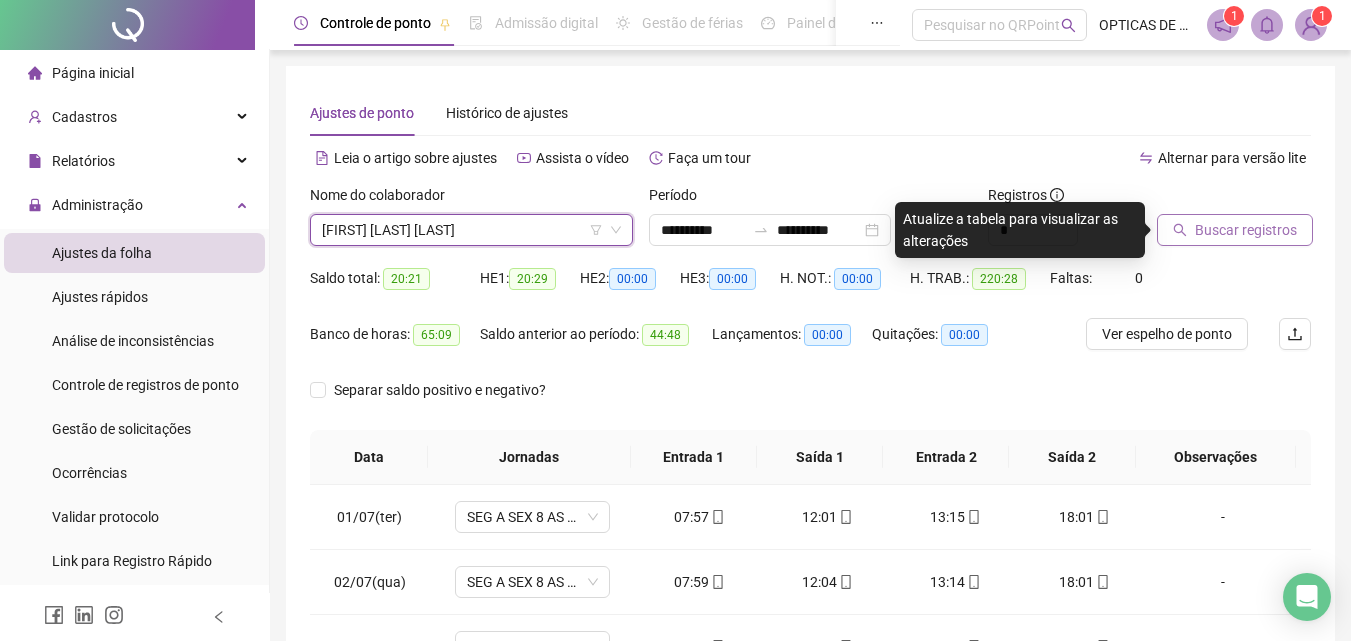 click on "Buscar registros" at bounding box center (1235, 230) 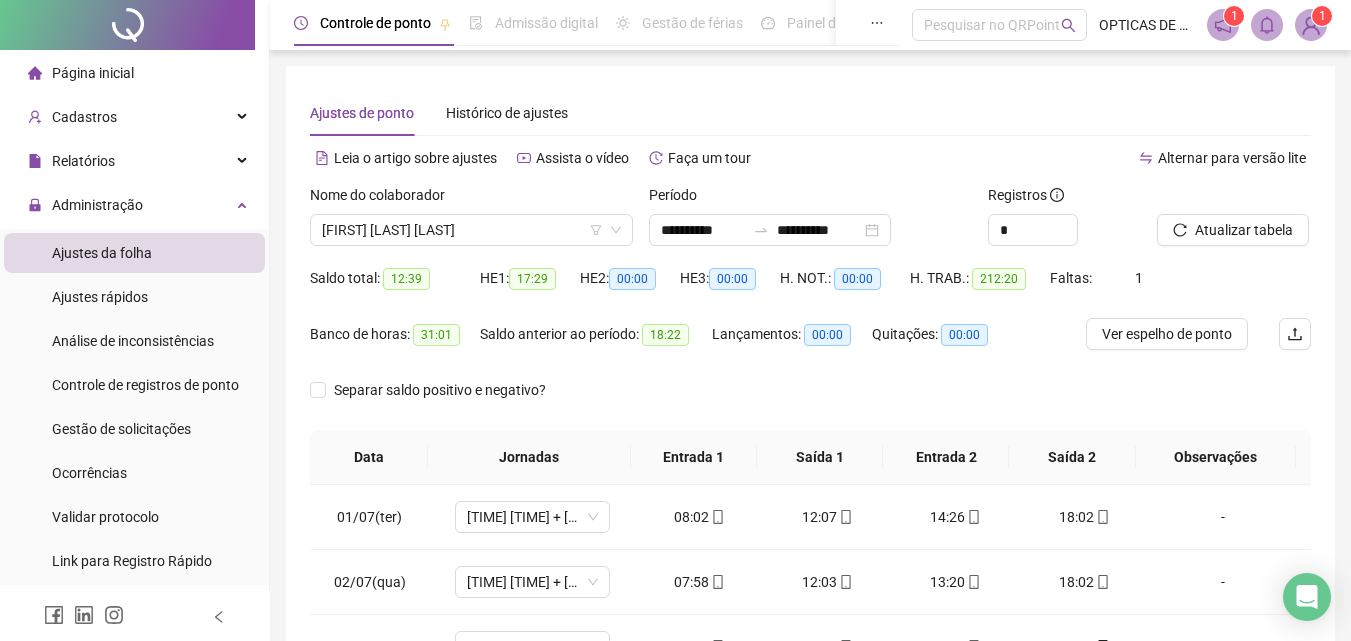 scroll, scrollTop: 200, scrollLeft: 0, axis: vertical 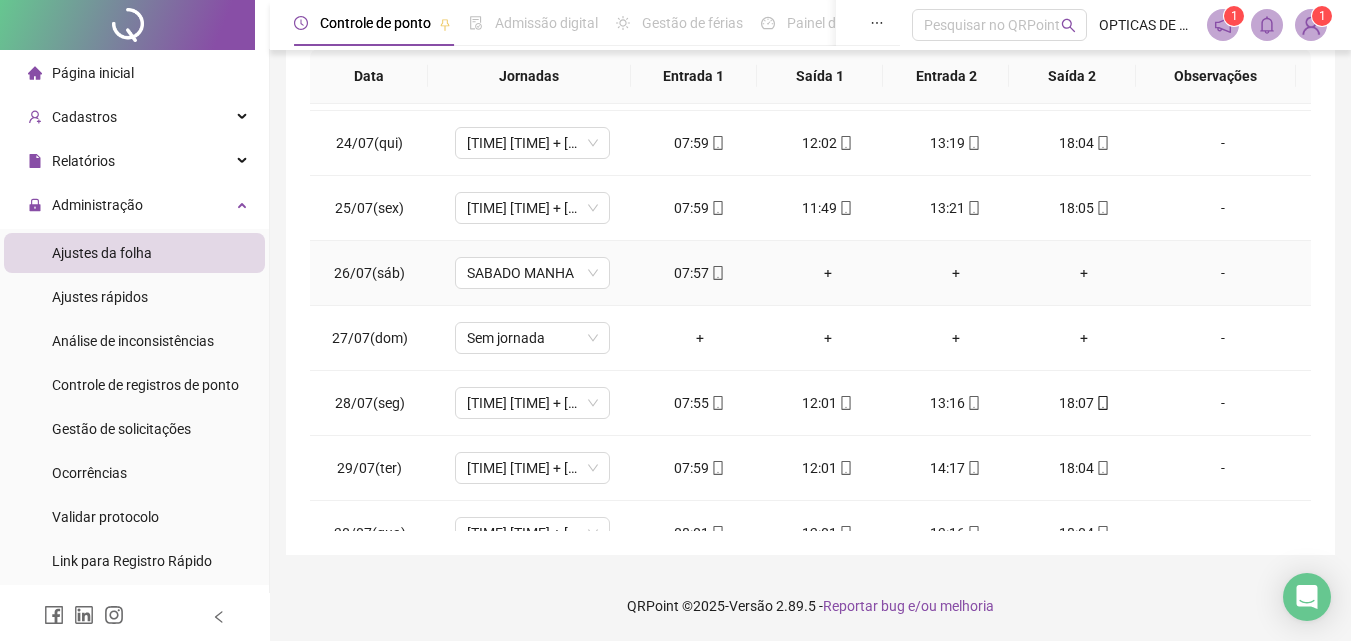 click on "+" at bounding box center [828, 273] 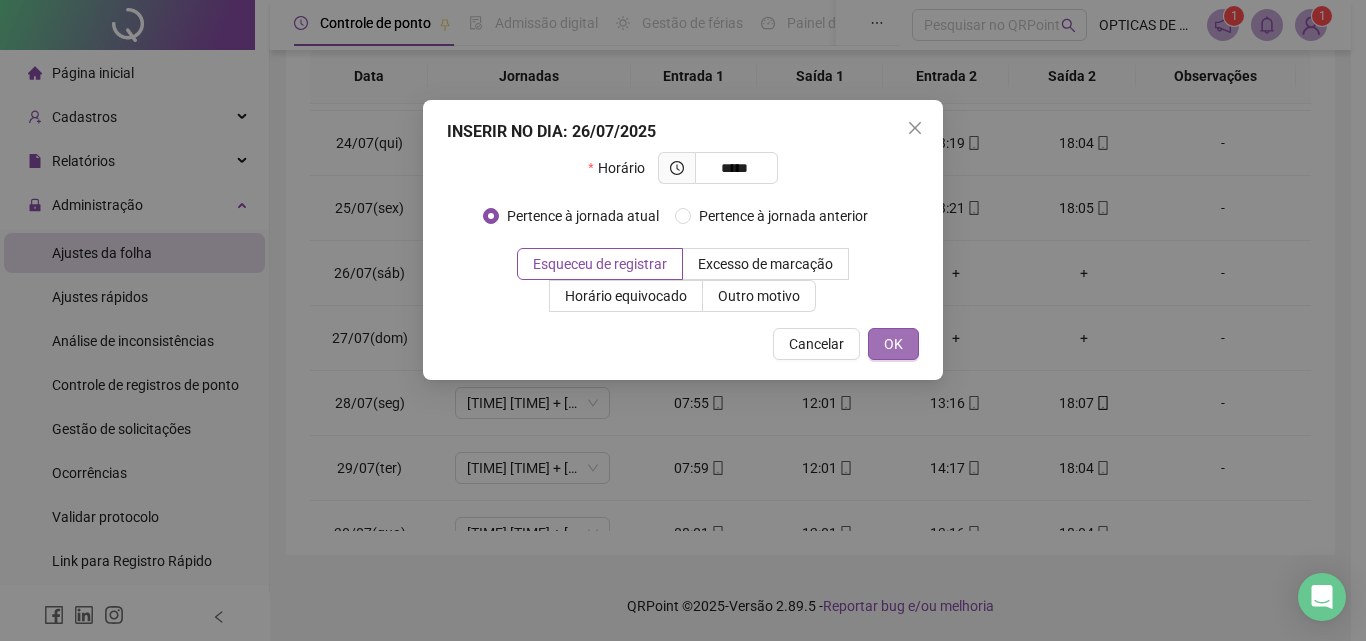 type on "*****" 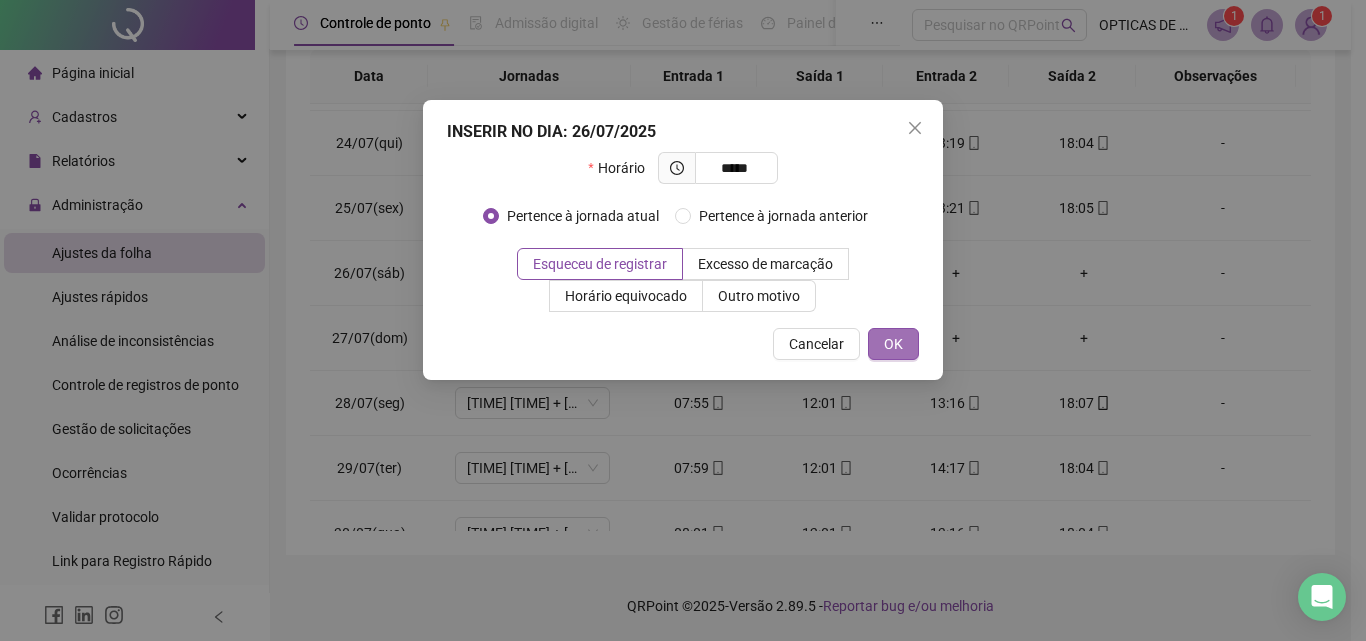click on "OK" at bounding box center [893, 344] 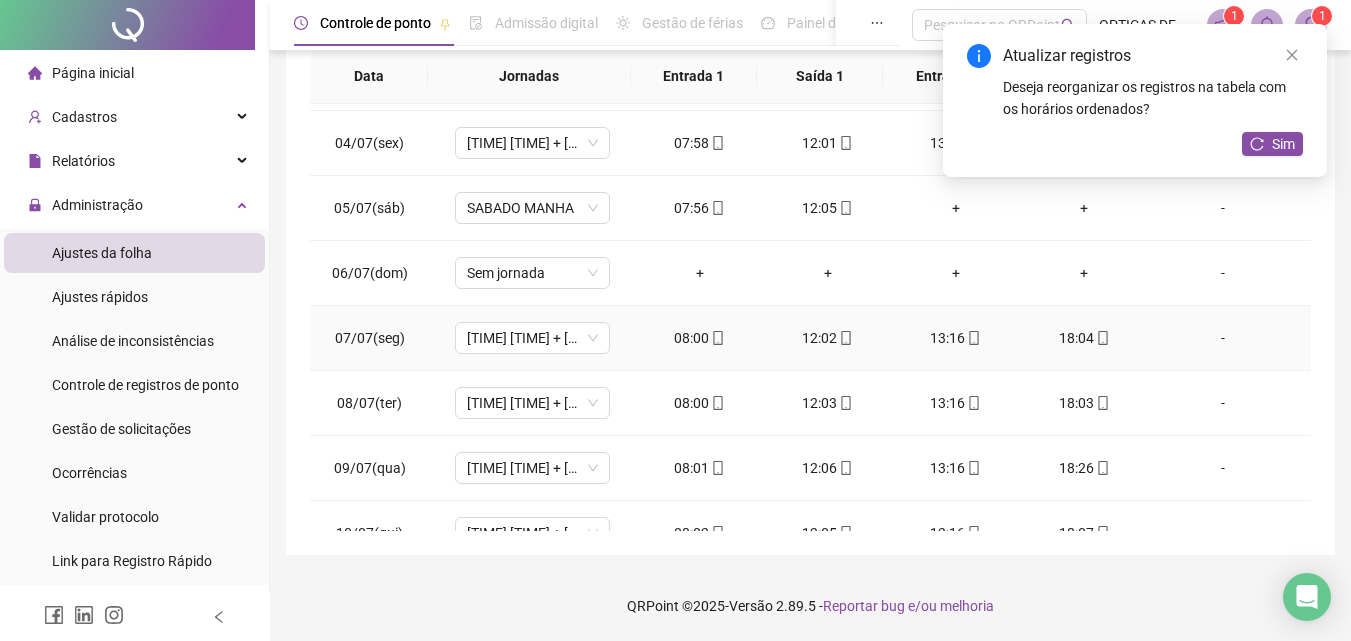 scroll, scrollTop: 0, scrollLeft: 0, axis: both 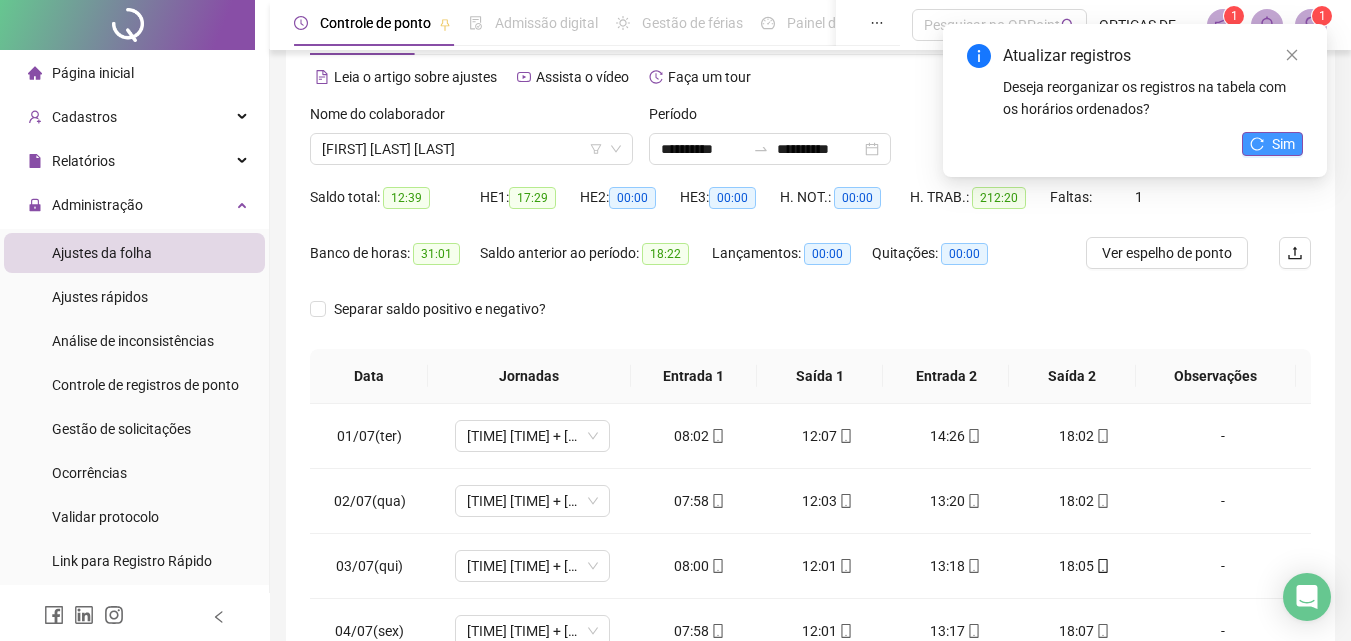 click on "Sim" at bounding box center [1272, 144] 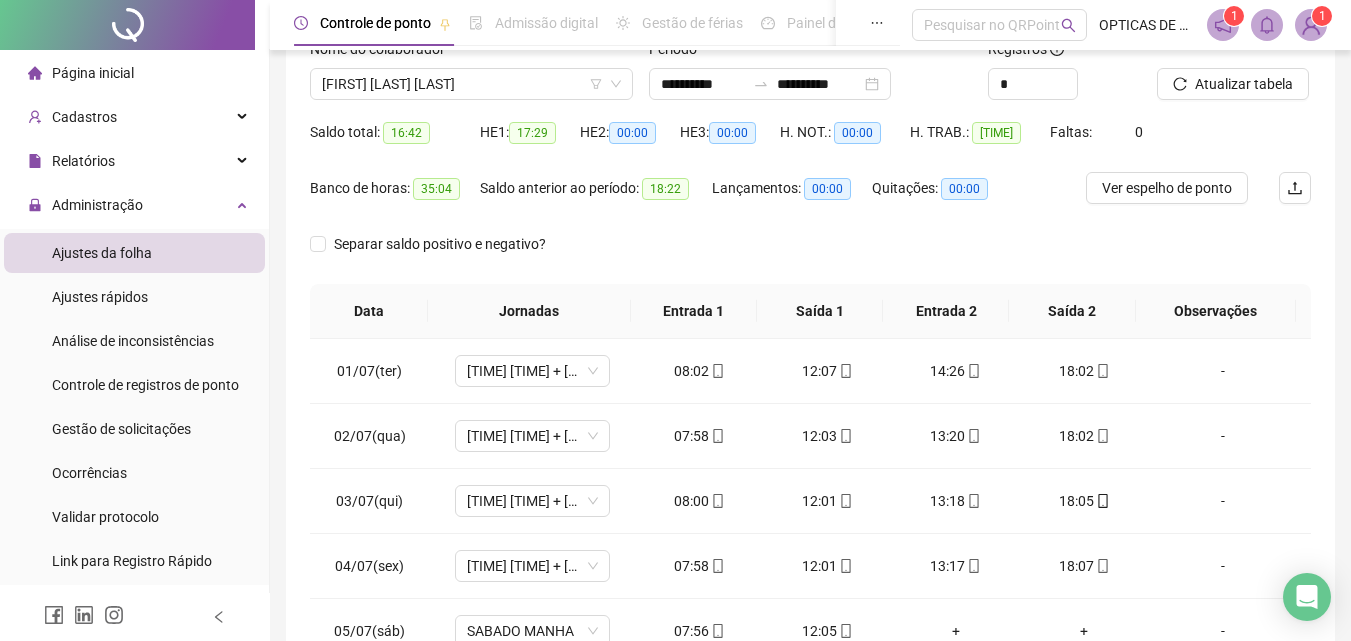 scroll, scrollTop: 181, scrollLeft: 0, axis: vertical 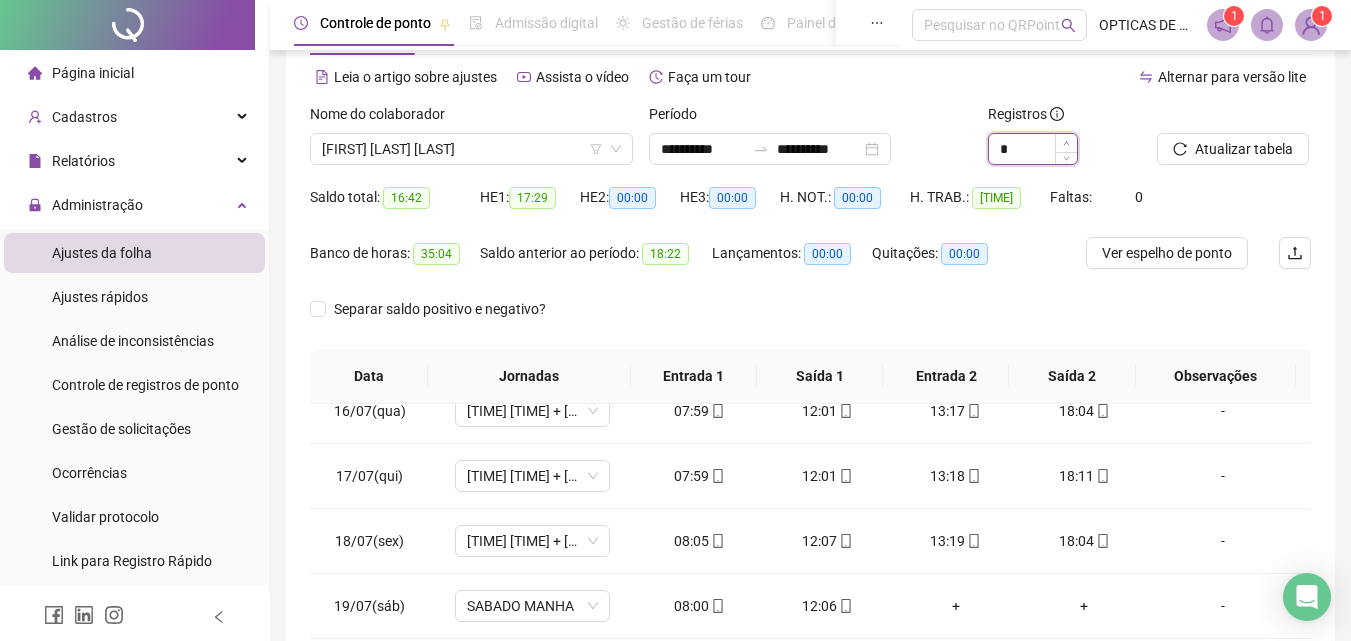 click at bounding box center (1066, 143) 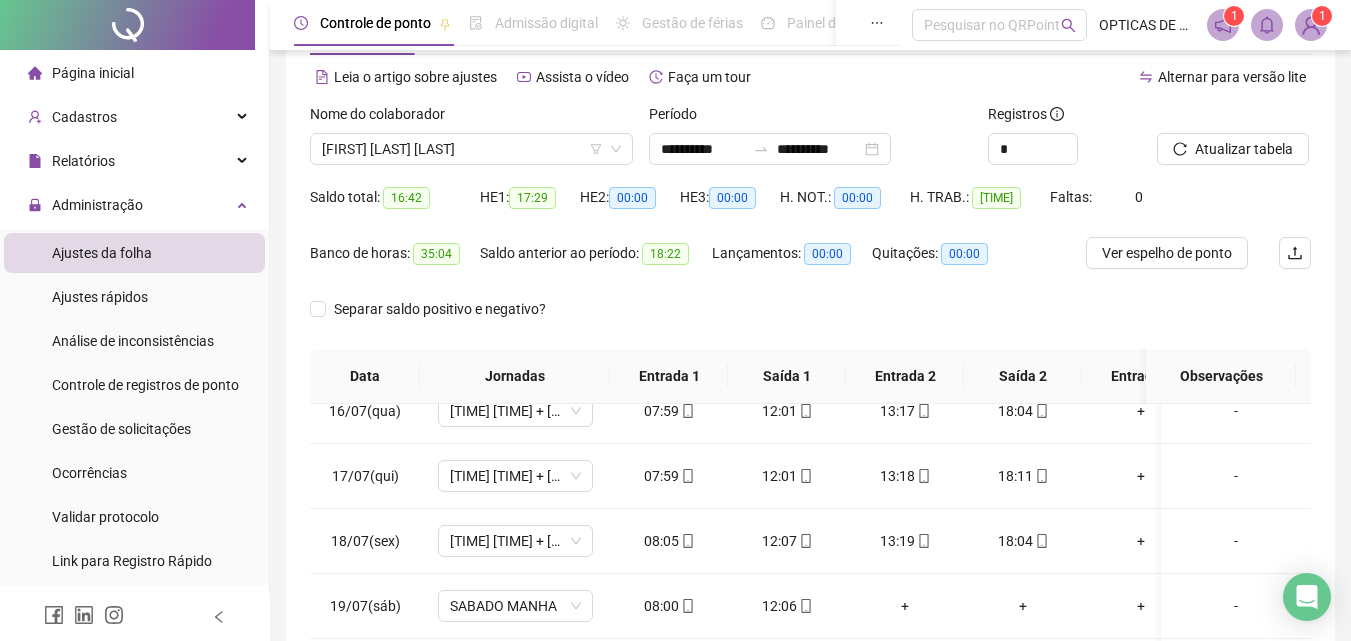 click on "Banco de horas:   35:04 Saldo anterior ao período:   18:22 Lançamentos:   00:00 Quitações:   00:00" at bounding box center (685, 265) 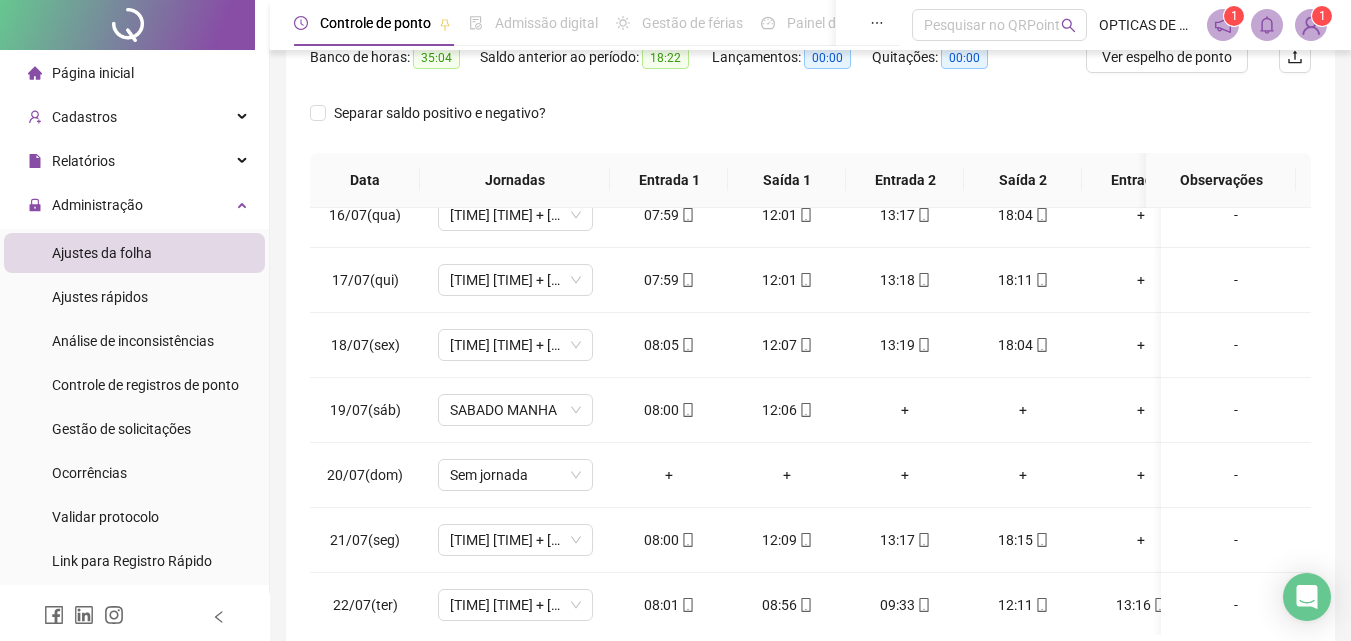 scroll, scrollTop: 381, scrollLeft: 0, axis: vertical 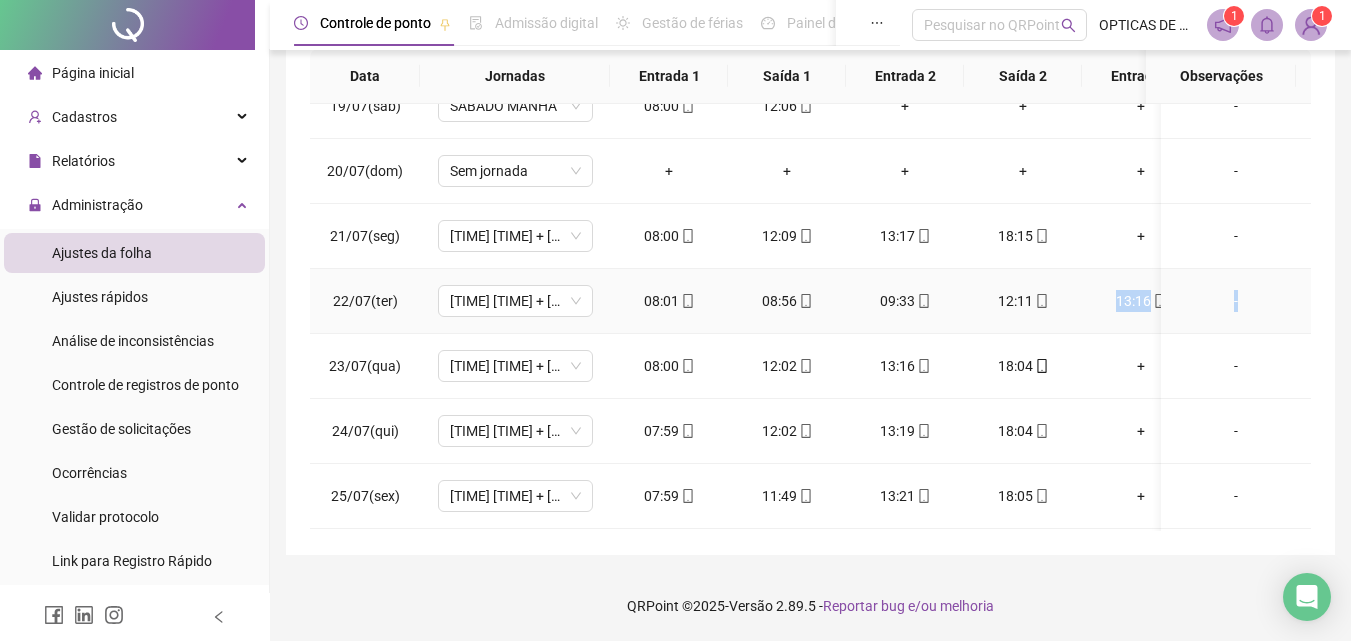 drag, startPoint x: 1094, startPoint y: 290, endPoint x: 1236, endPoint y: 289, distance: 142.00352 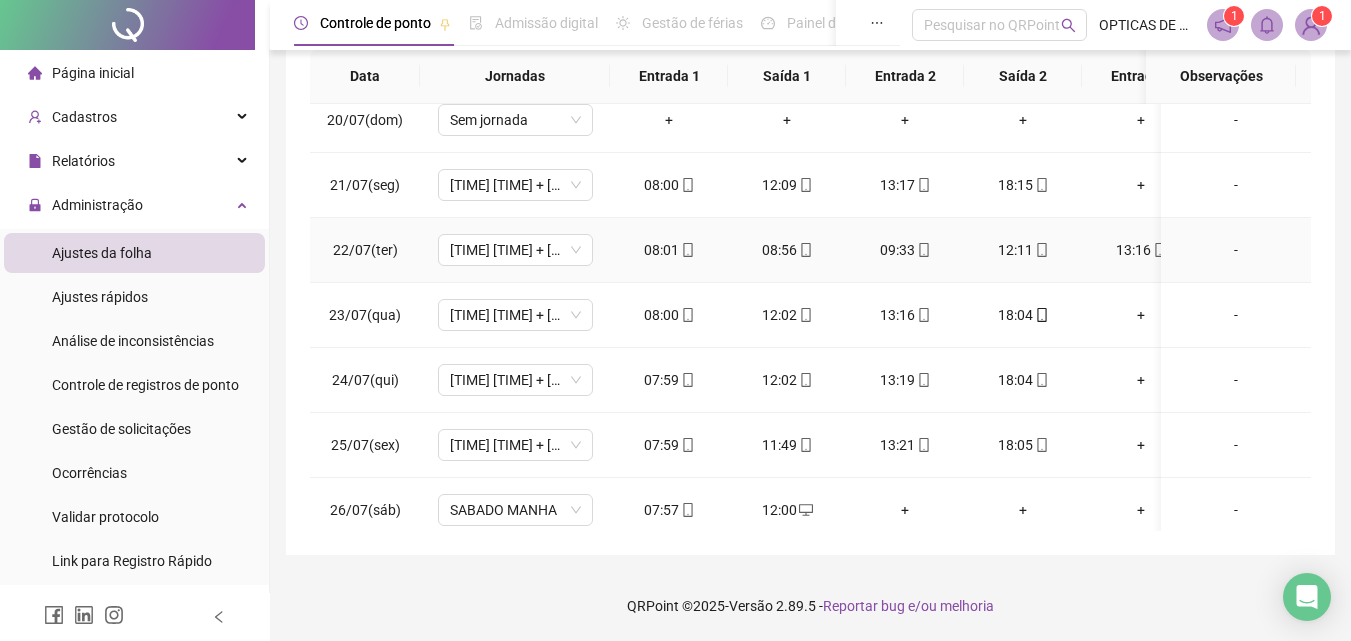 scroll, scrollTop: 1300, scrollLeft: 0, axis: vertical 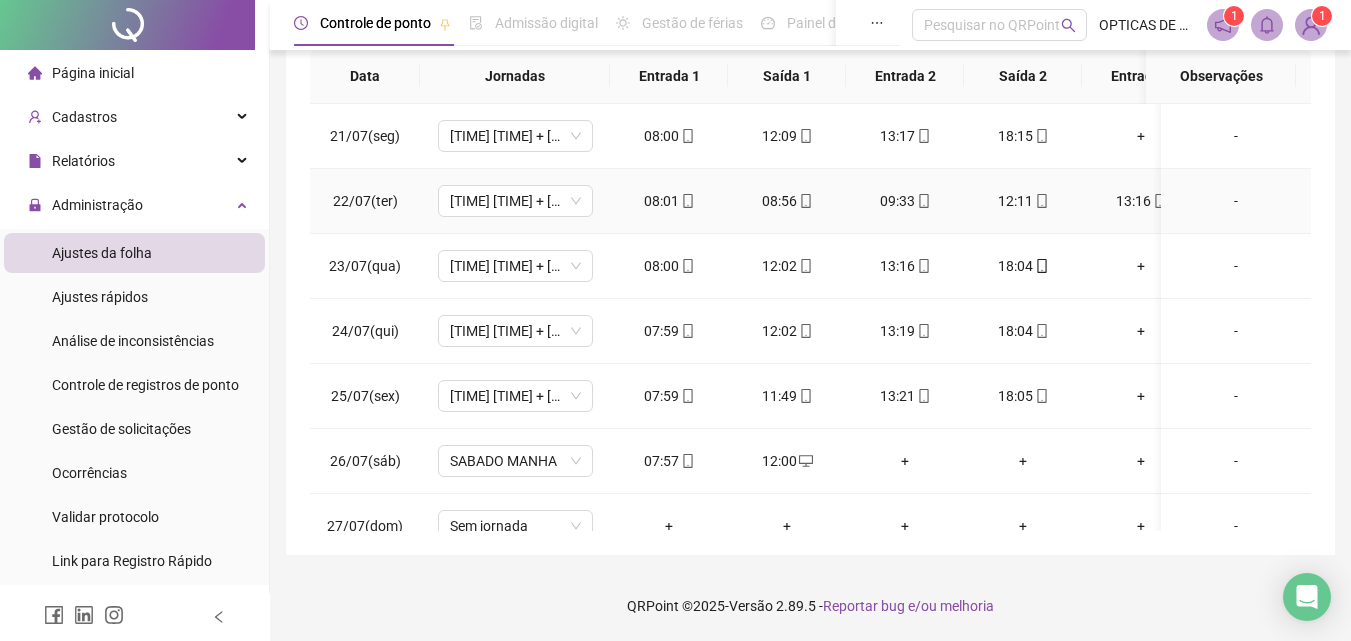 click on "12:11" at bounding box center (1023, 201) 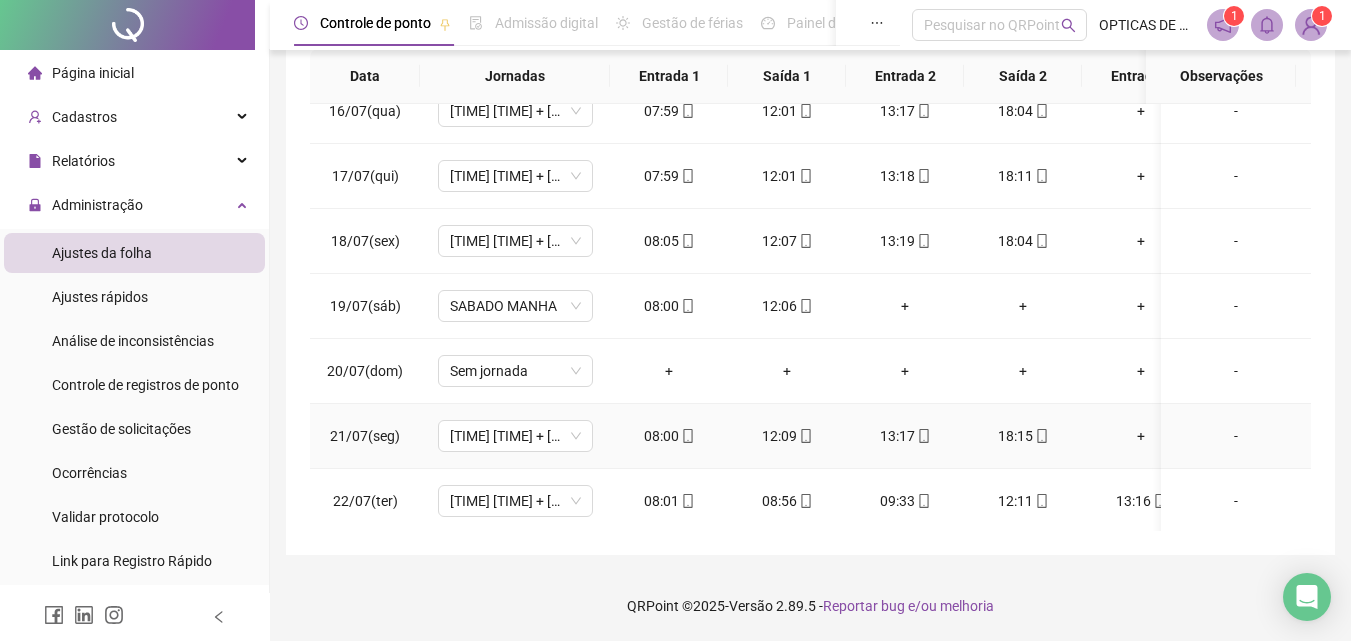 scroll, scrollTop: 1100, scrollLeft: 0, axis: vertical 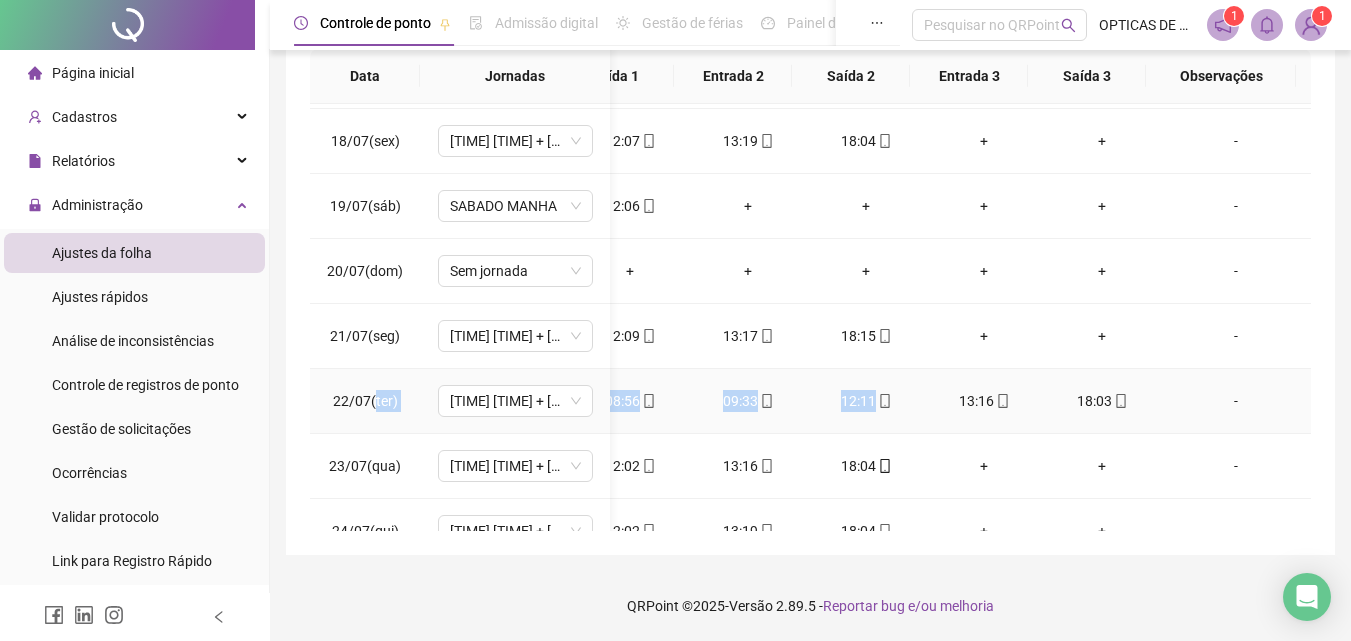 drag, startPoint x: 1103, startPoint y: 406, endPoint x: 381, endPoint y: 404, distance: 722.00275 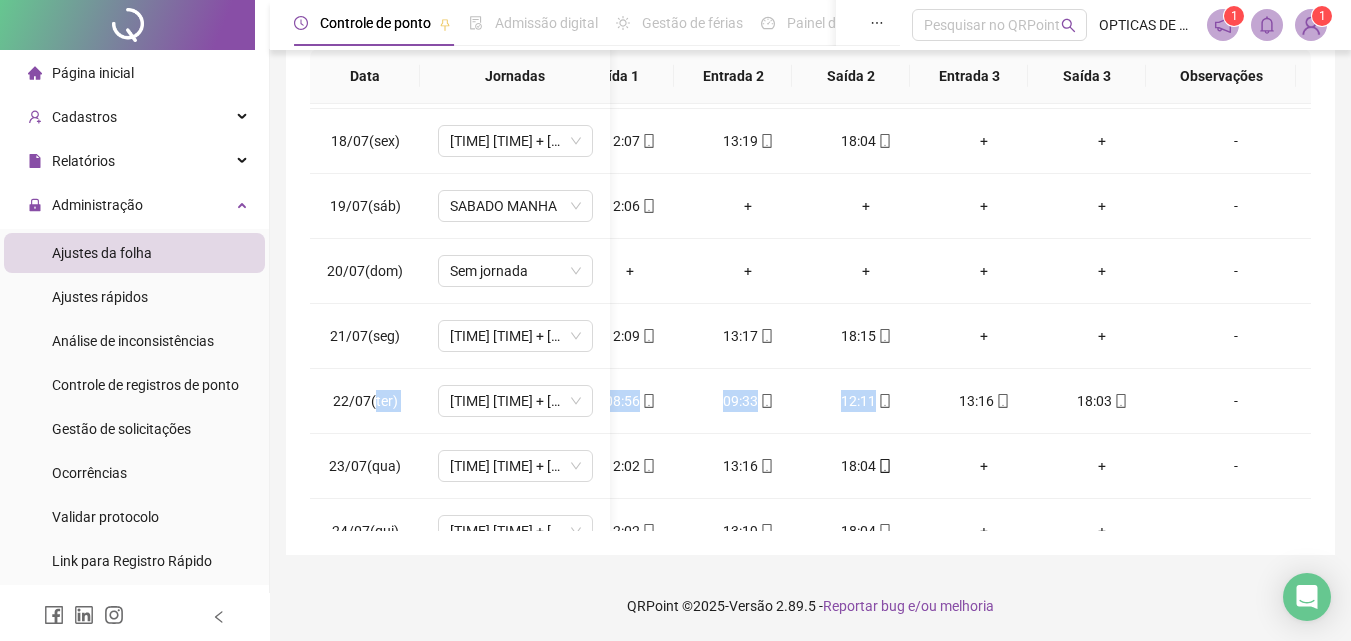 scroll, scrollTop: 1100, scrollLeft: 95, axis: both 